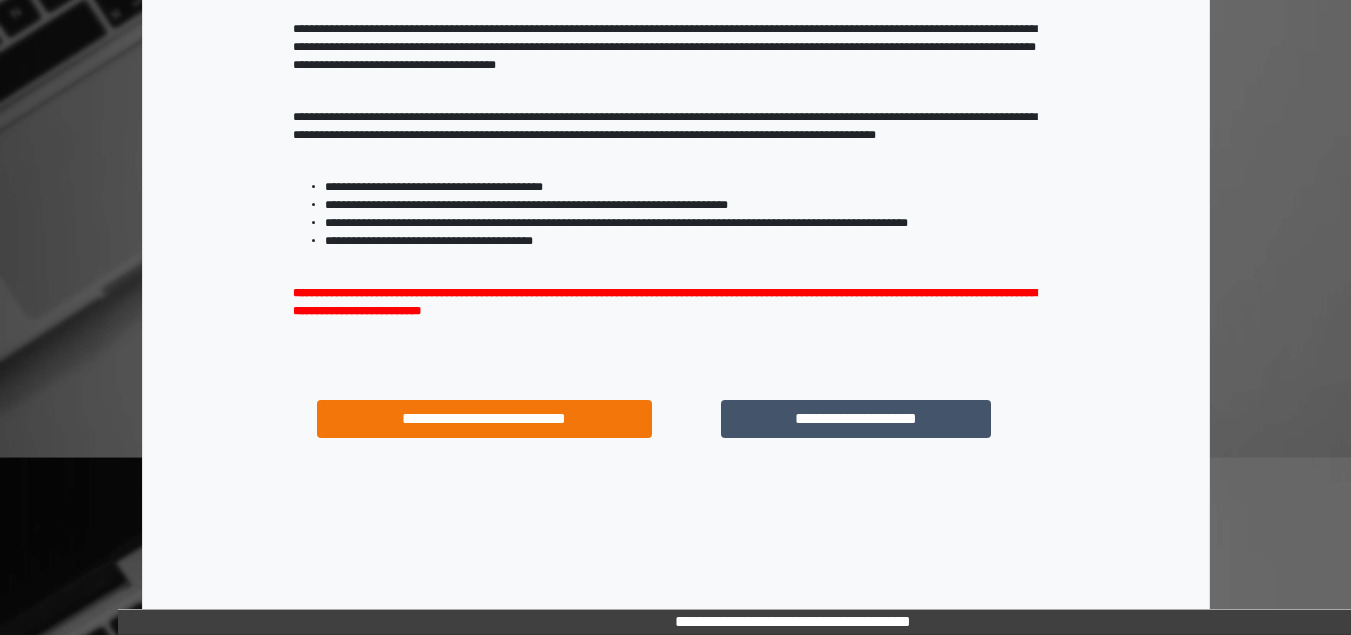 scroll, scrollTop: 293, scrollLeft: 0, axis: vertical 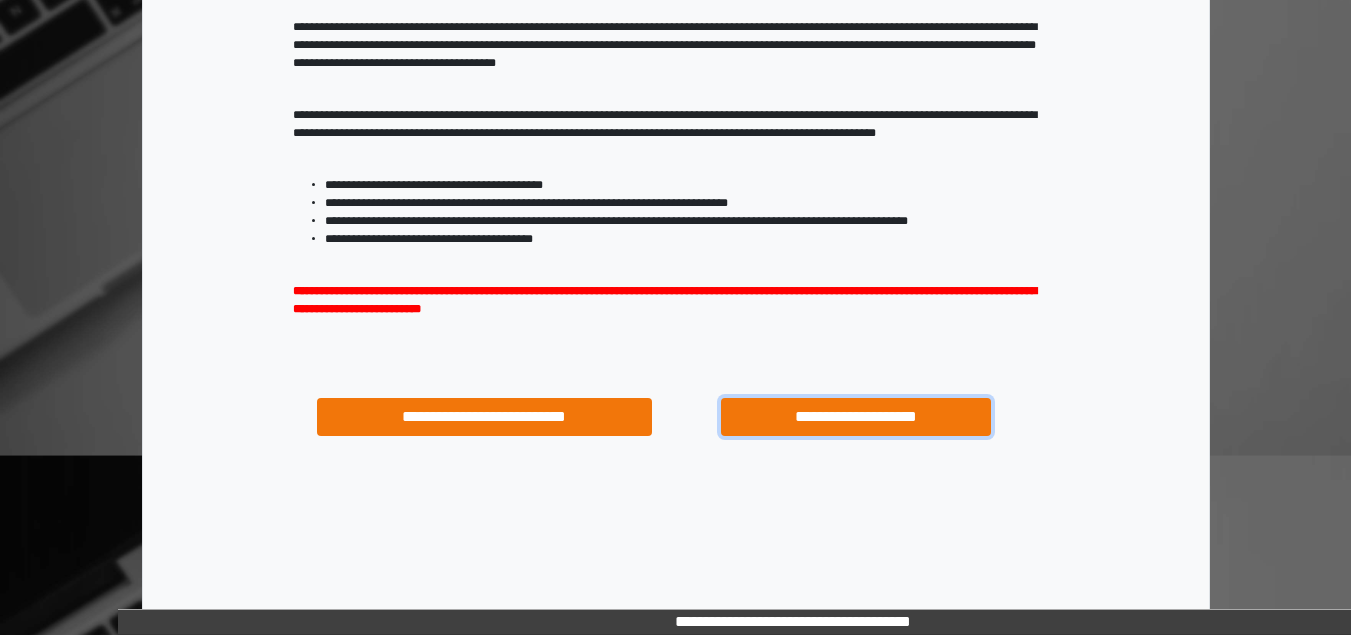 click on "**********" at bounding box center [855, 417] 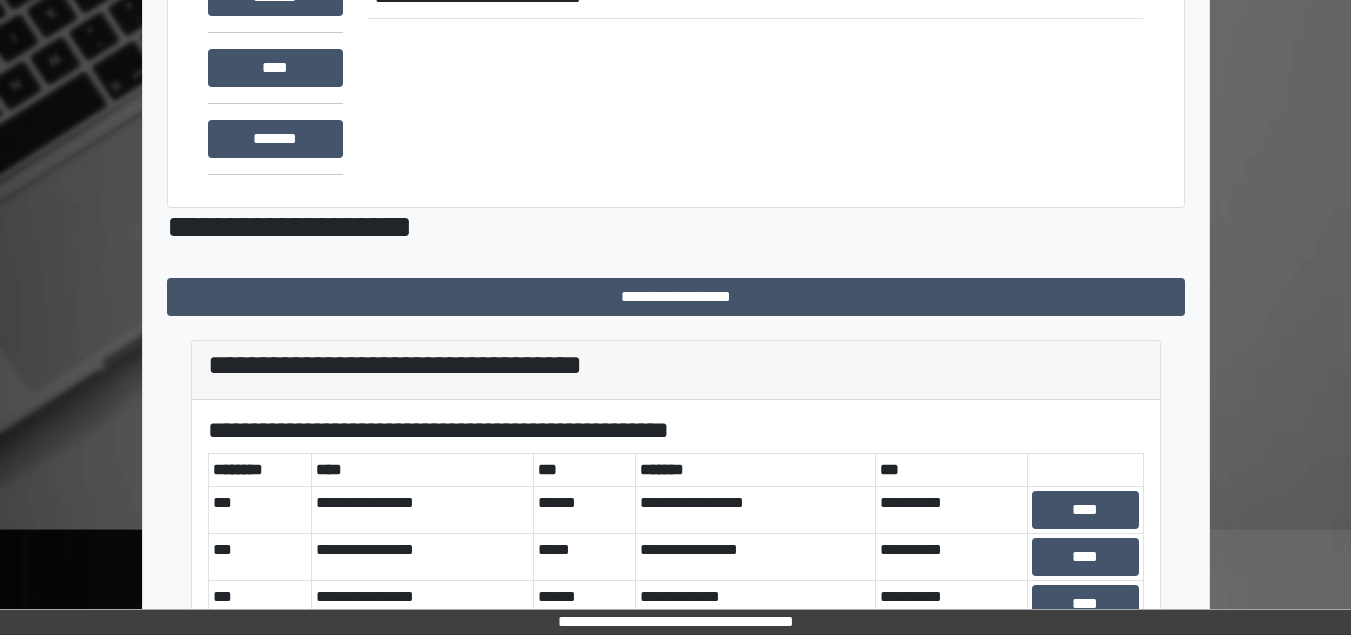scroll, scrollTop: 335, scrollLeft: 0, axis: vertical 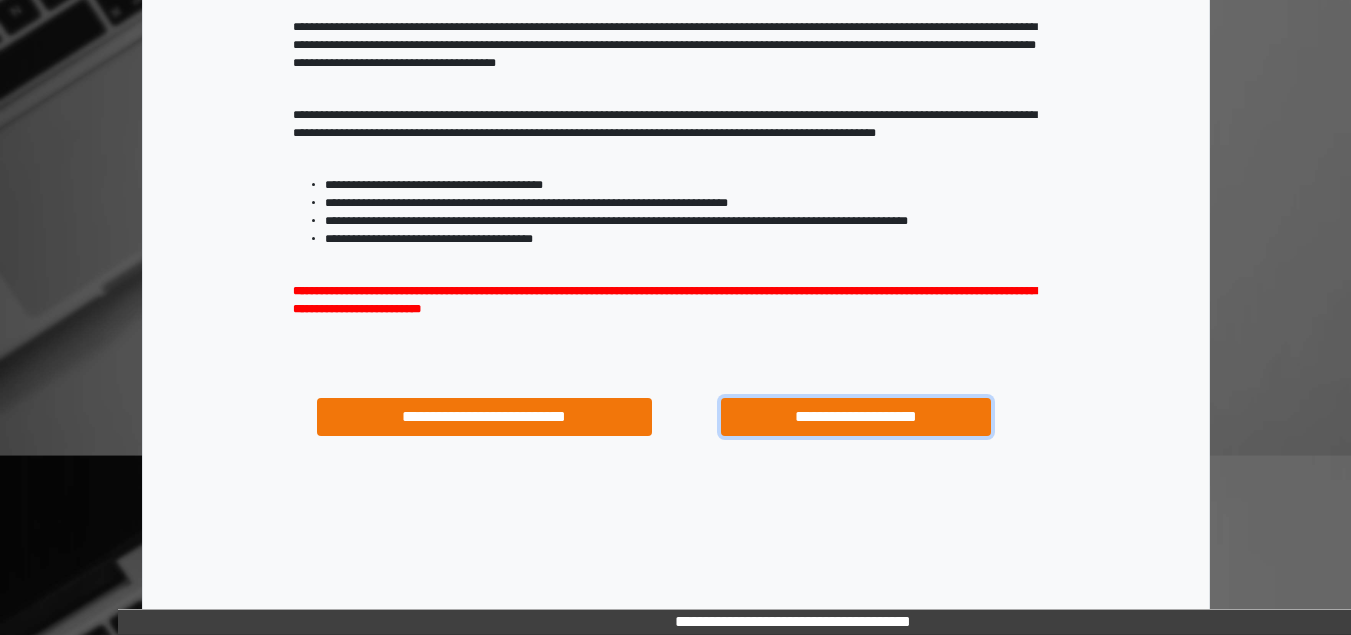 click on "**********" at bounding box center [855, 417] 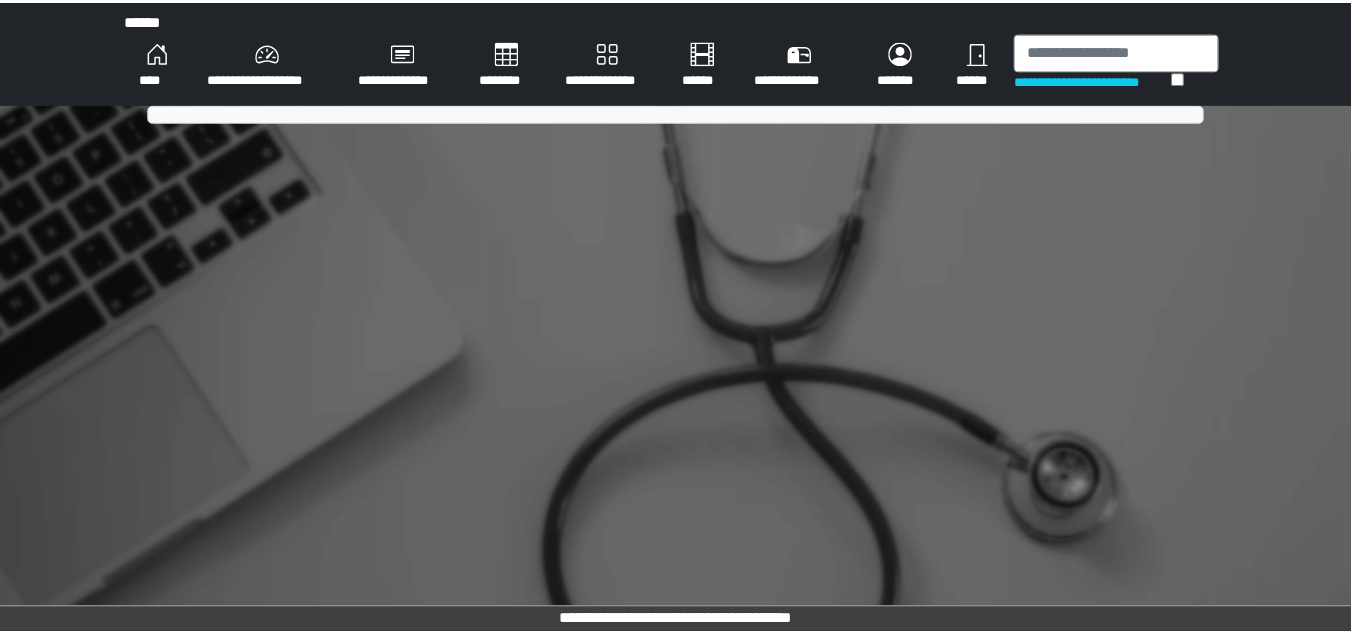 scroll, scrollTop: 0, scrollLeft: 0, axis: both 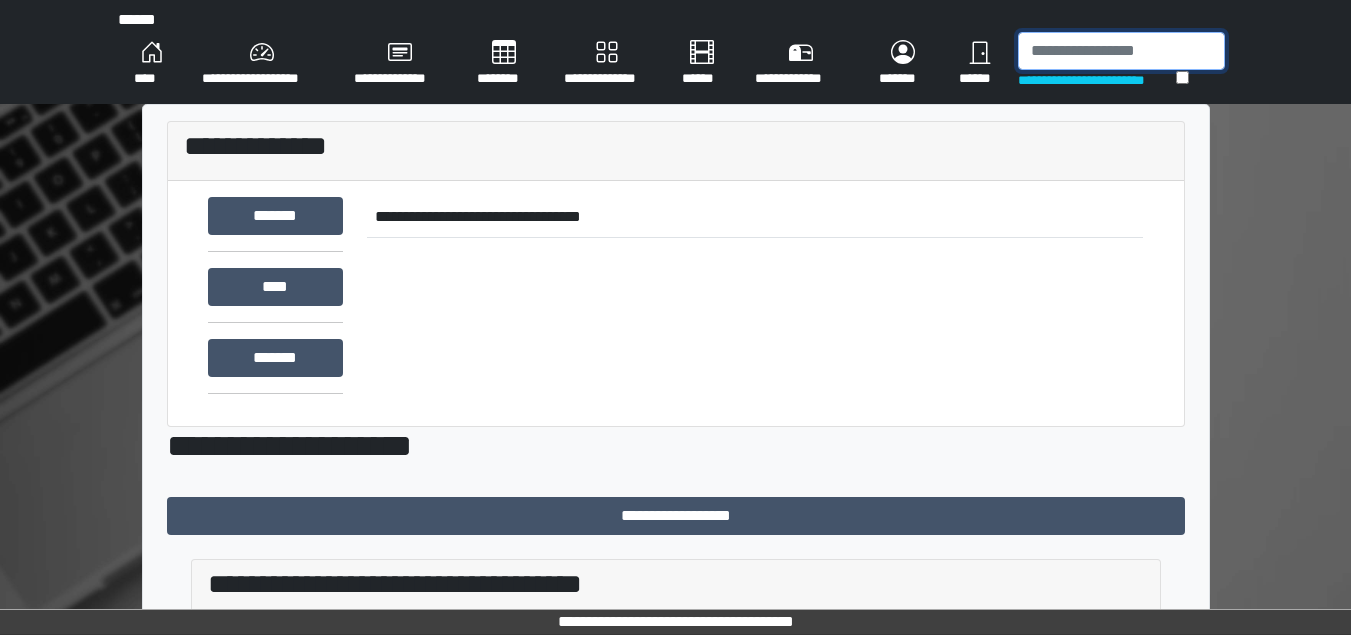 click at bounding box center [1121, 51] 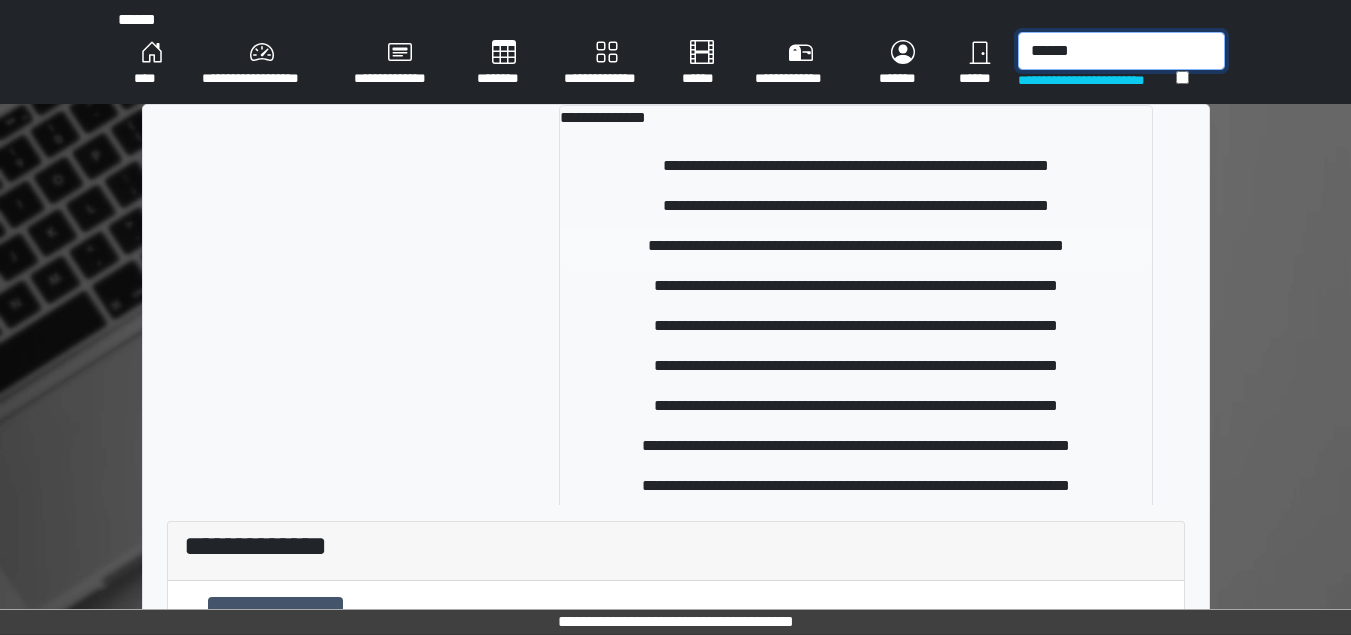 type on "******" 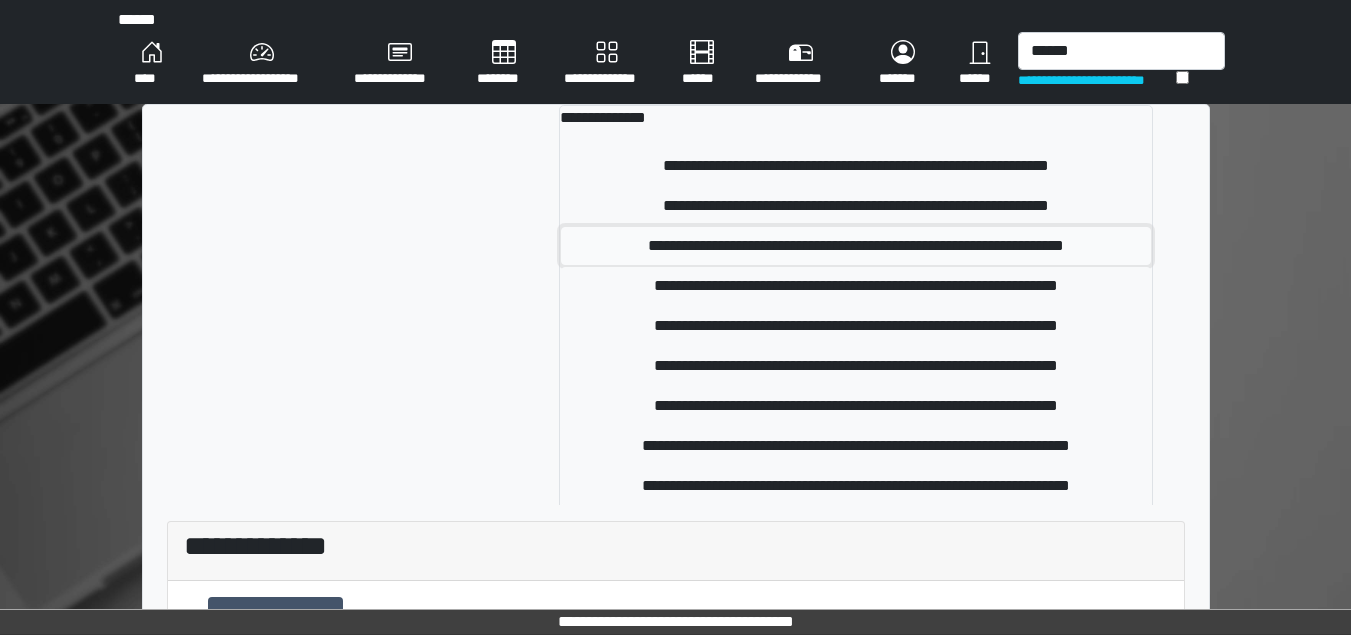 click on "**********" at bounding box center [856, 246] 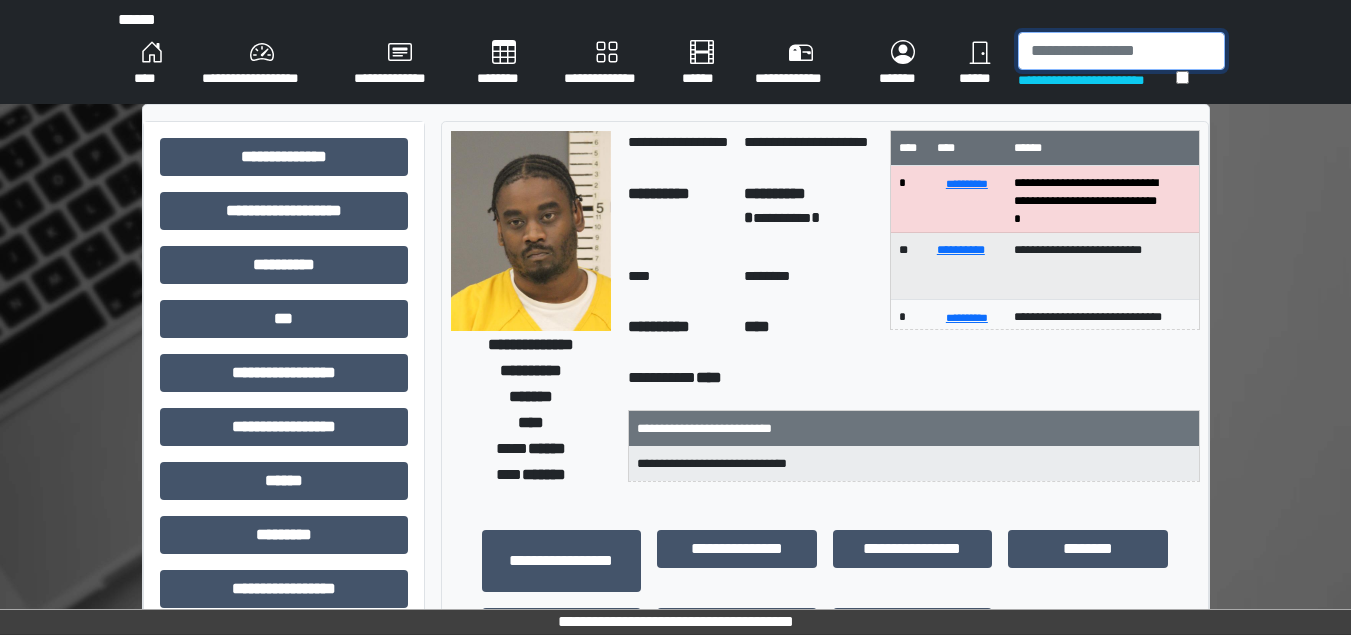 click at bounding box center [1121, 51] 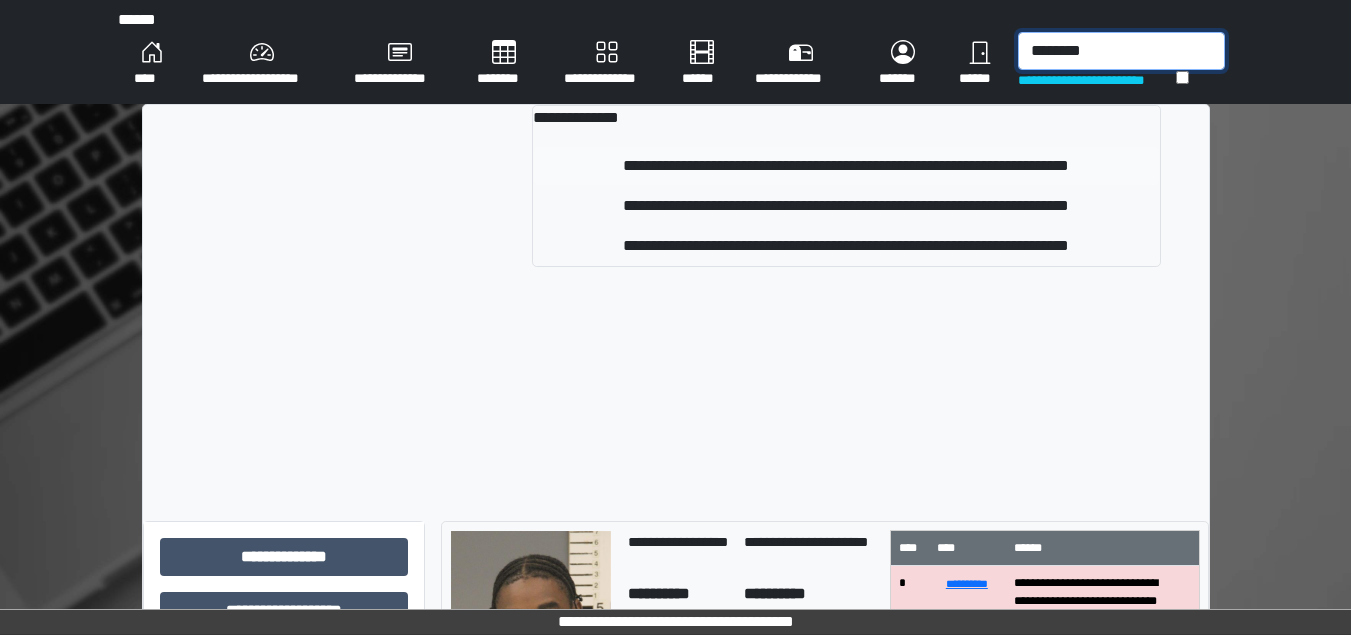 type on "********" 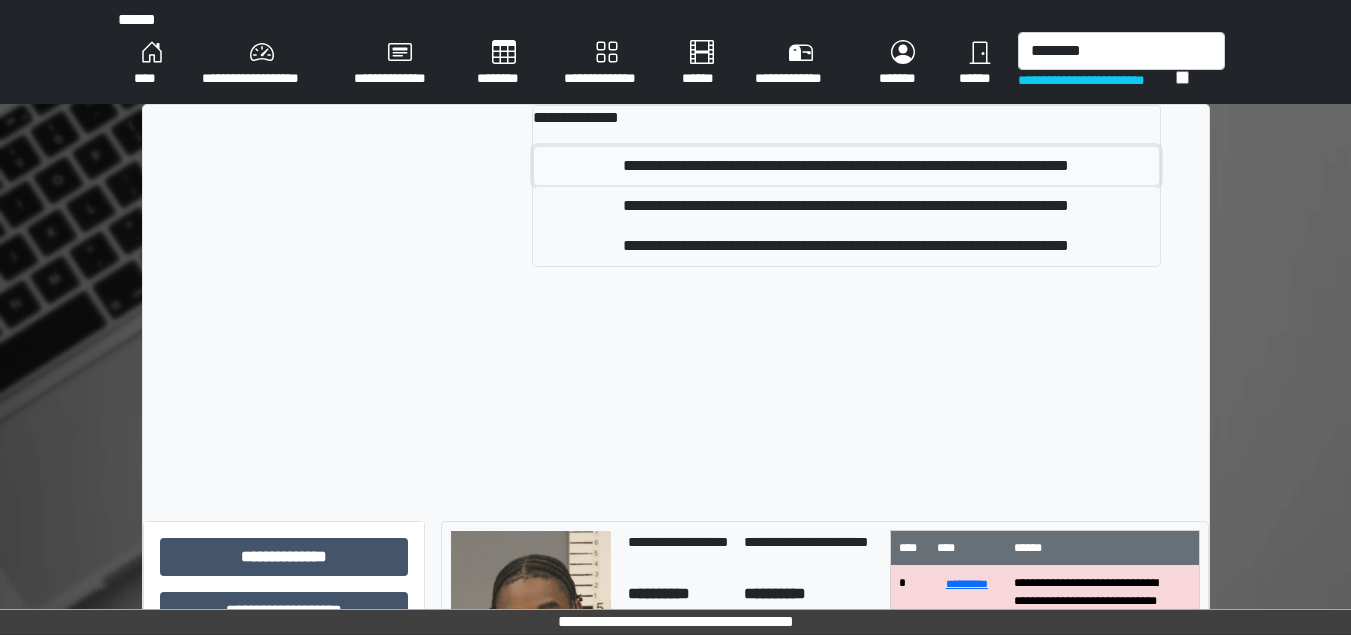 click on "**********" at bounding box center (846, 166) 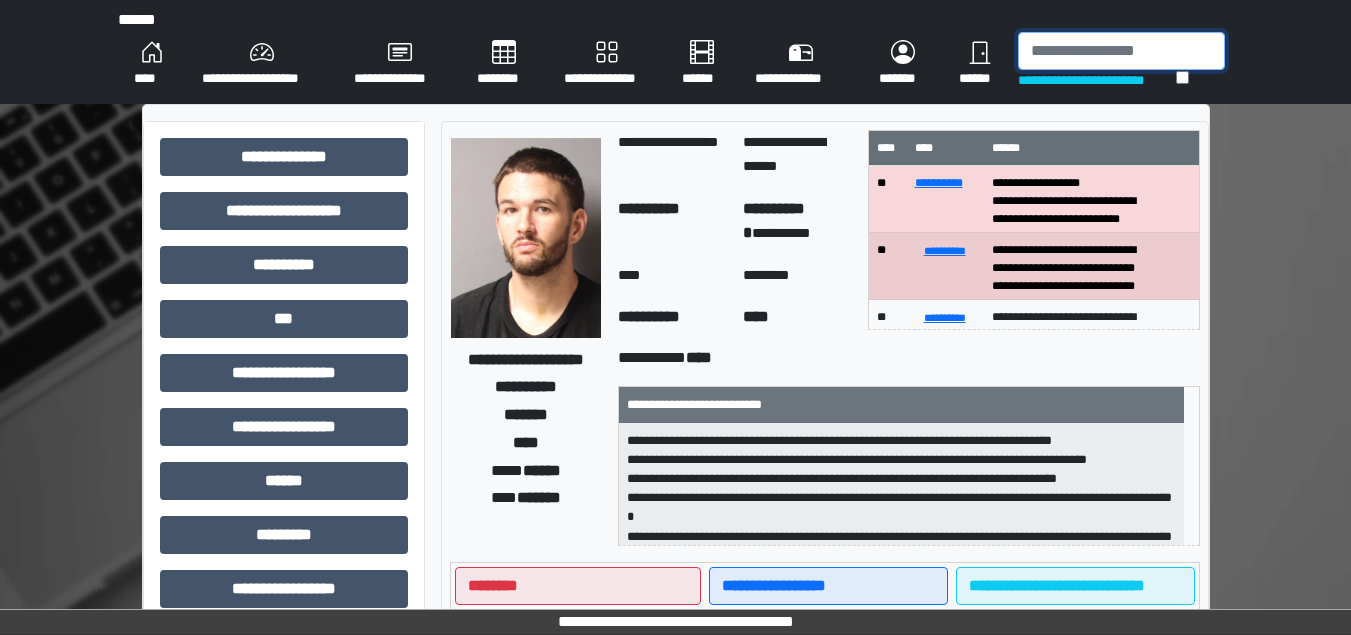 click at bounding box center [1121, 51] 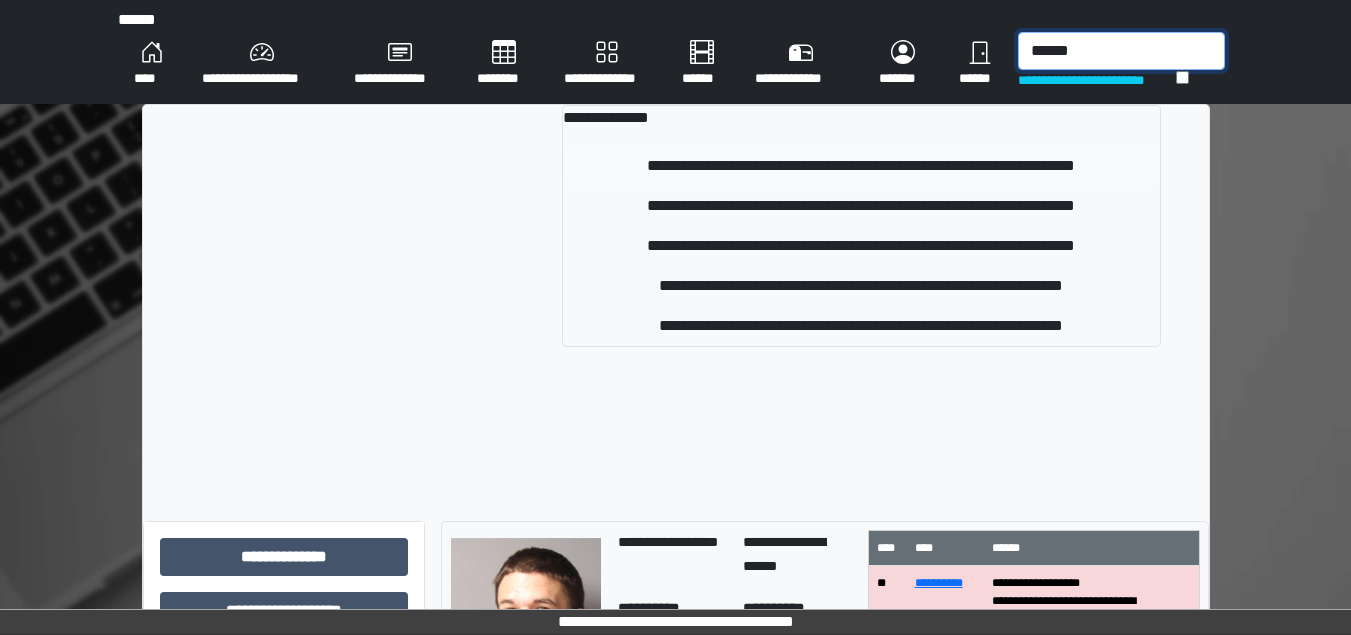type on "******" 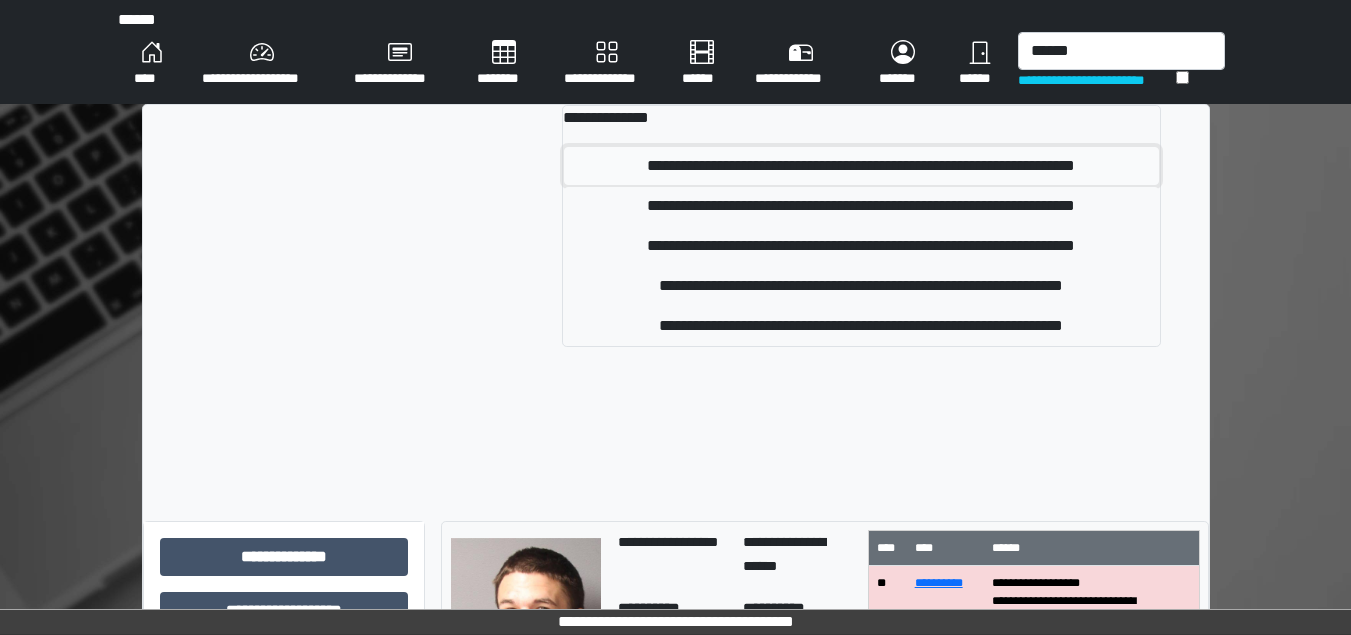 click on "**********" at bounding box center (861, 166) 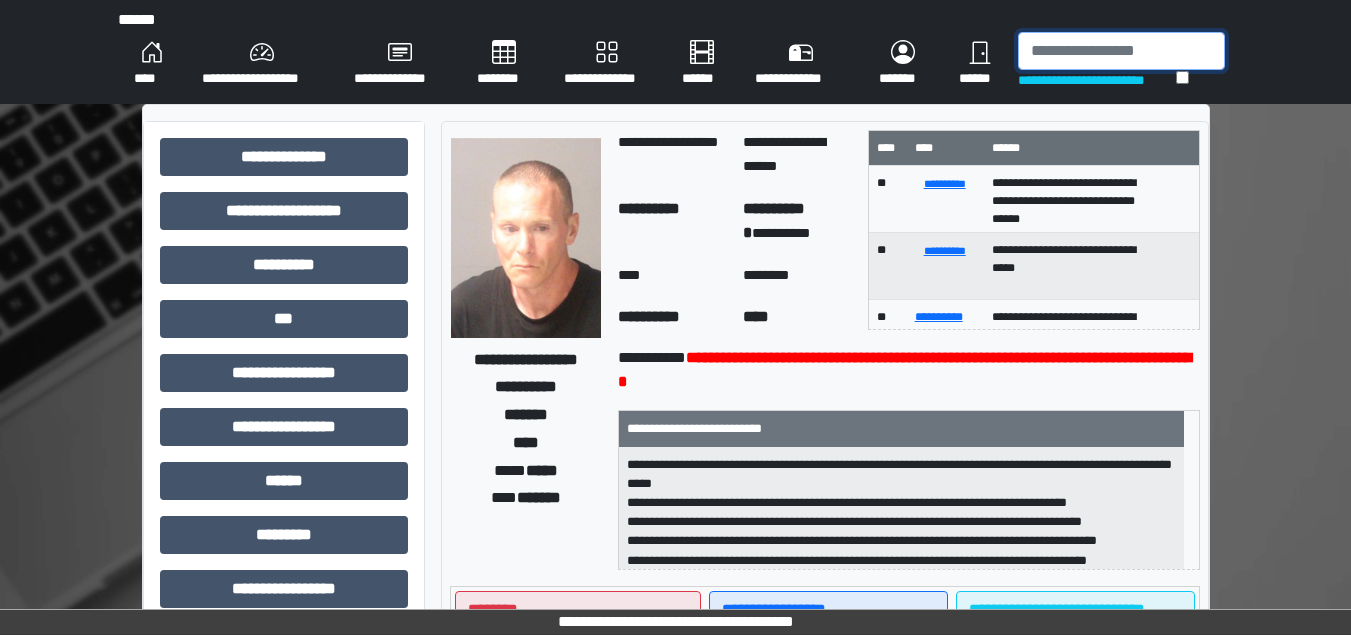 click at bounding box center (1121, 51) 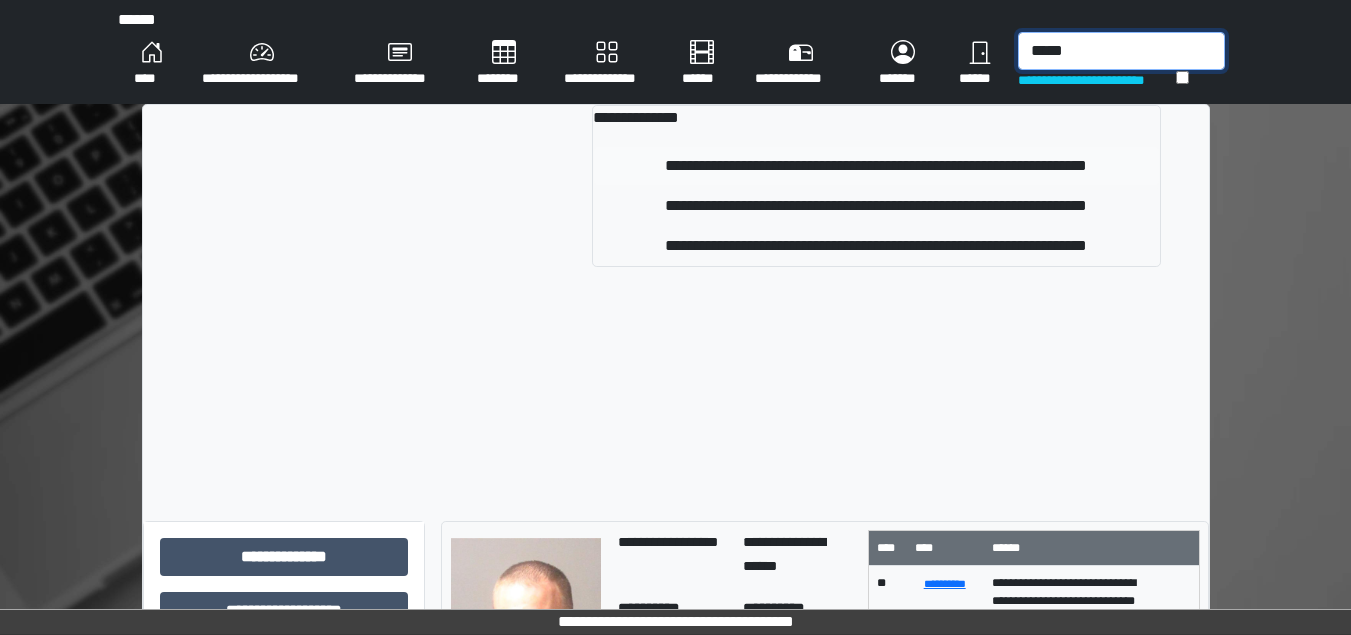 type on "*****" 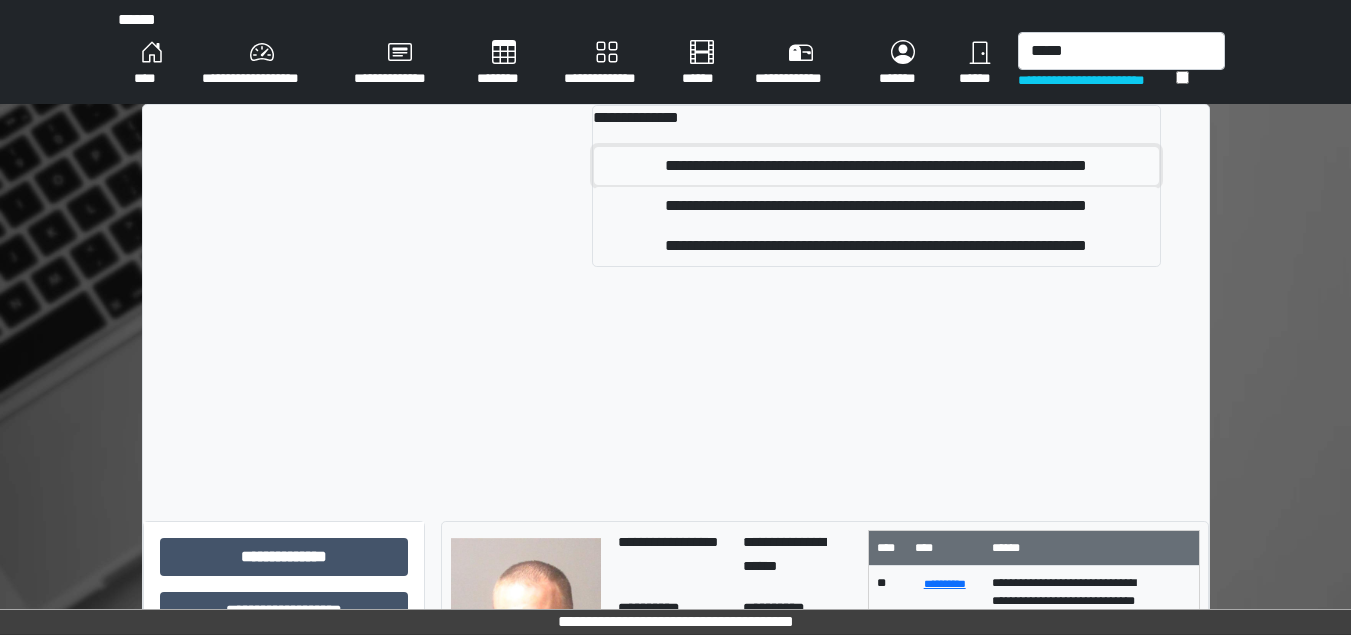 click on "**********" at bounding box center (876, 166) 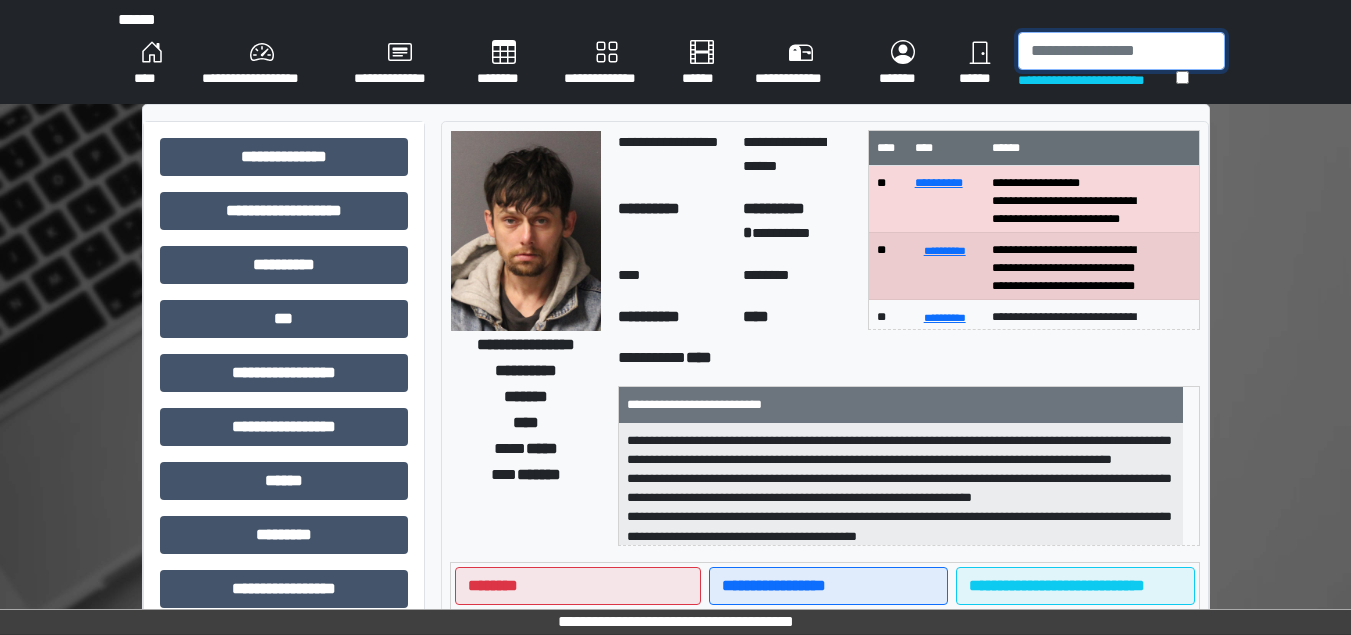 click at bounding box center (1121, 51) 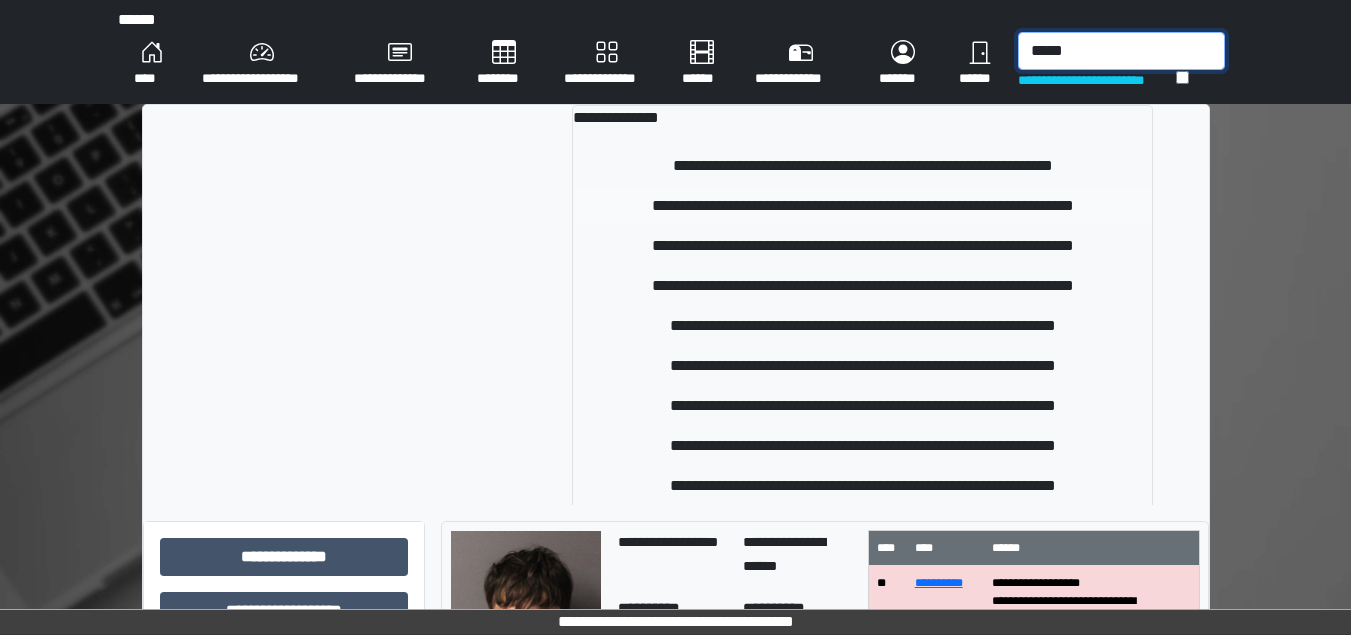 type on "*****" 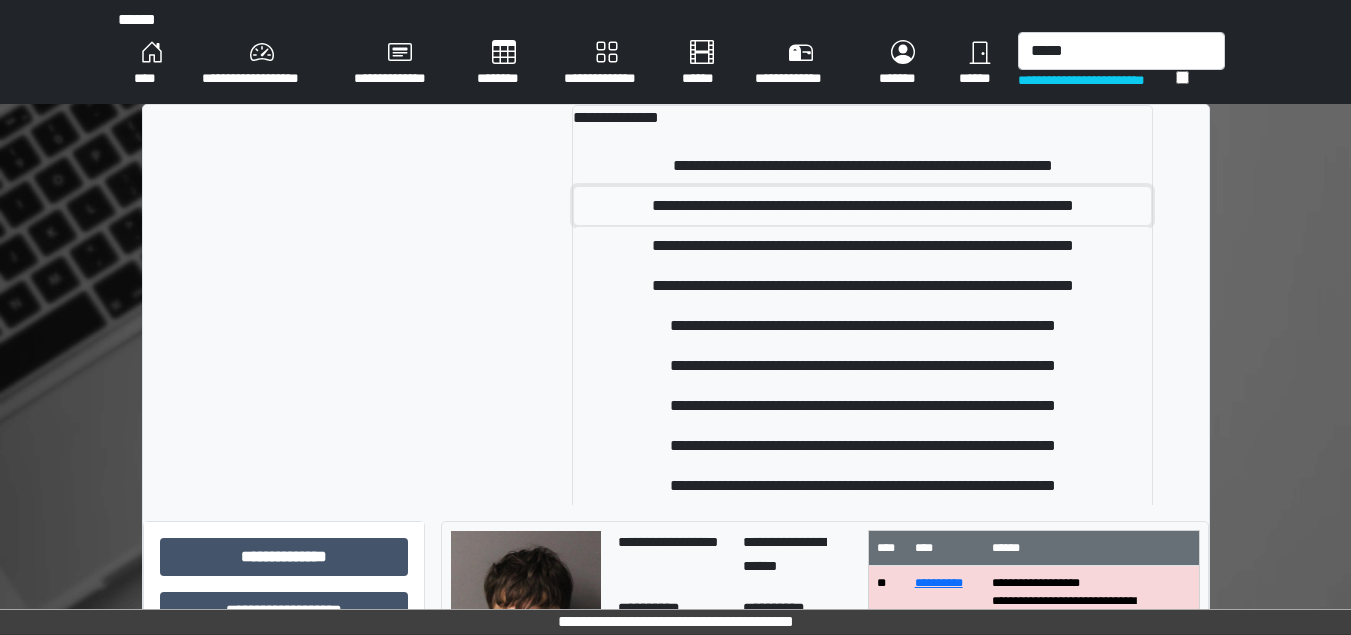 click on "**********" at bounding box center [862, 206] 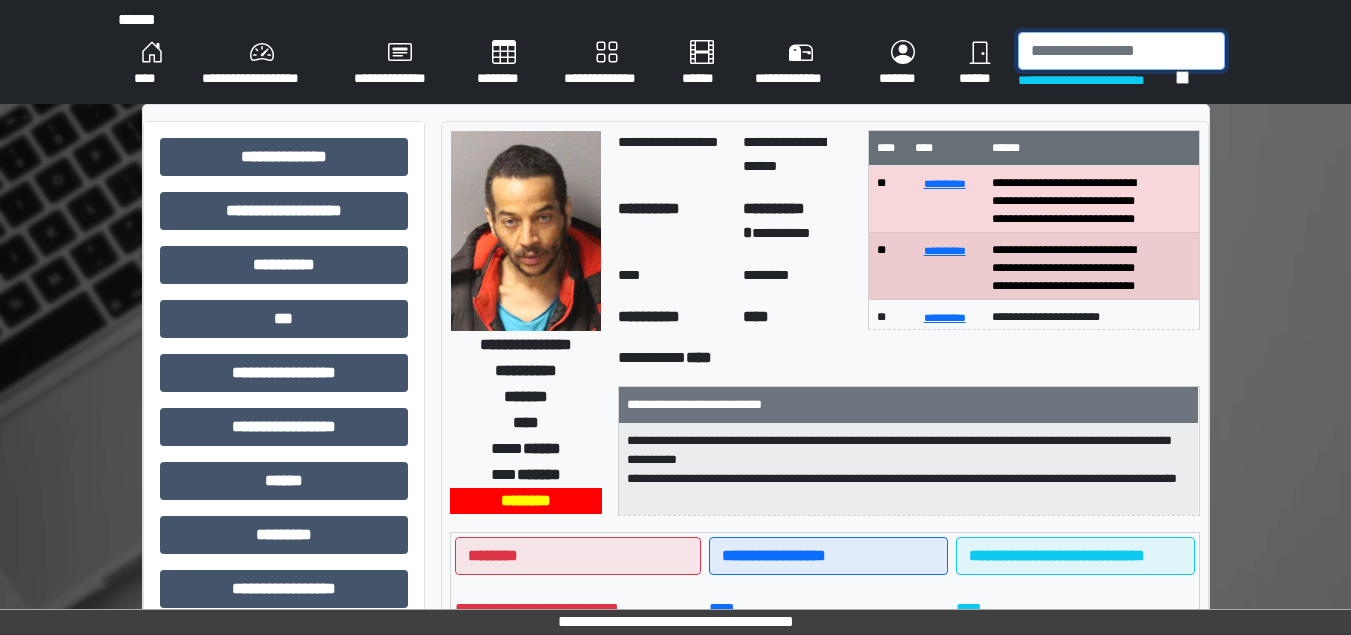 click at bounding box center (1121, 51) 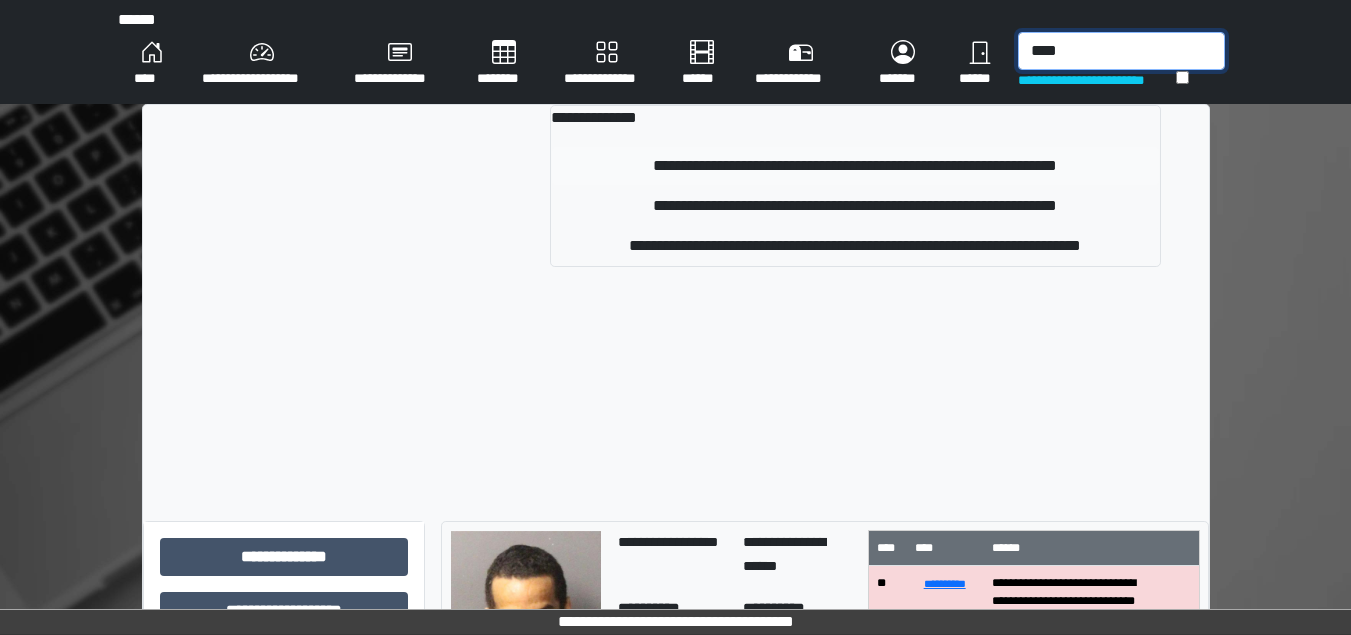 type on "****" 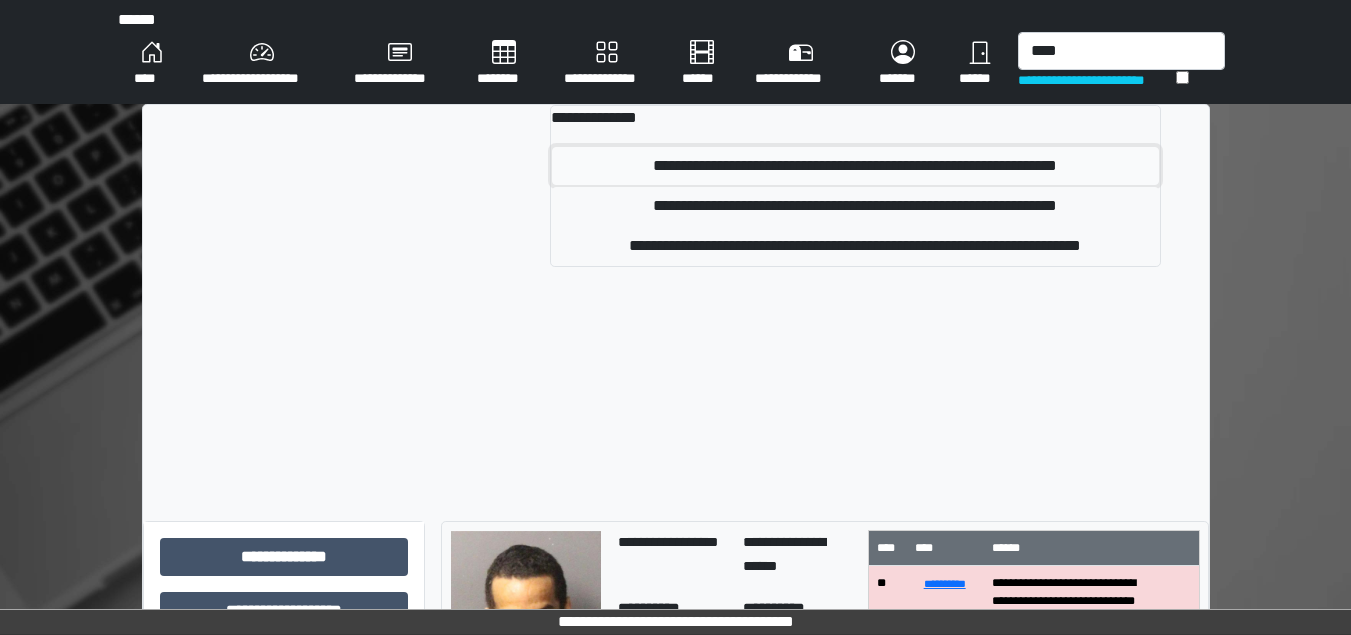 click on "**********" at bounding box center [855, 166] 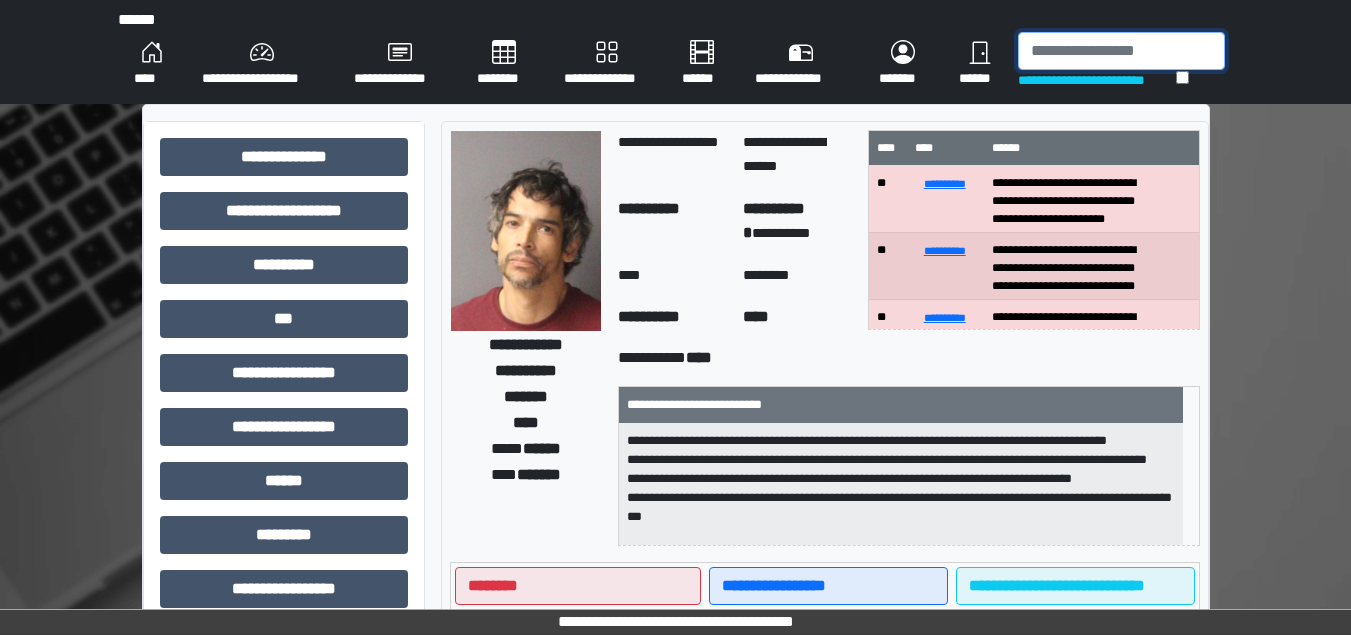 click at bounding box center (1121, 51) 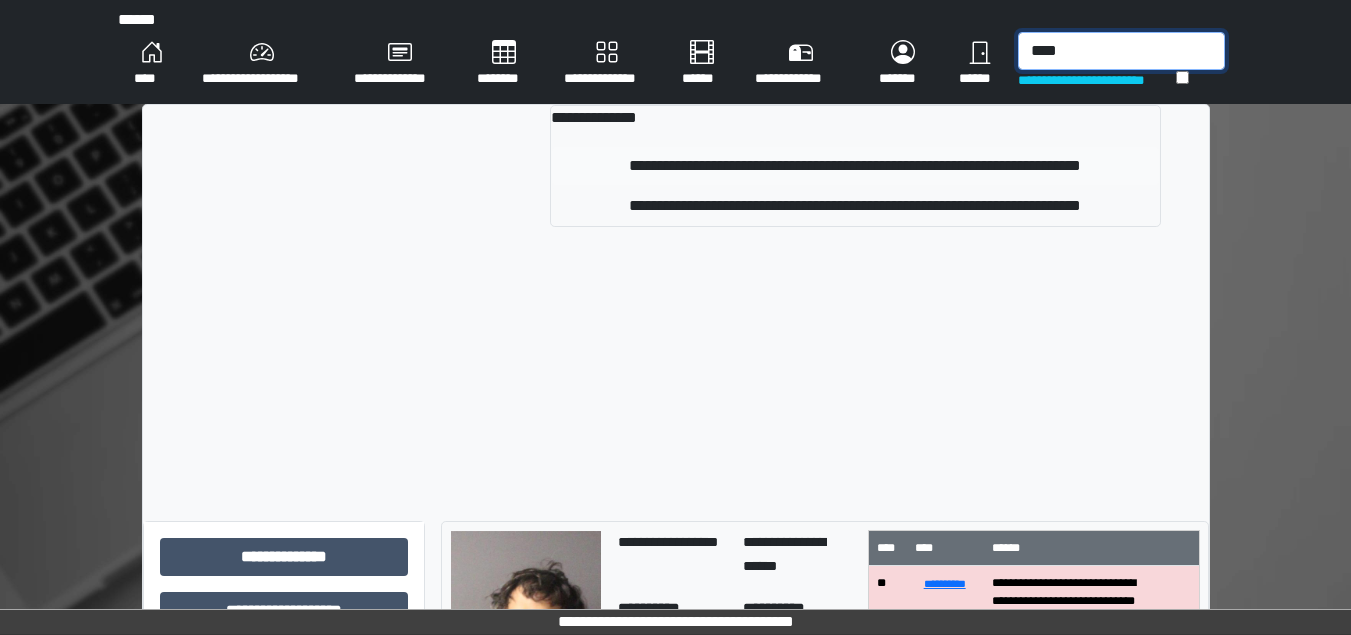 type on "****" 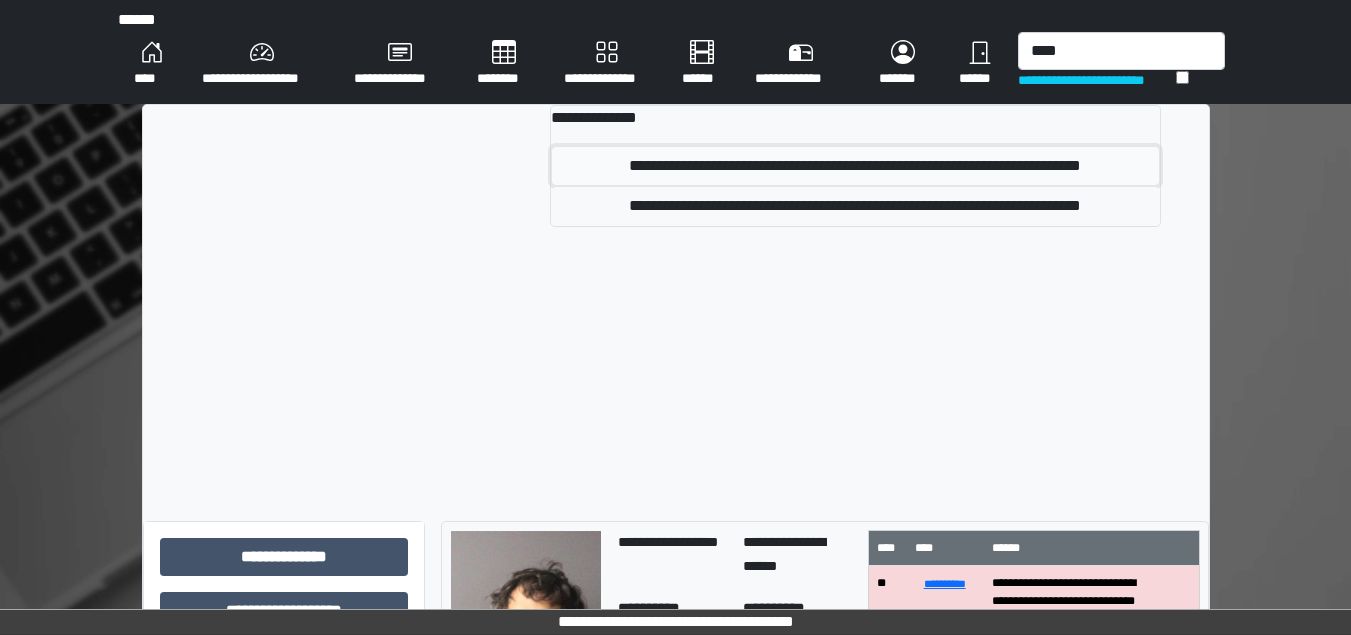 click on "**********" at bounding box center (855, 166) 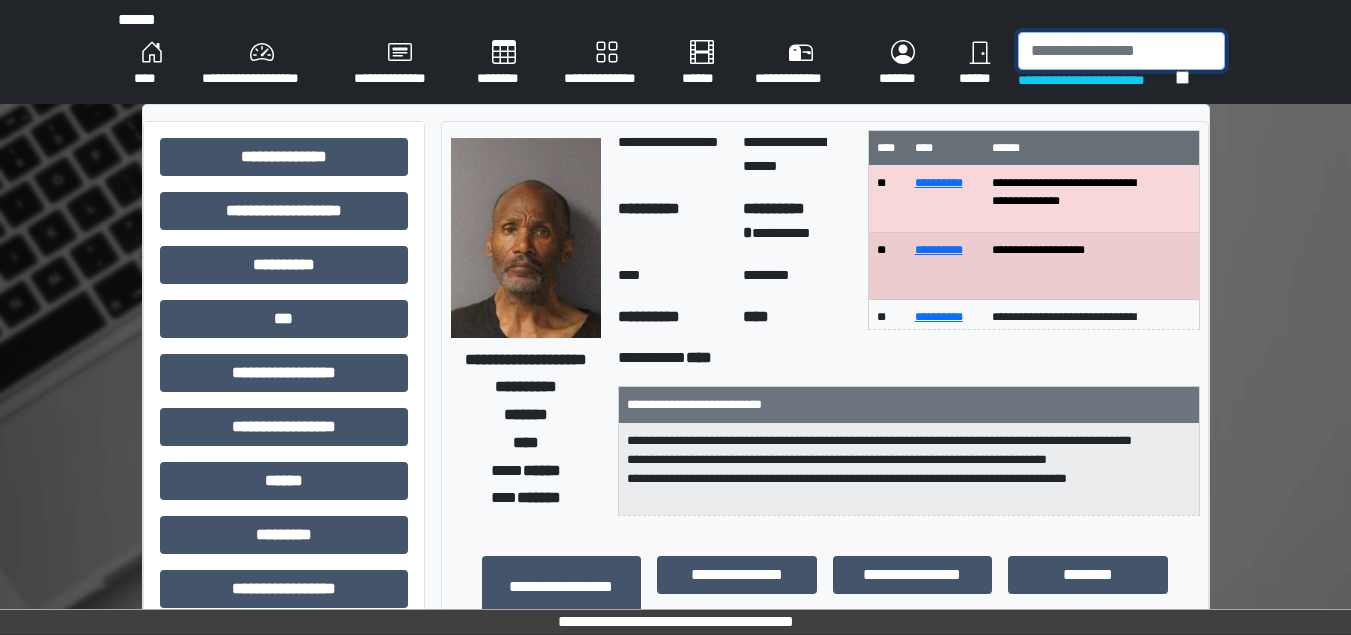 click at bounding box center (1121, 51) 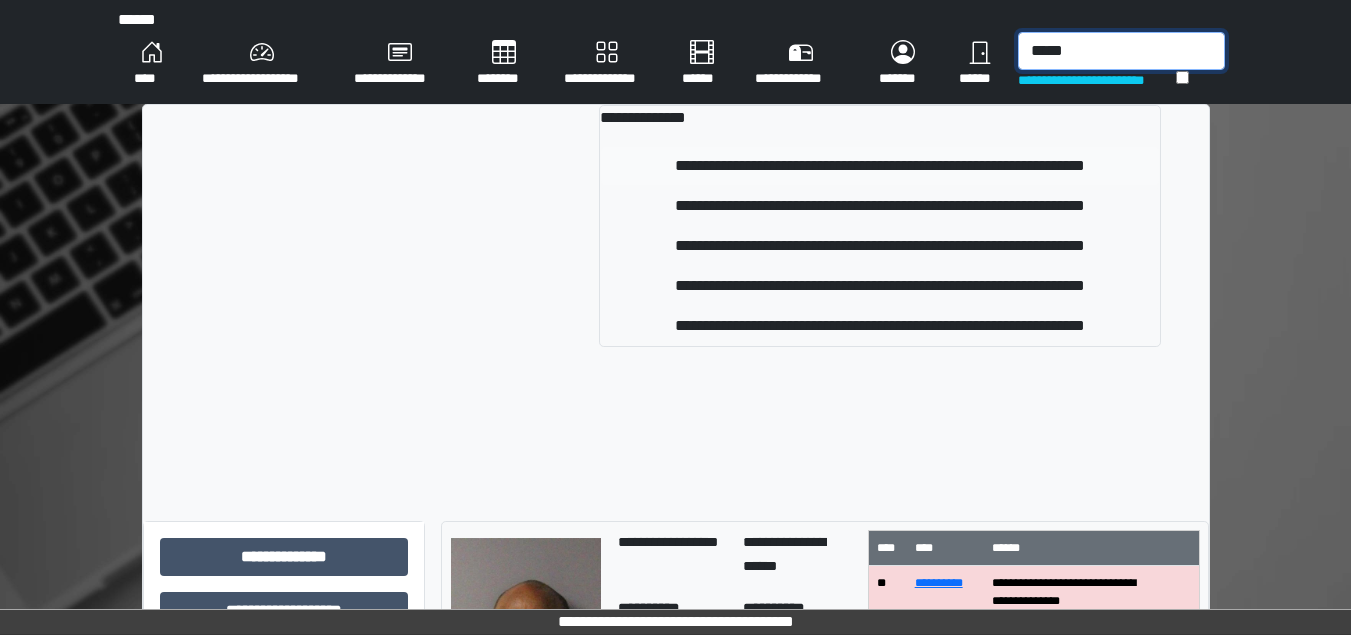 type on "*****" 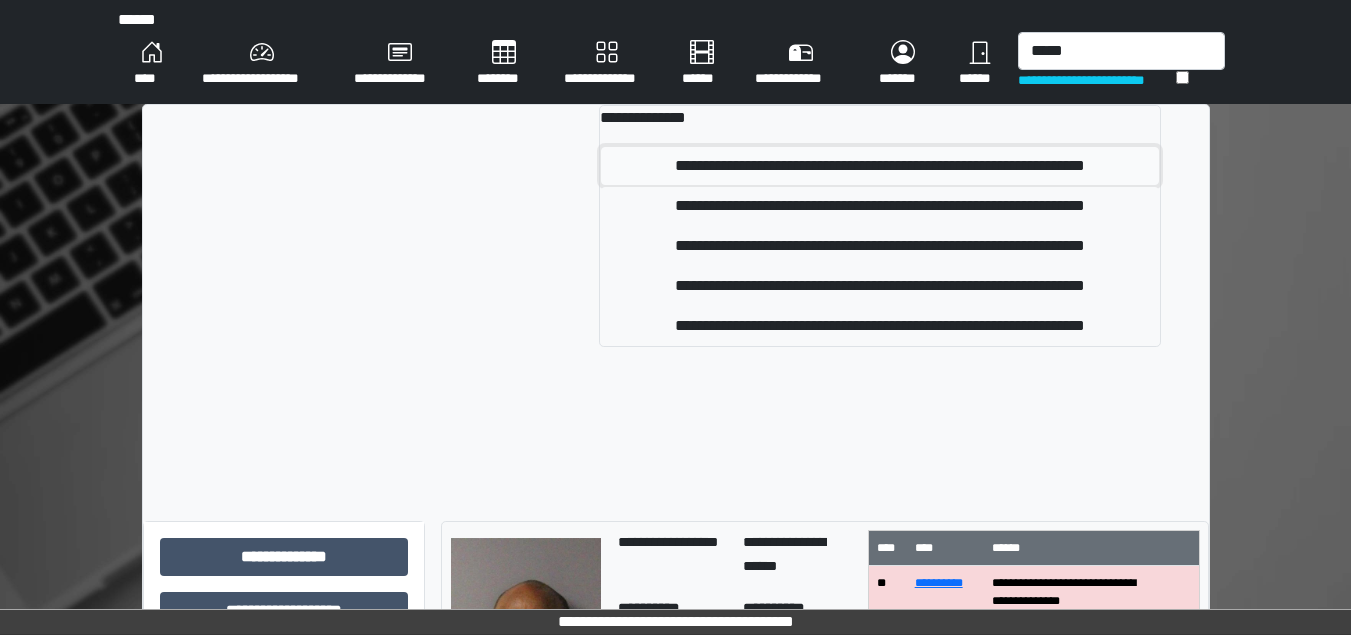 click on "**********" at bounding box center [880, 166] 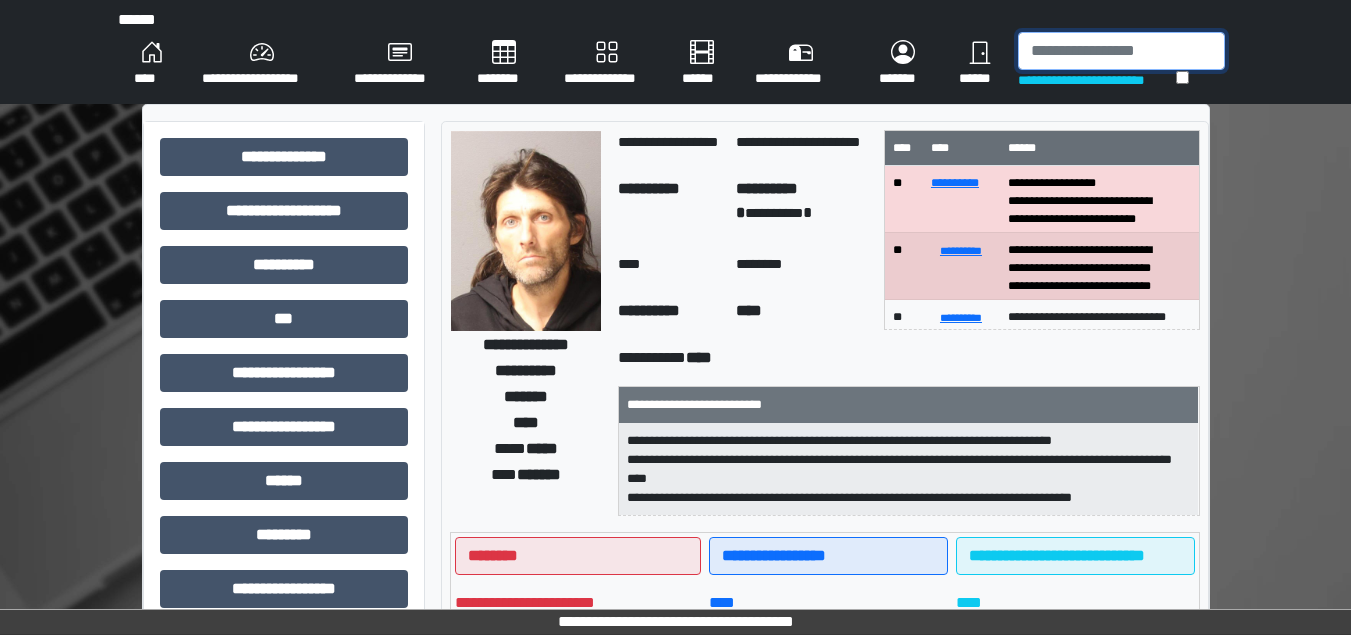 click at bounding box center (1121, 51) 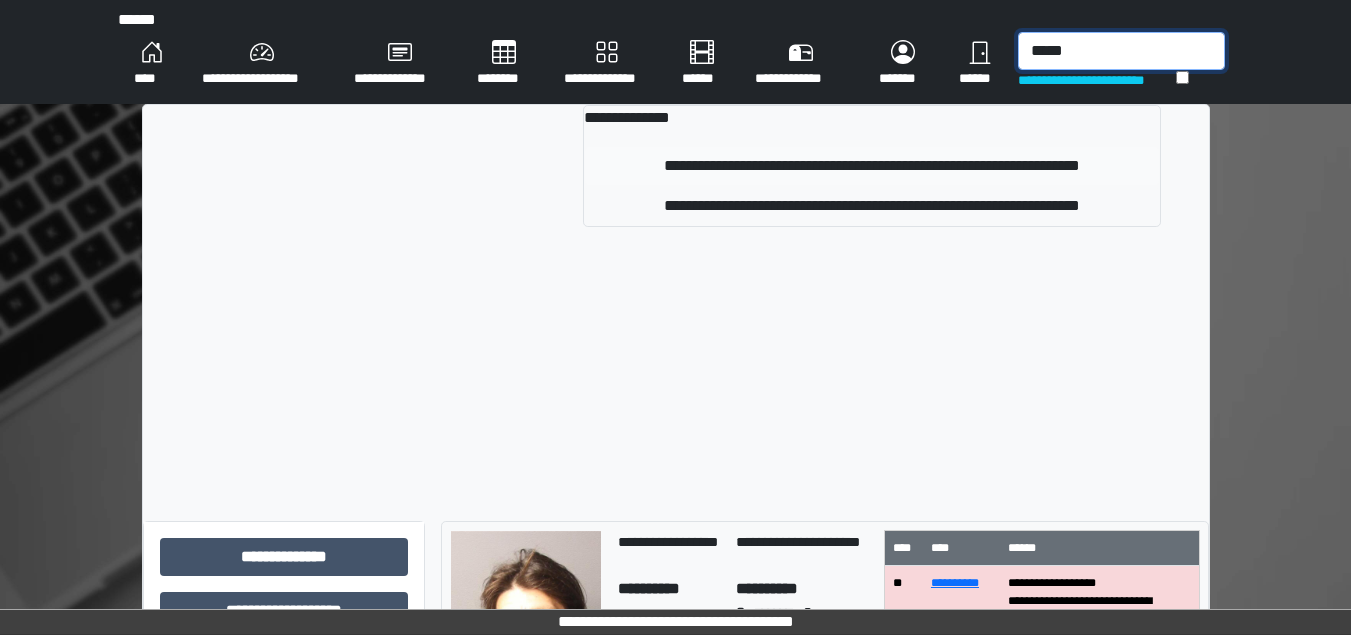 type on "*****" 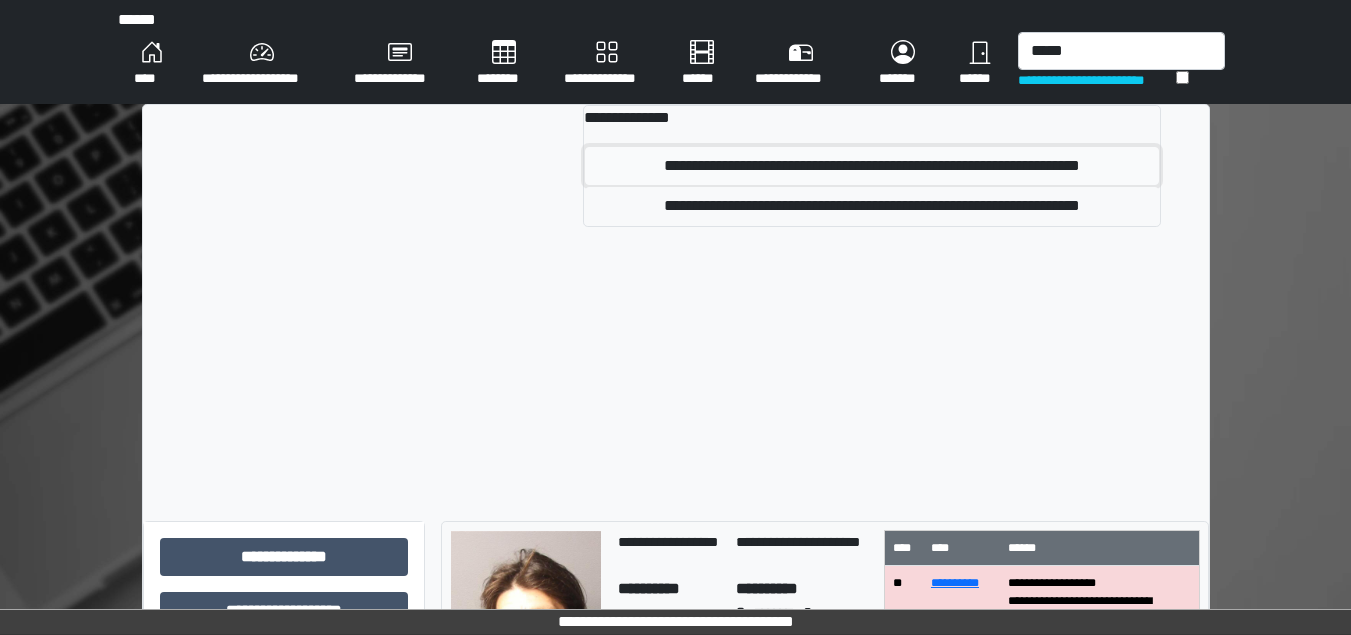 click on "**********" at bounding box center (871, 166) 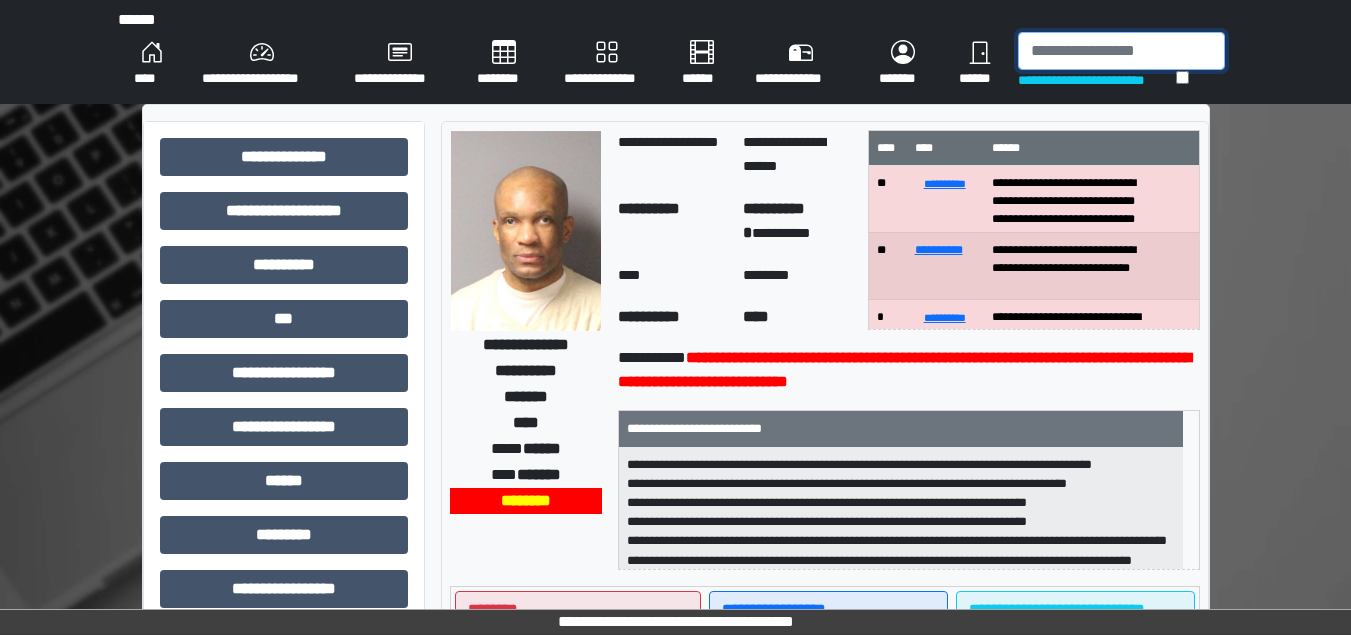 click at bounding box center (1121, 51) 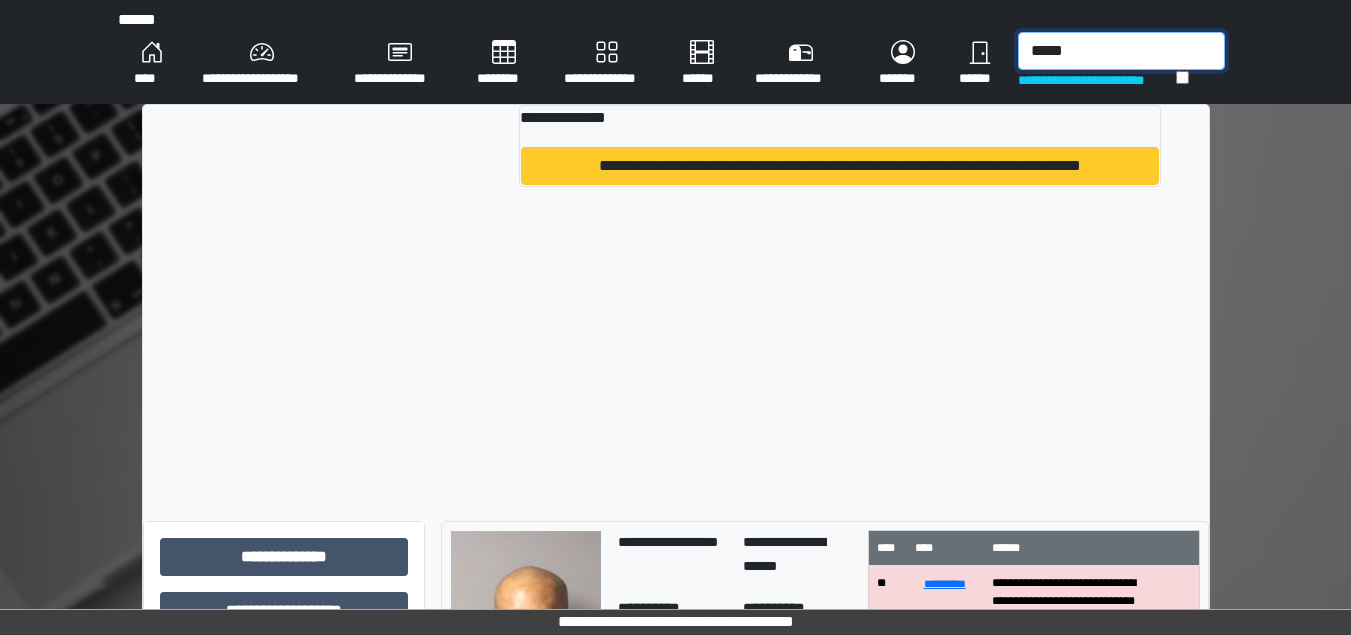 type on "*****" 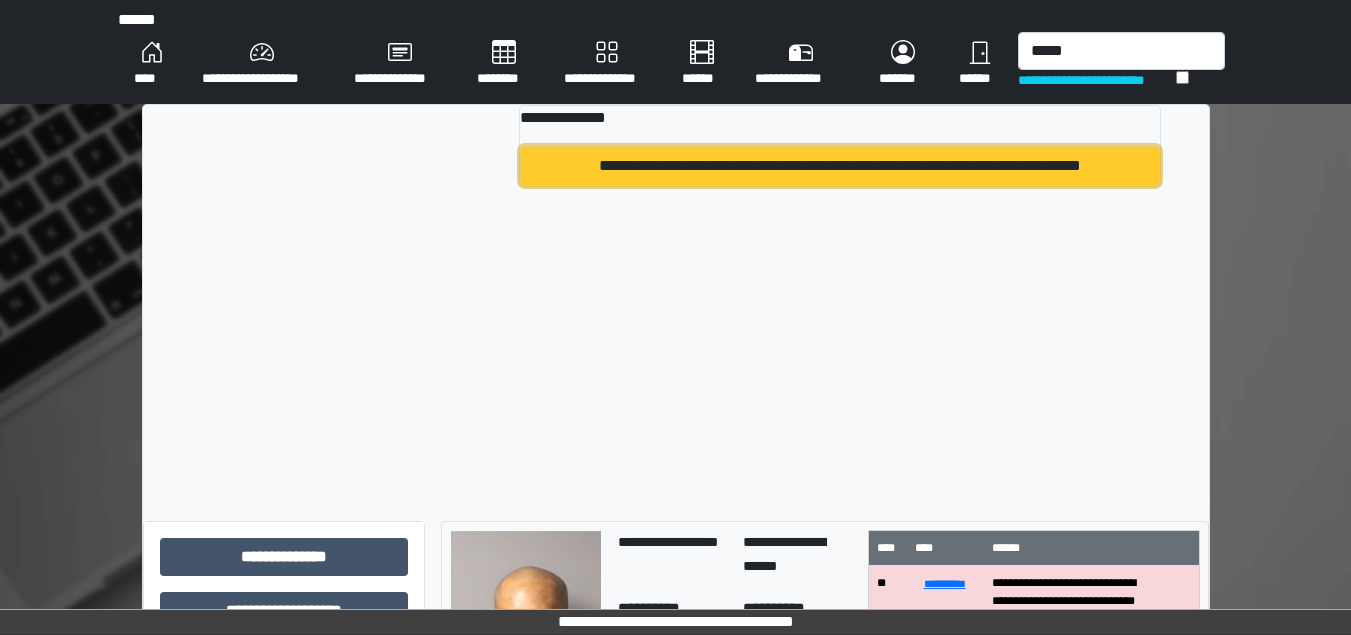 click on "**********" at bounding box center (839, 166) 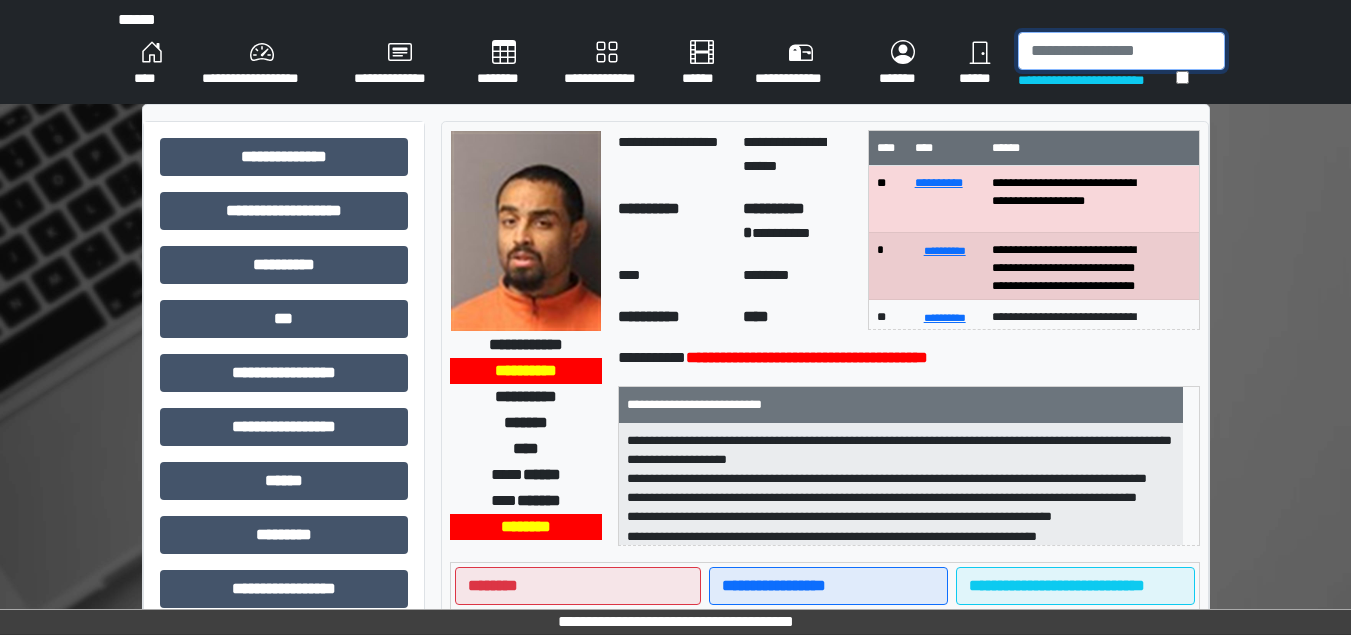 click at bounding box center (1121, 51) 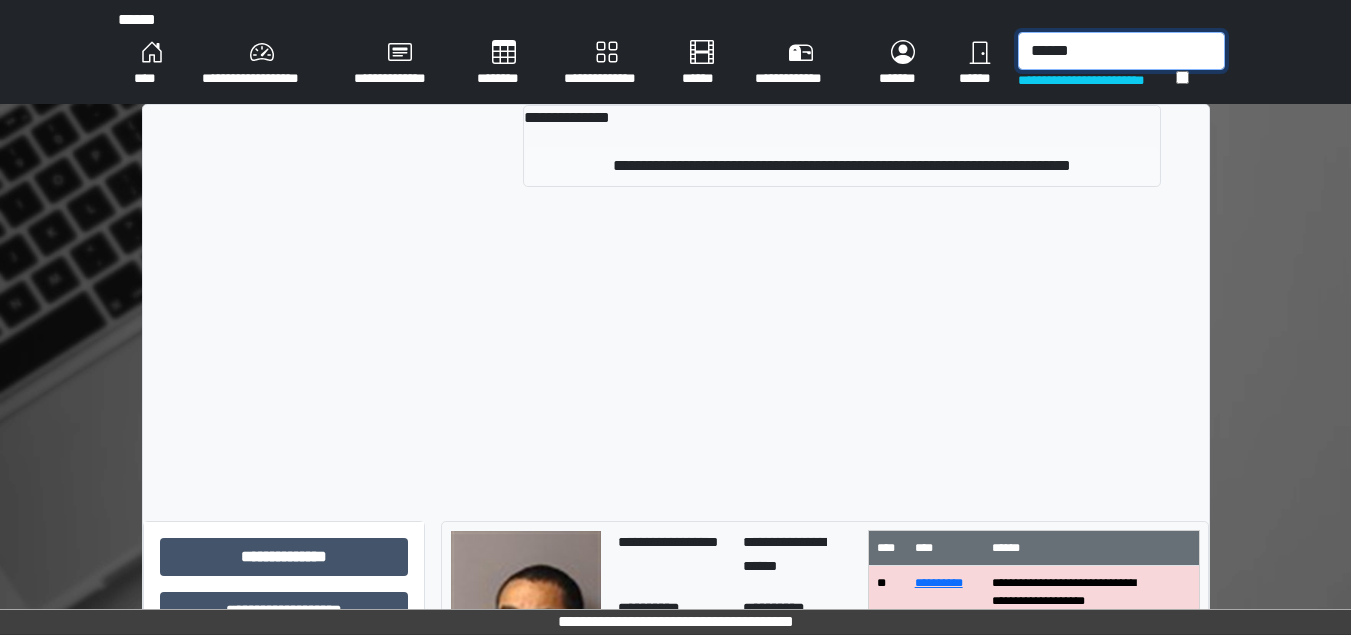 type on "******" 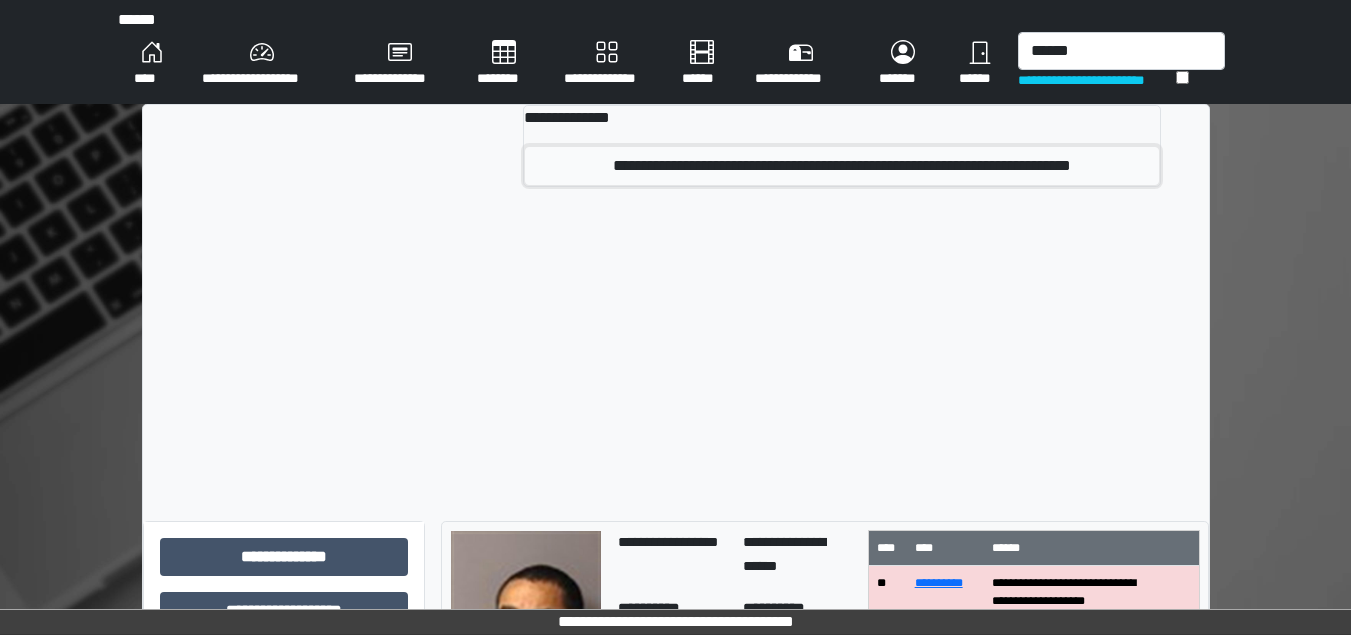click on "**********" at bounding box center [841, 166] 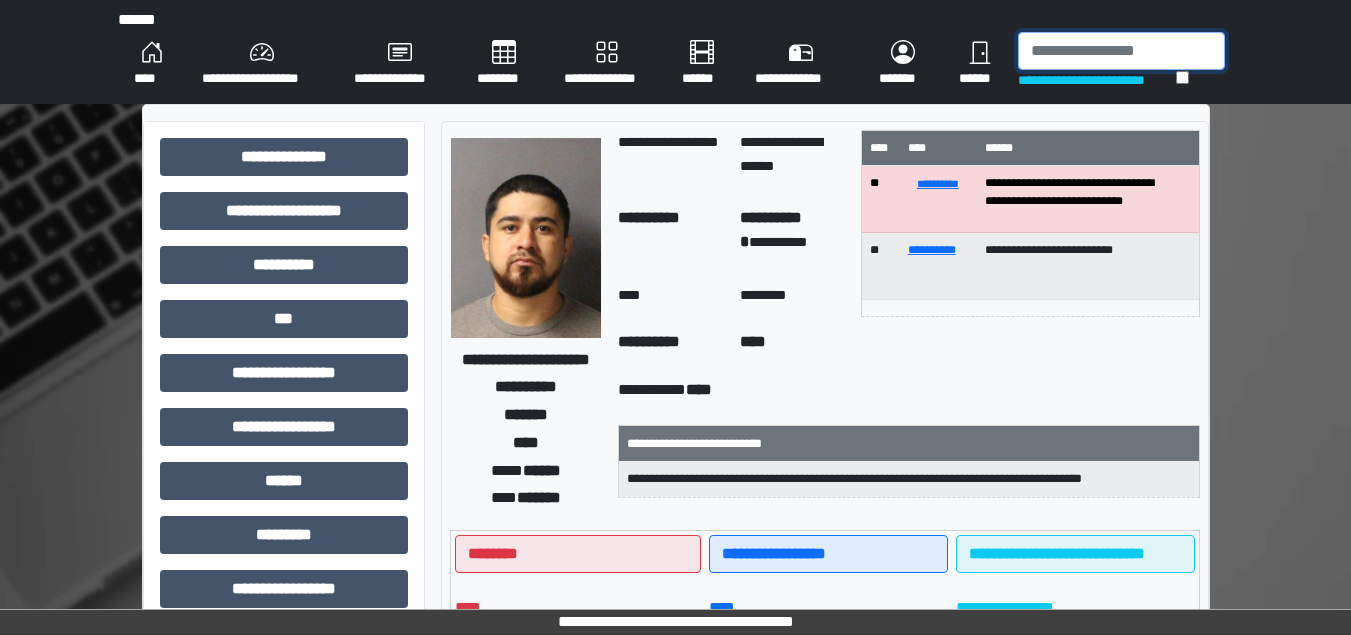 click at bounding box center [1121, 51] 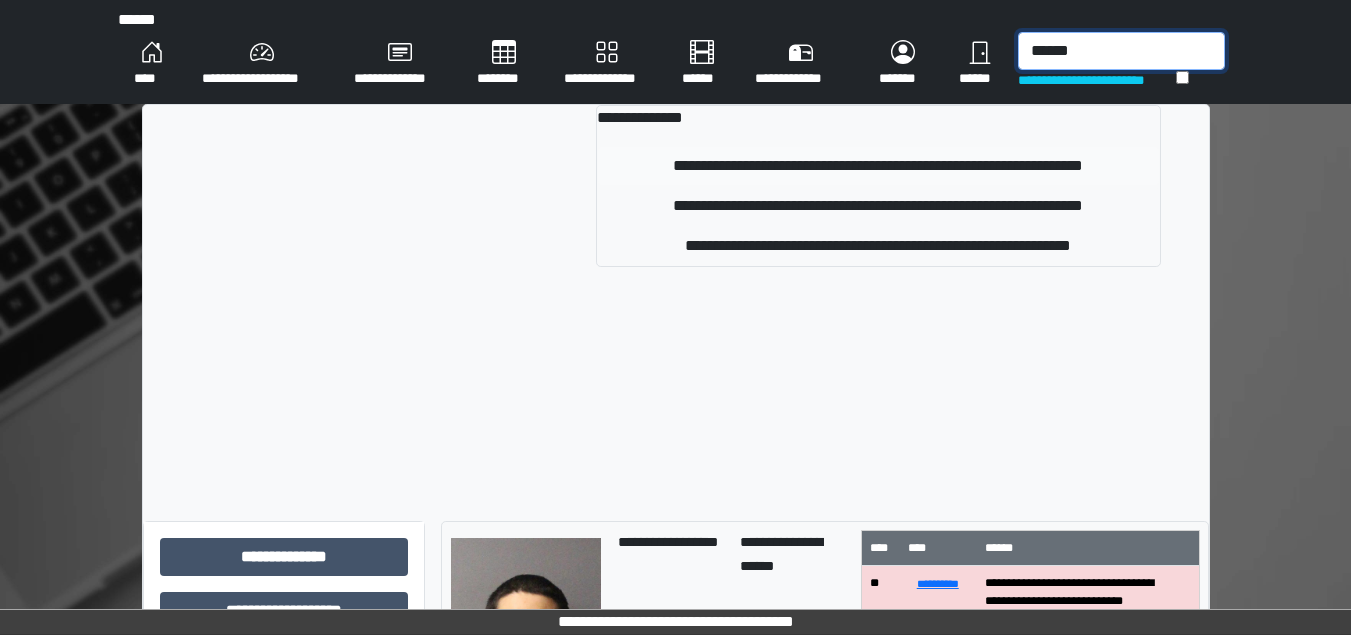 type on "******" 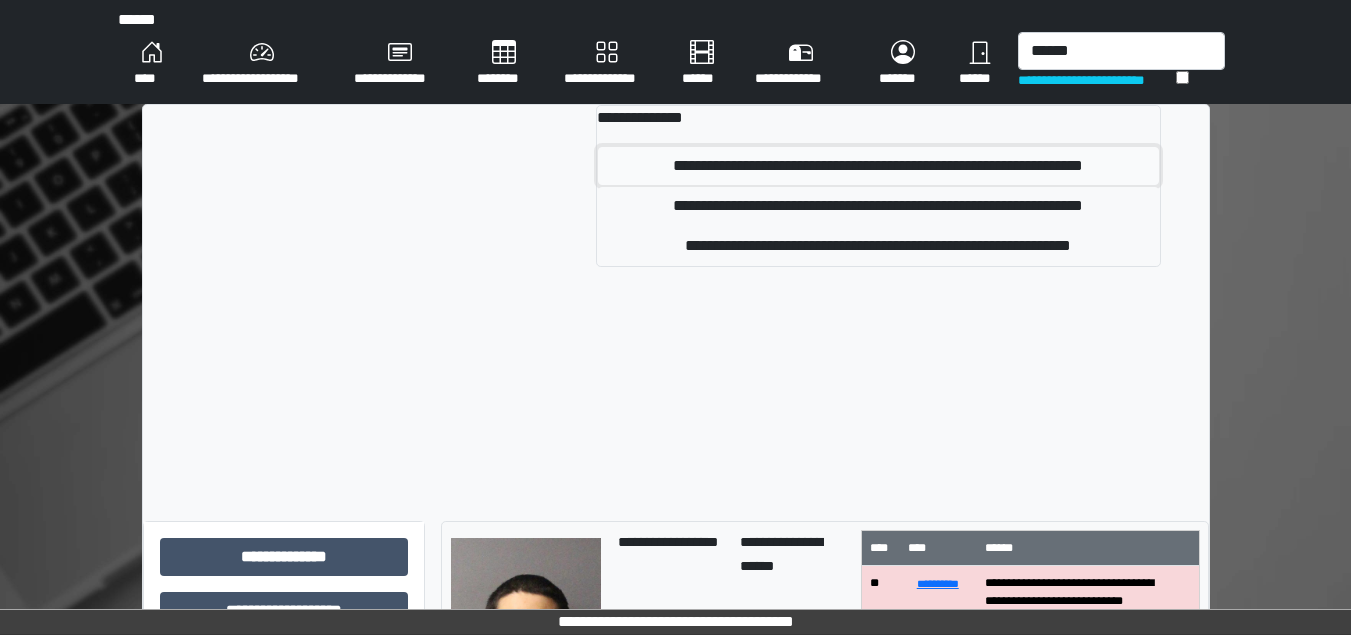 click on "**********" at bounding box center (878, 166) 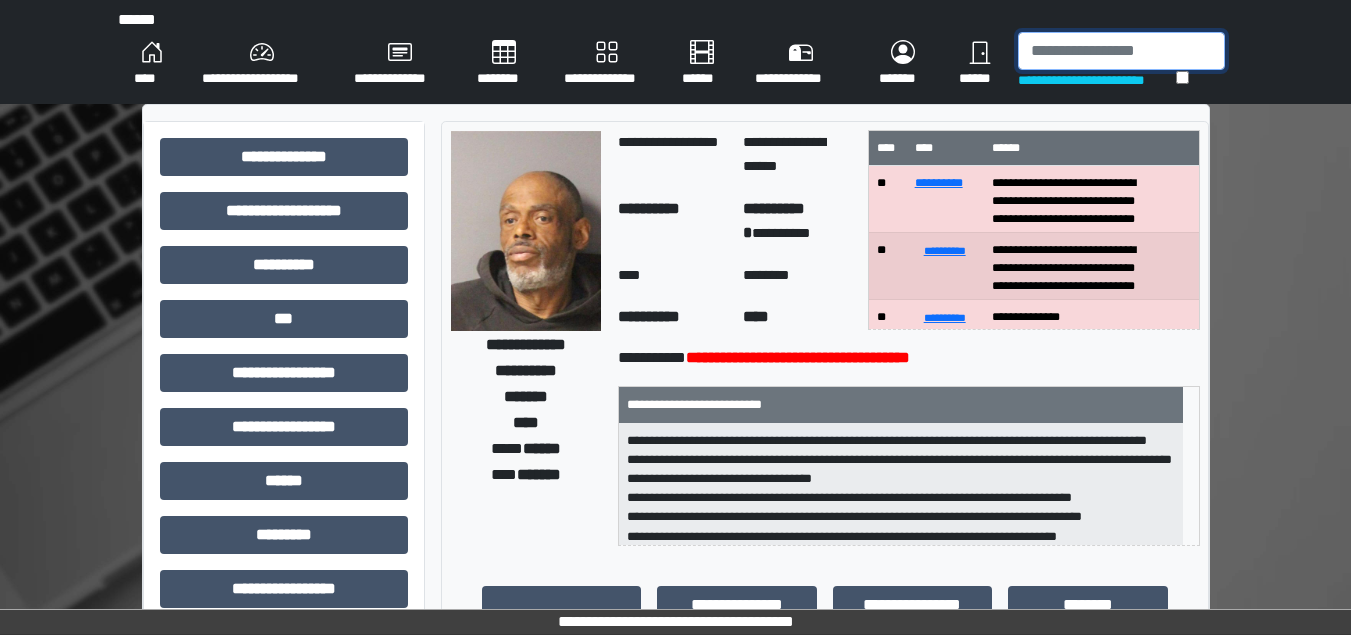 click at bounding box center [1121, 51] 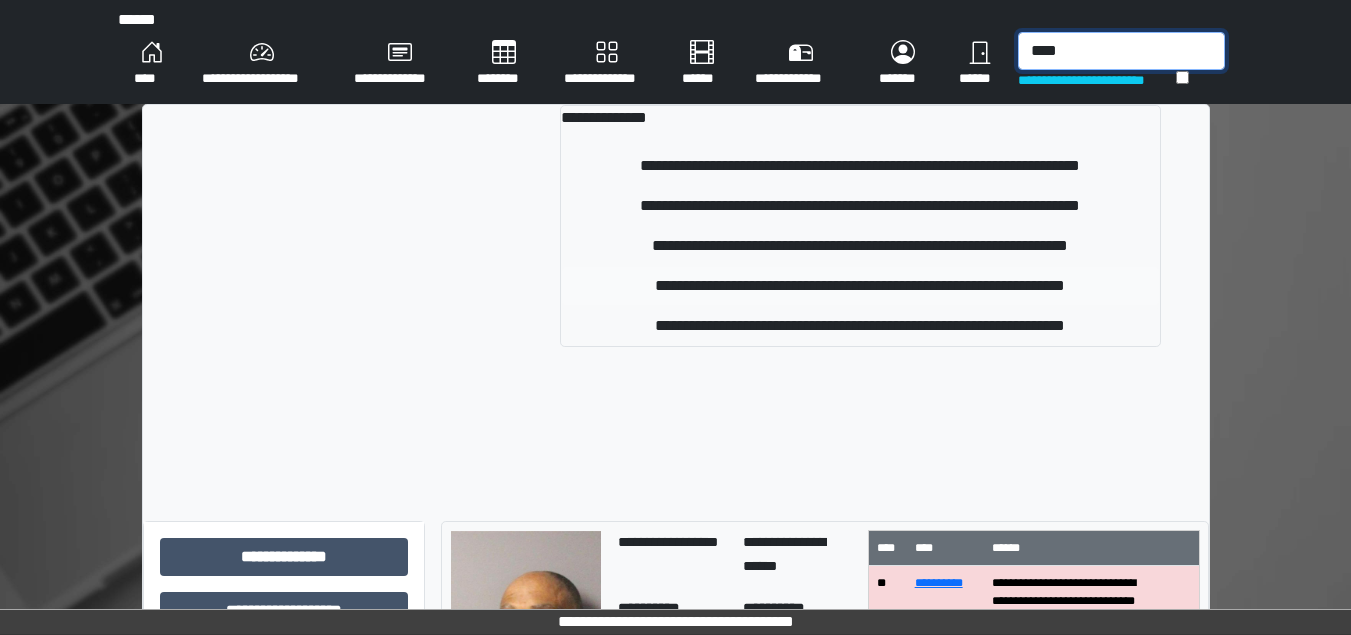 type on "****" 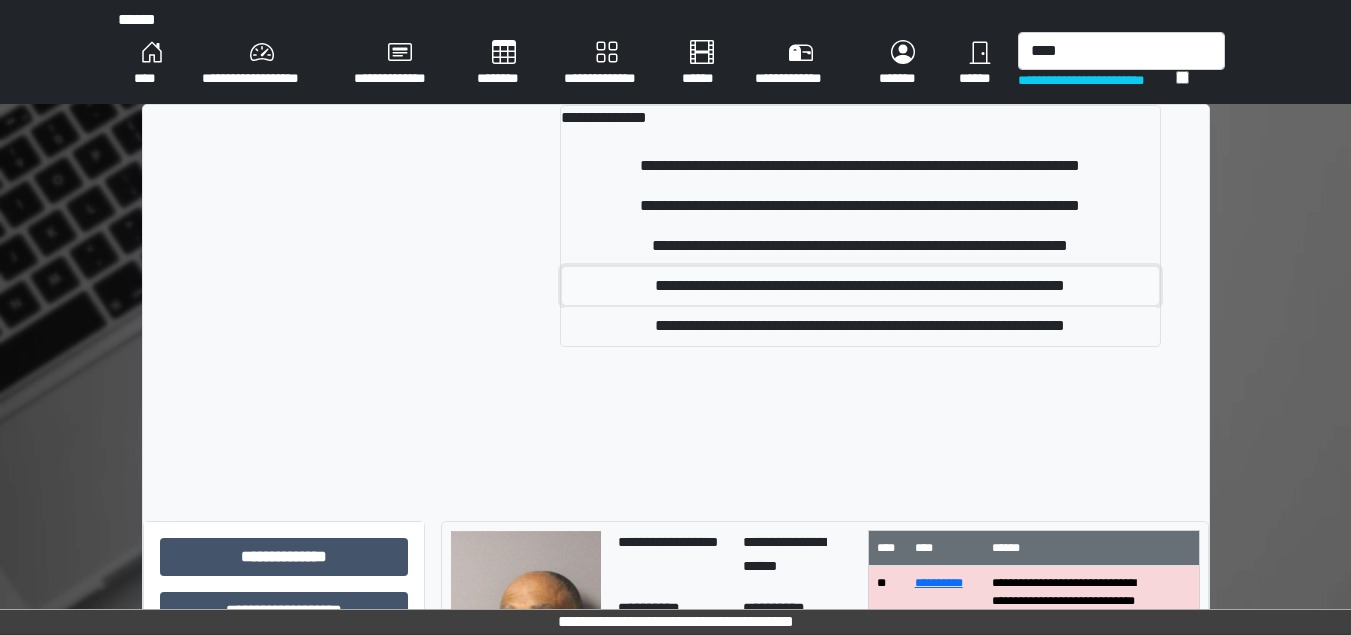 click on "**********" at bounding box center (860, 286) 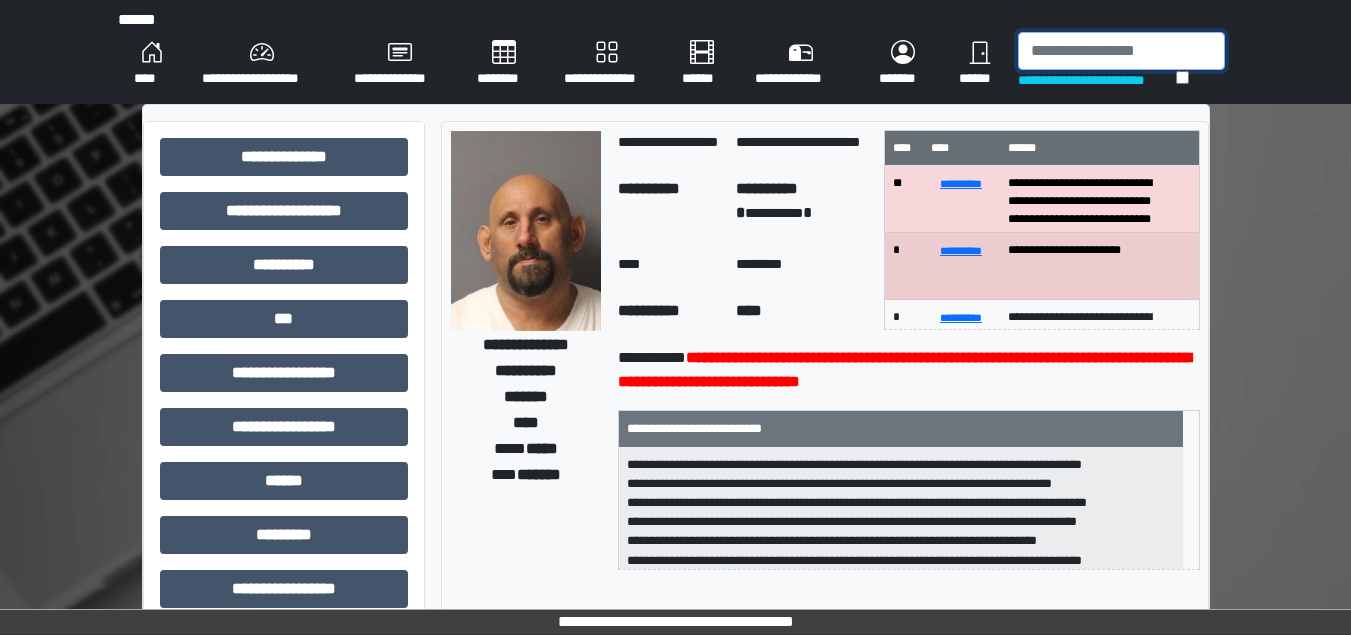 click at bounding box center (1121, 51) 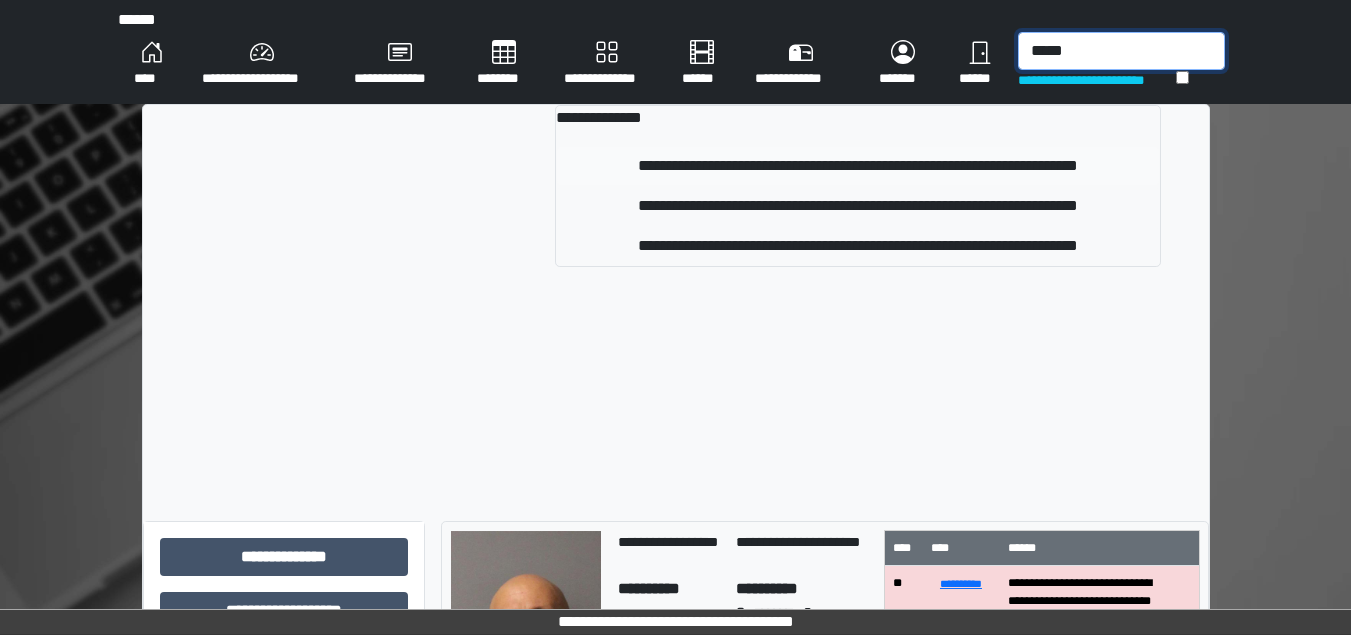 type on "*****" 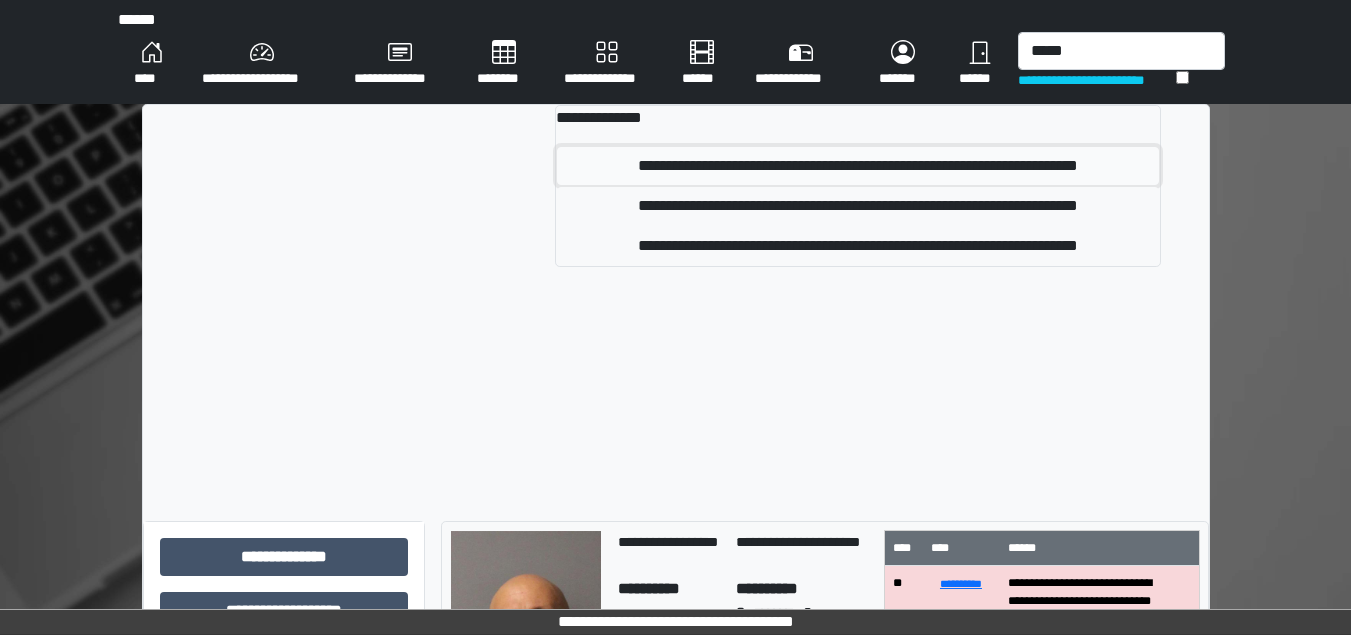click on "**********" at bounding box center [858, 166] 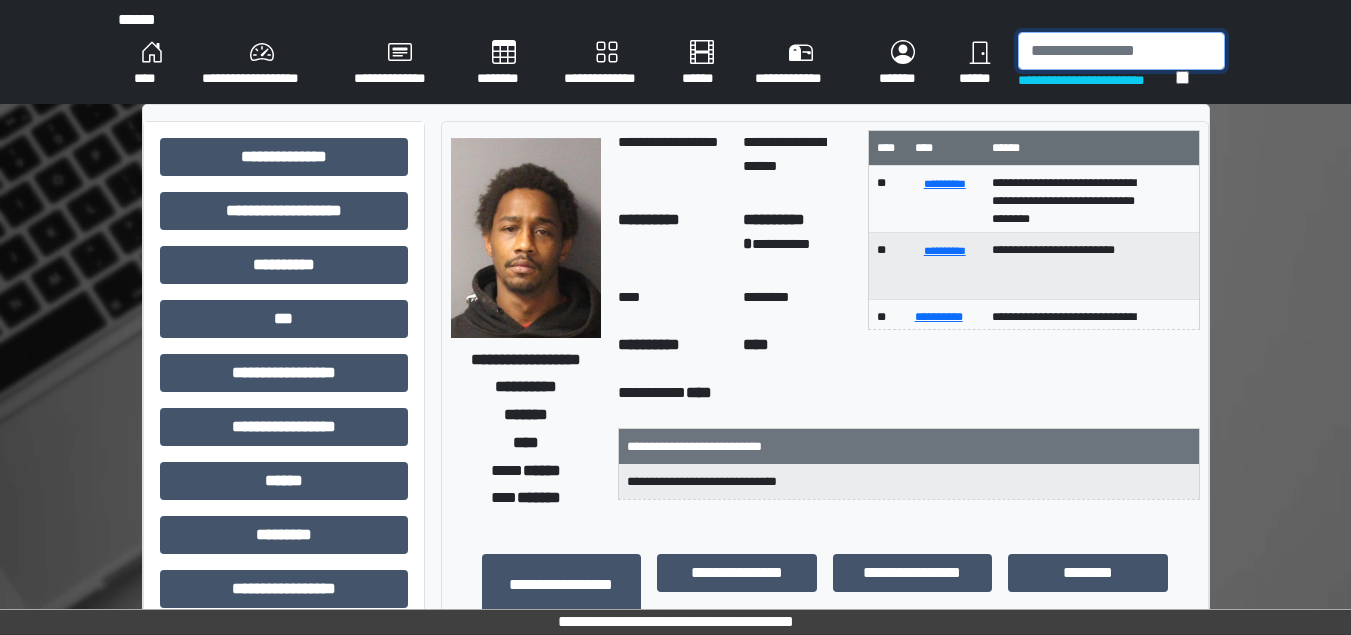click at bounding box center (1121, 51) 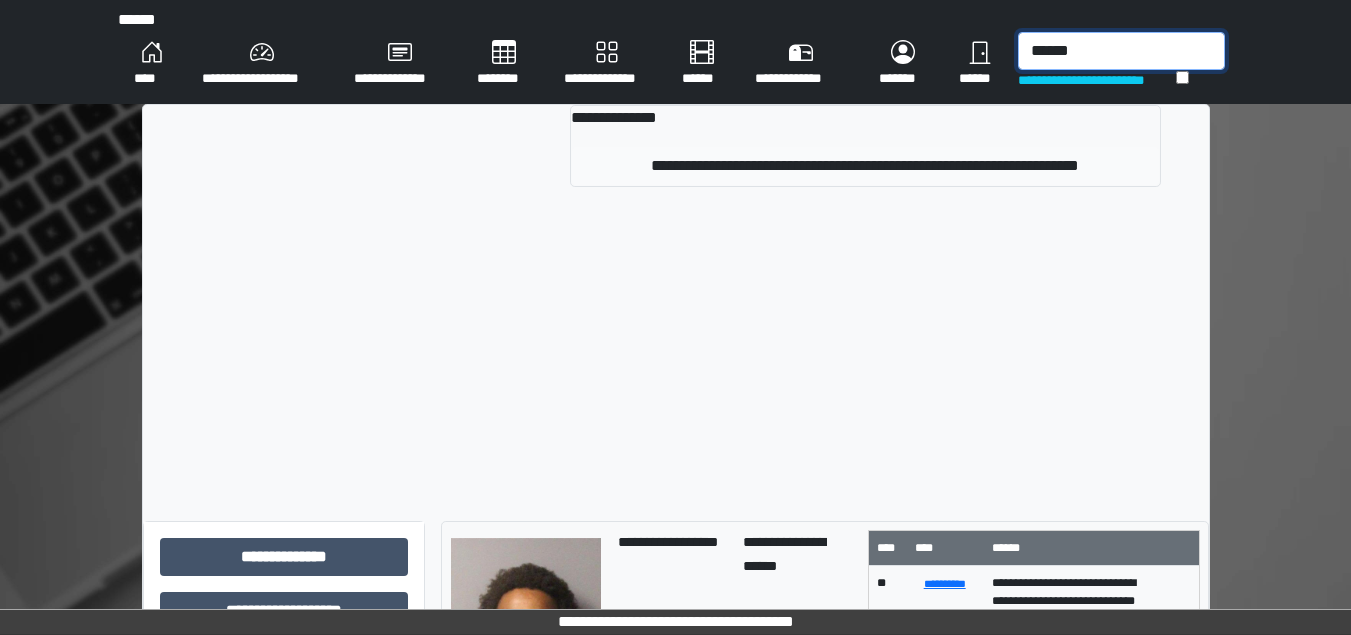 type on "******" 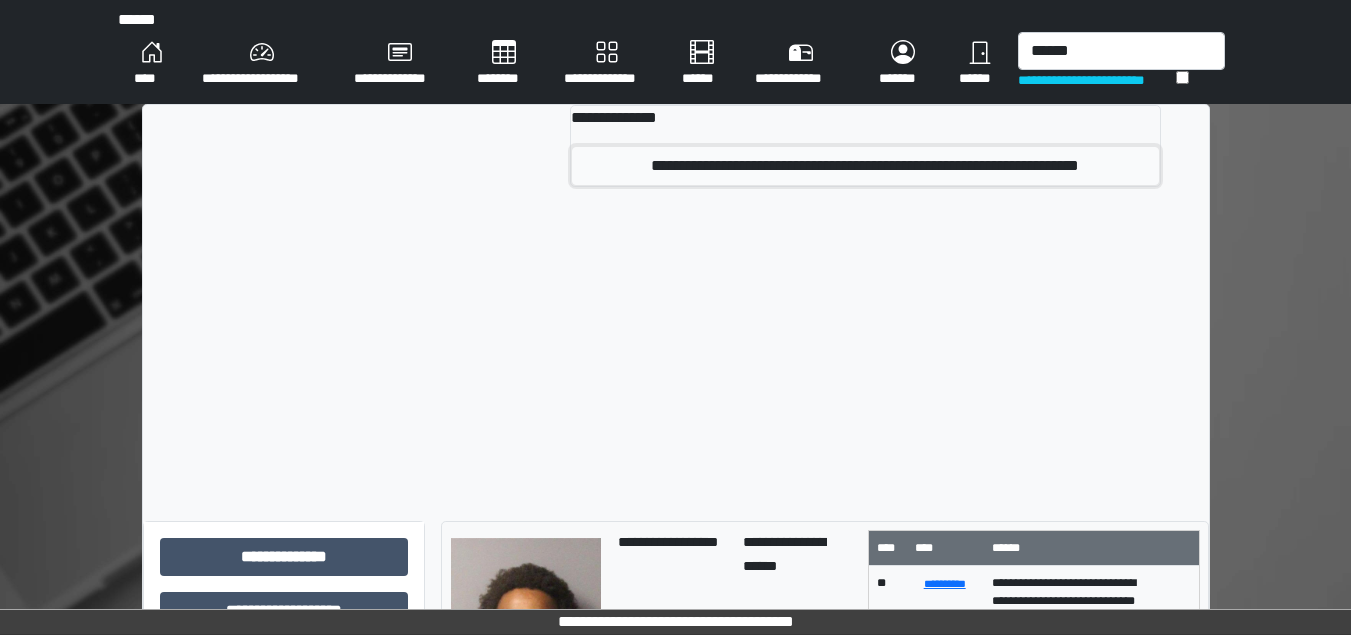 click on "**********" at bounding box center (865, 166) 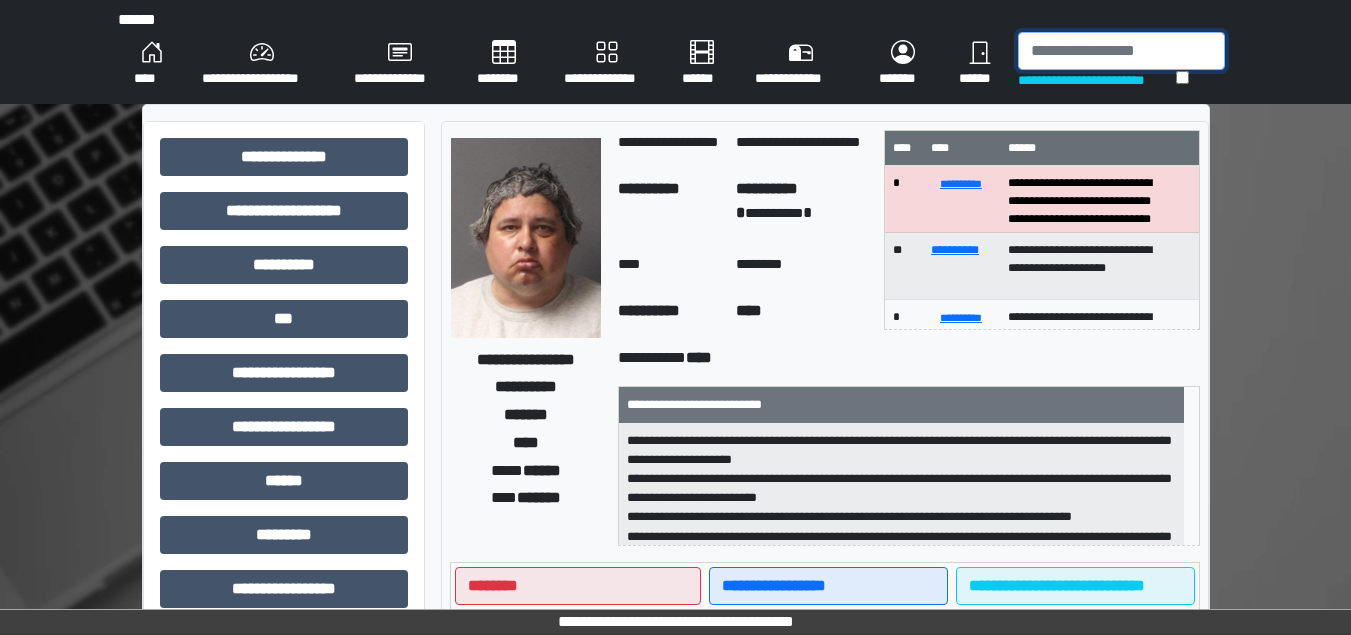 click at bounding box center (1121, 51) 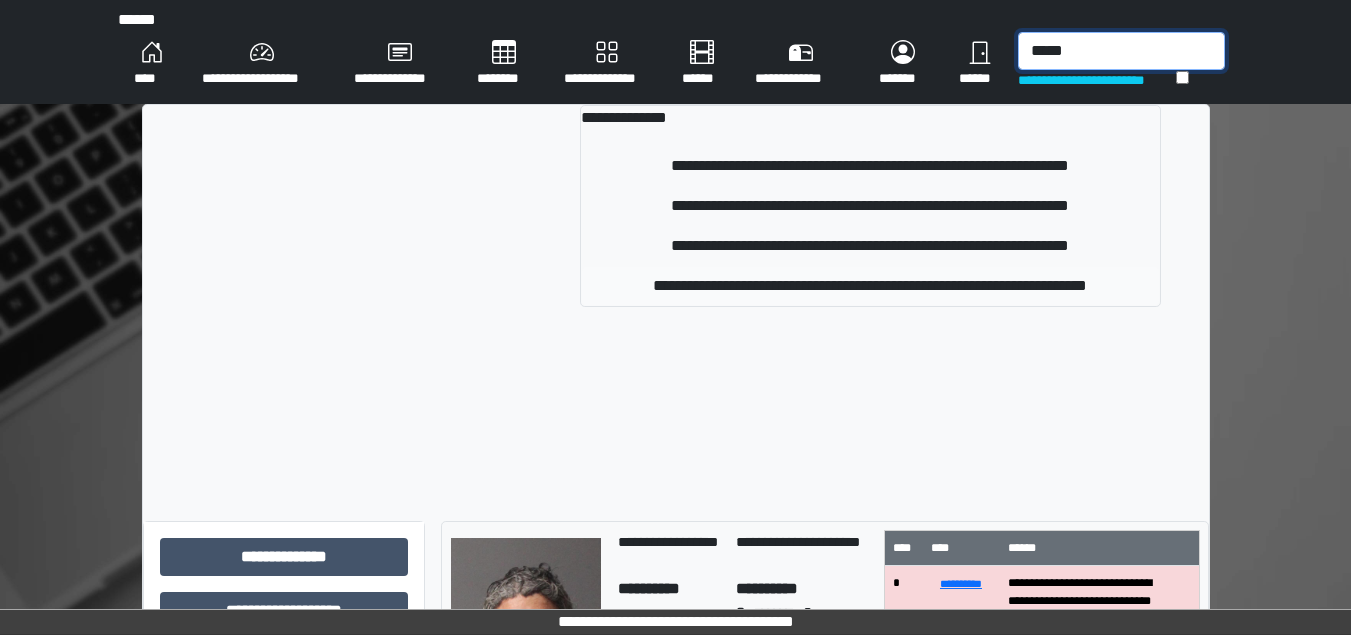 type on "*****" 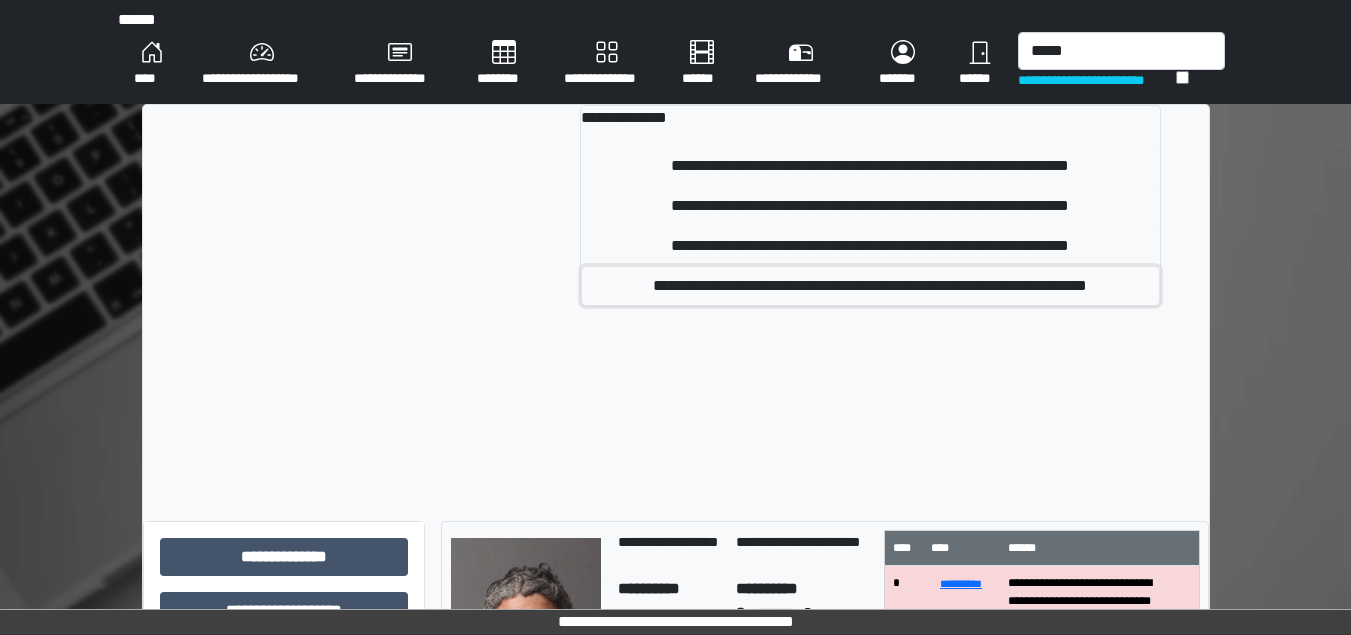 click on "**********" at bounding box center [870, 286] 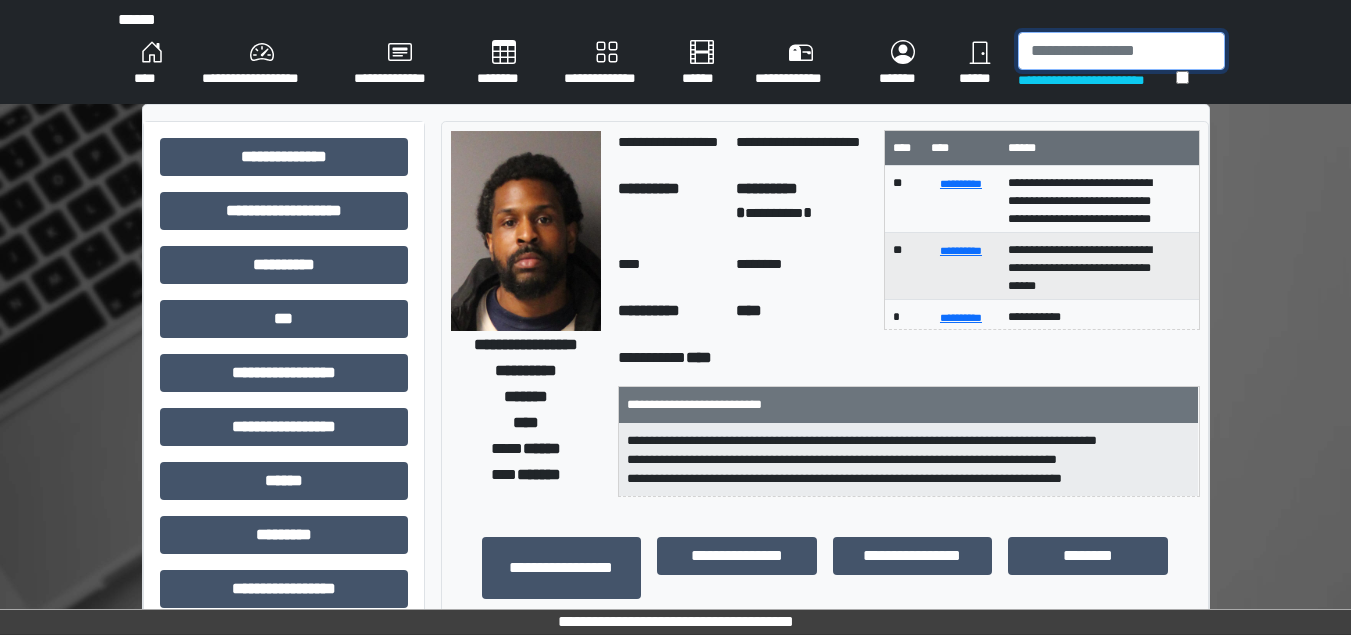 click at bounding box center [1121, 51] 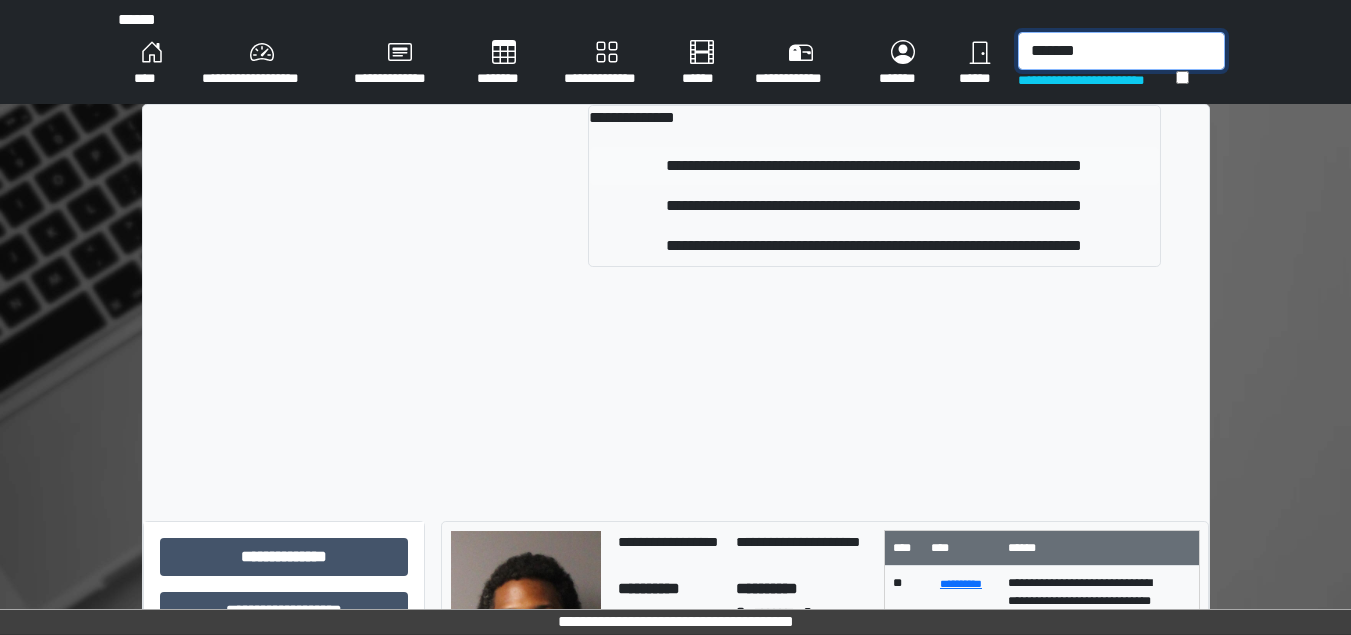 type on "*******" 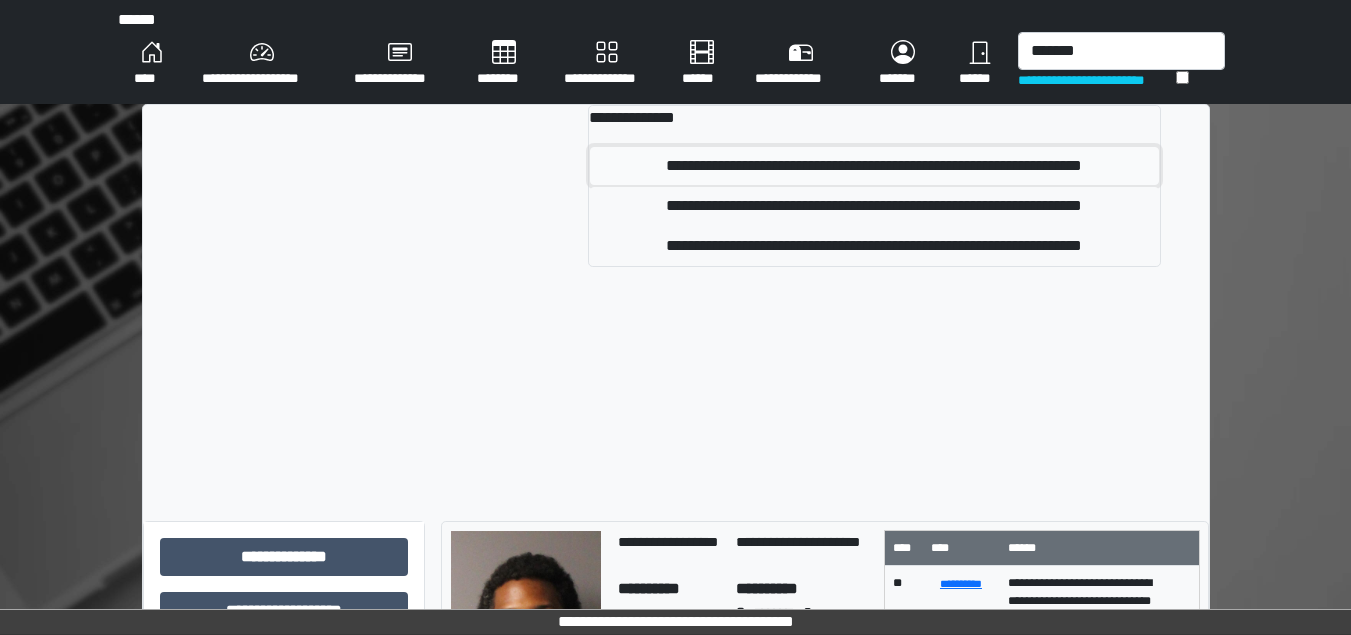 click on "**********" at bounding box center [874, 166] 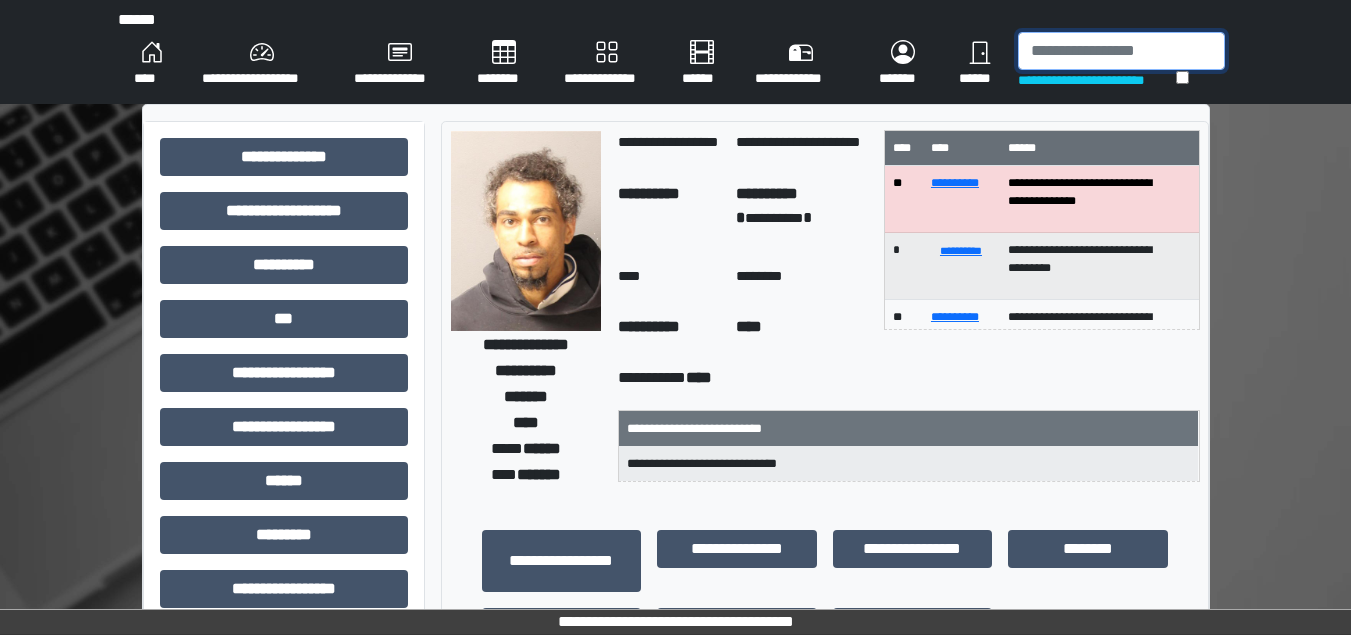 click at bounding box center (1121, 51) 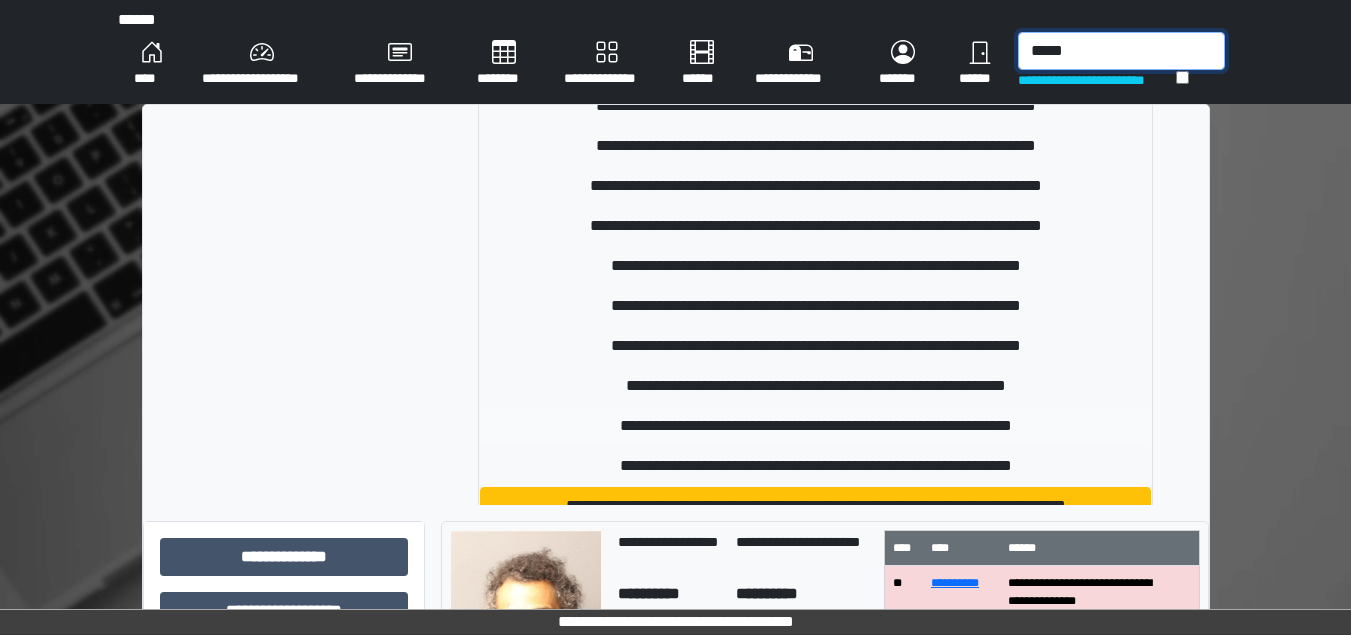 scroll, scrollTop: 200, scrollLeft: 0, axis: vertical 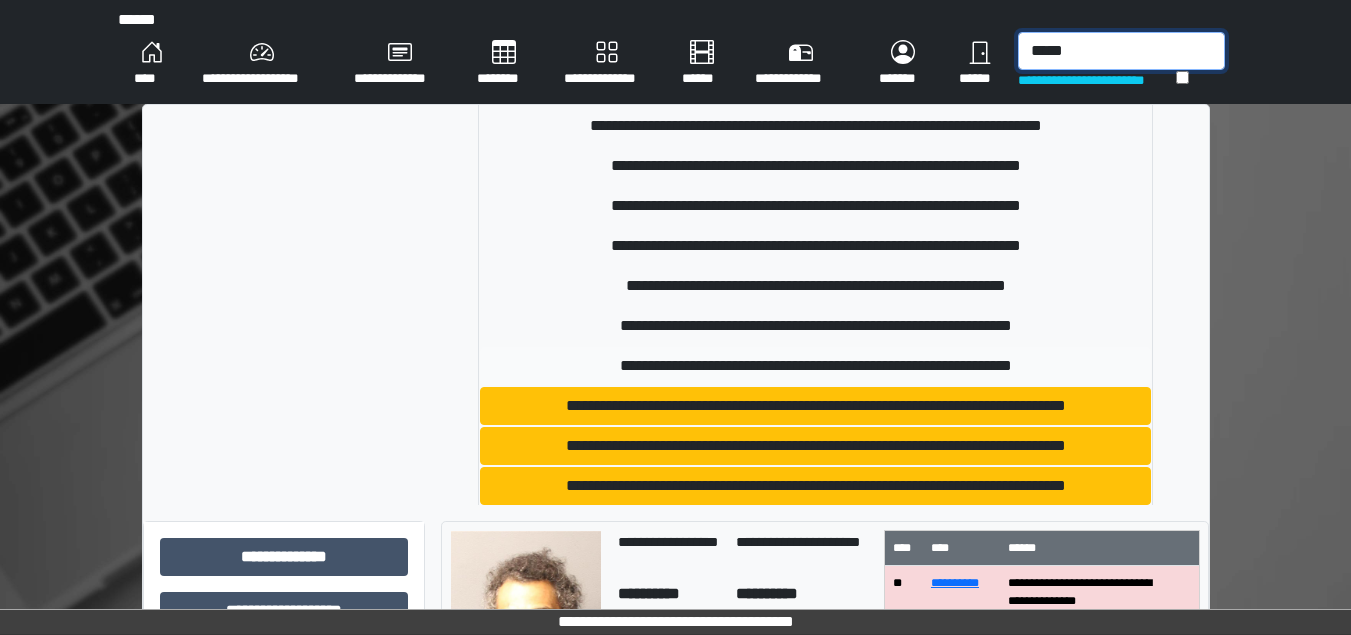 type on "*****" 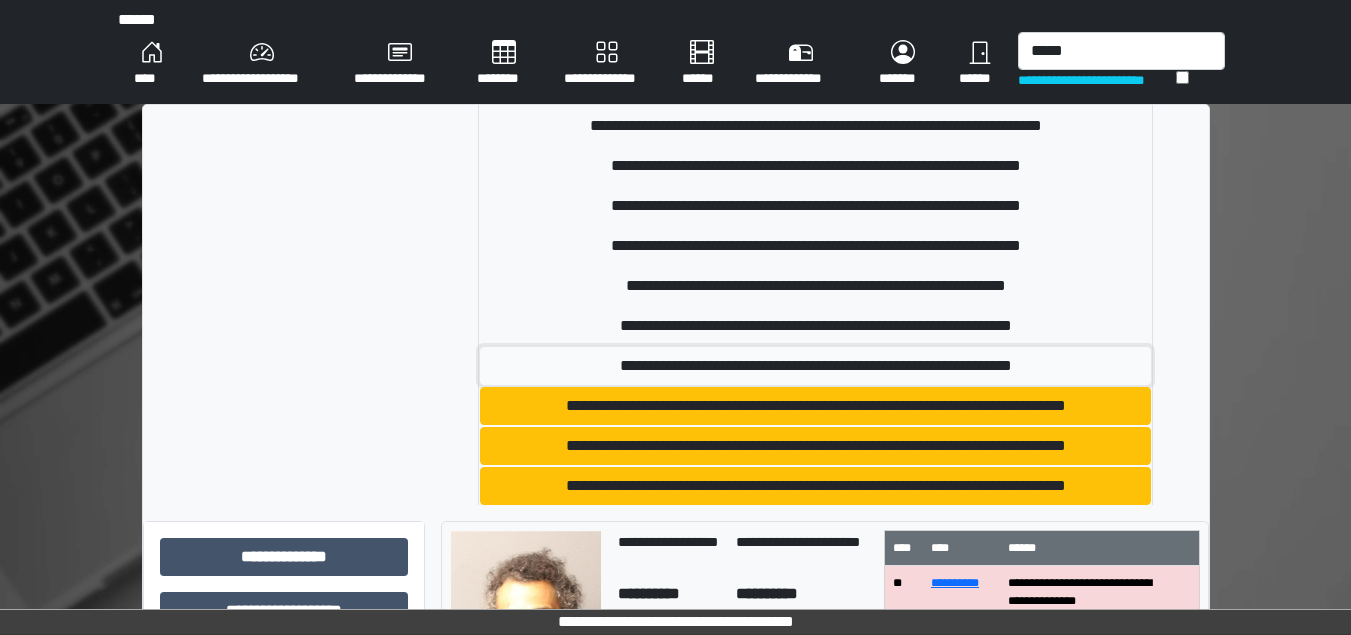 click on "**********" at bounding box center [815, 366] 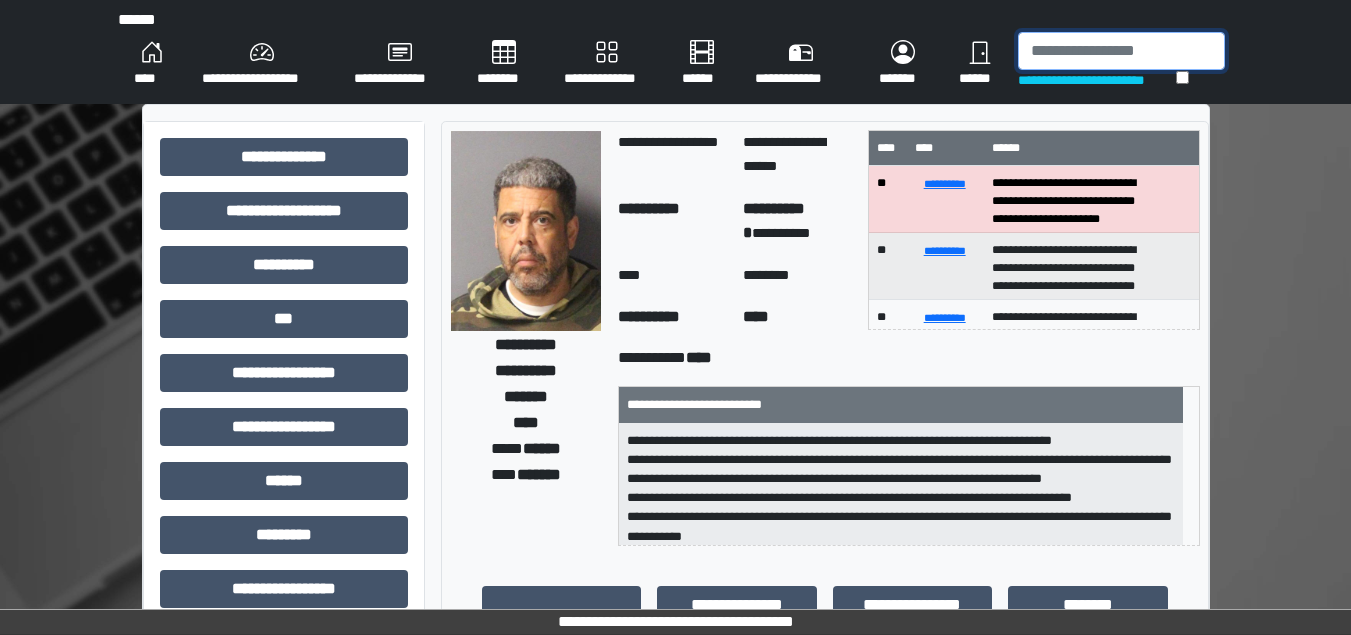 click at bounding box center [1121, 51] 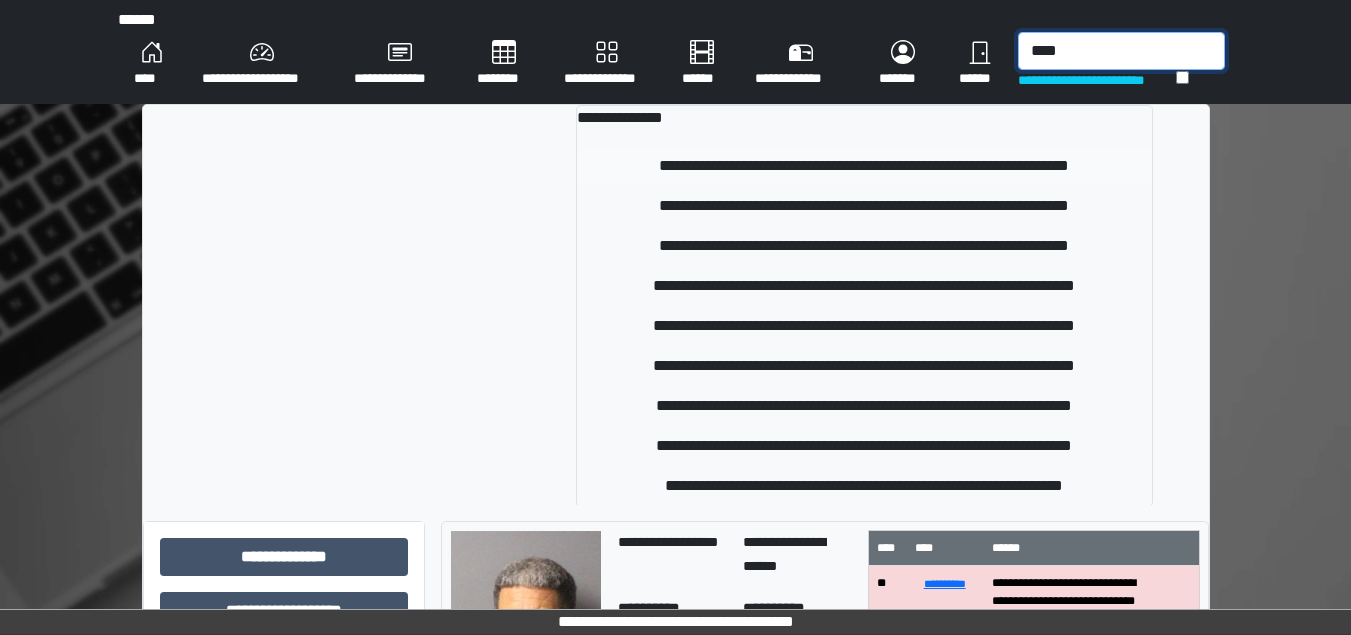 type on "****" 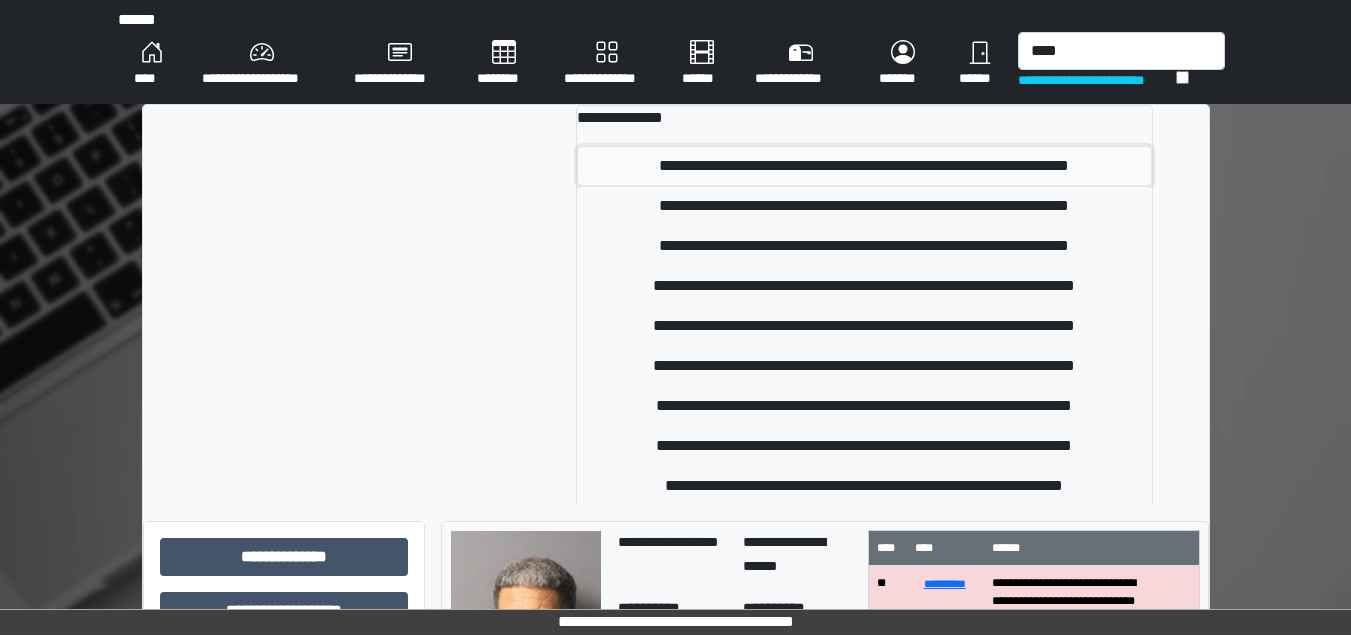 click on "**********" at bounding box center [864, 166] 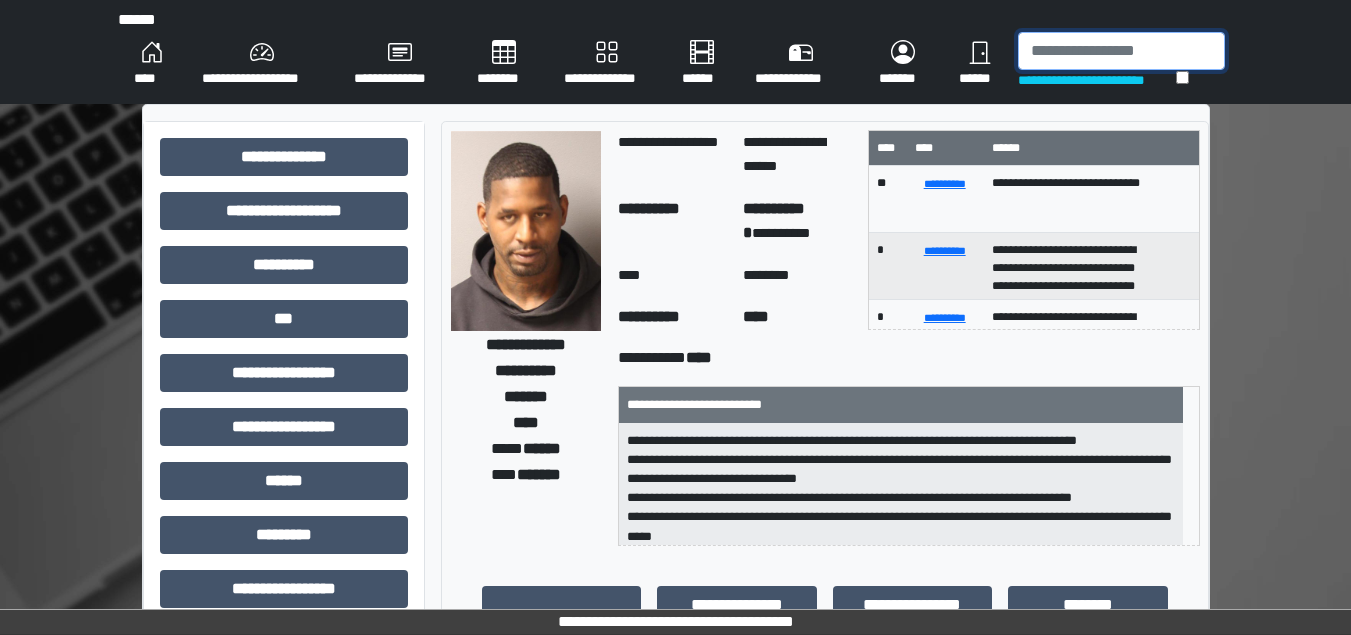 click at bounding box center [1121, 51] 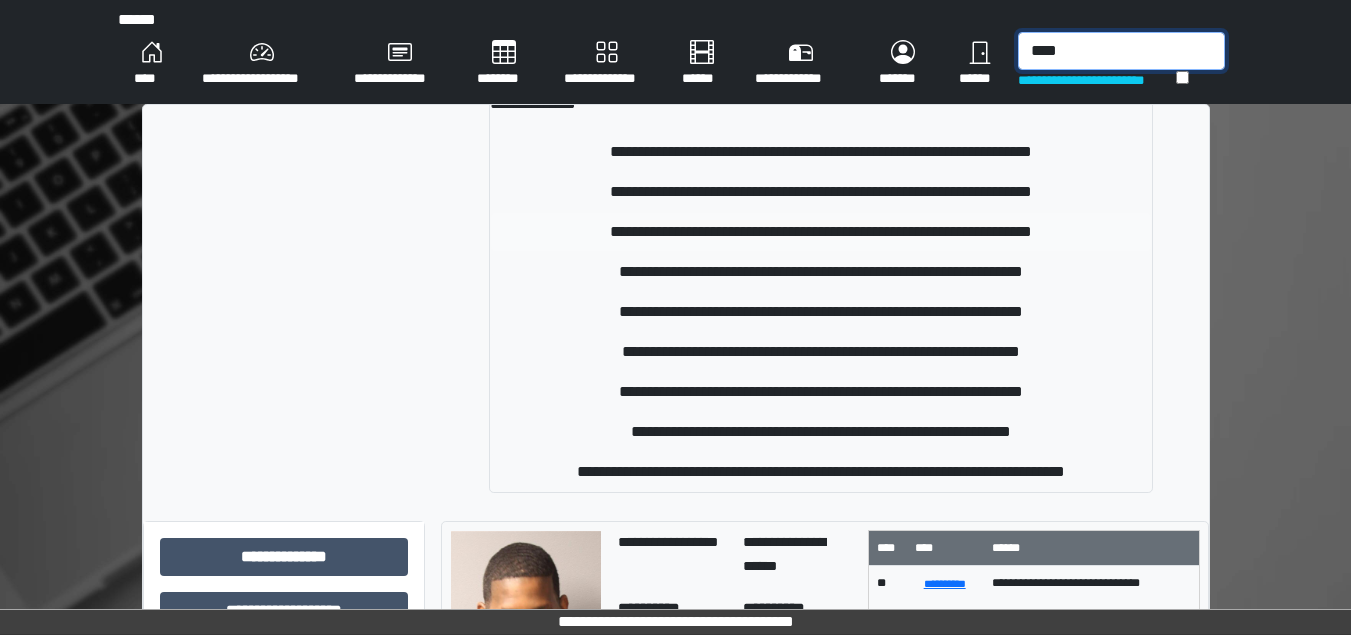 scroll, scrollTop: 18, scrollLeft: 0, axis: vertical 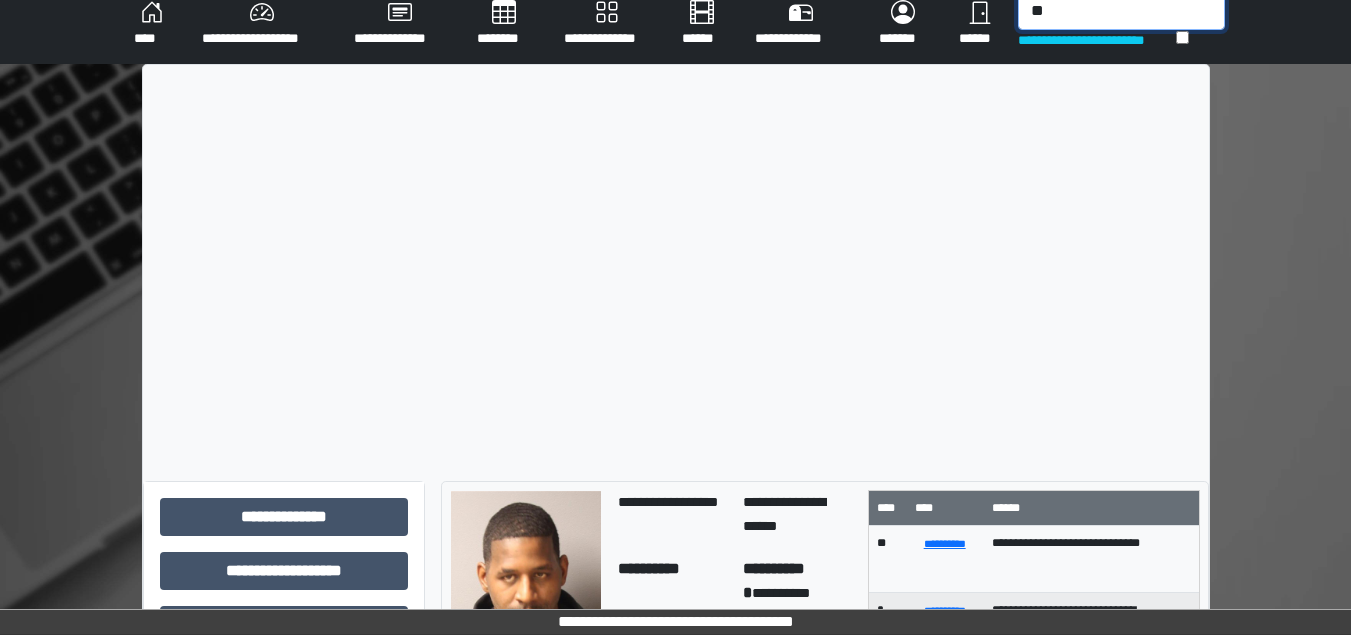 type on "*" 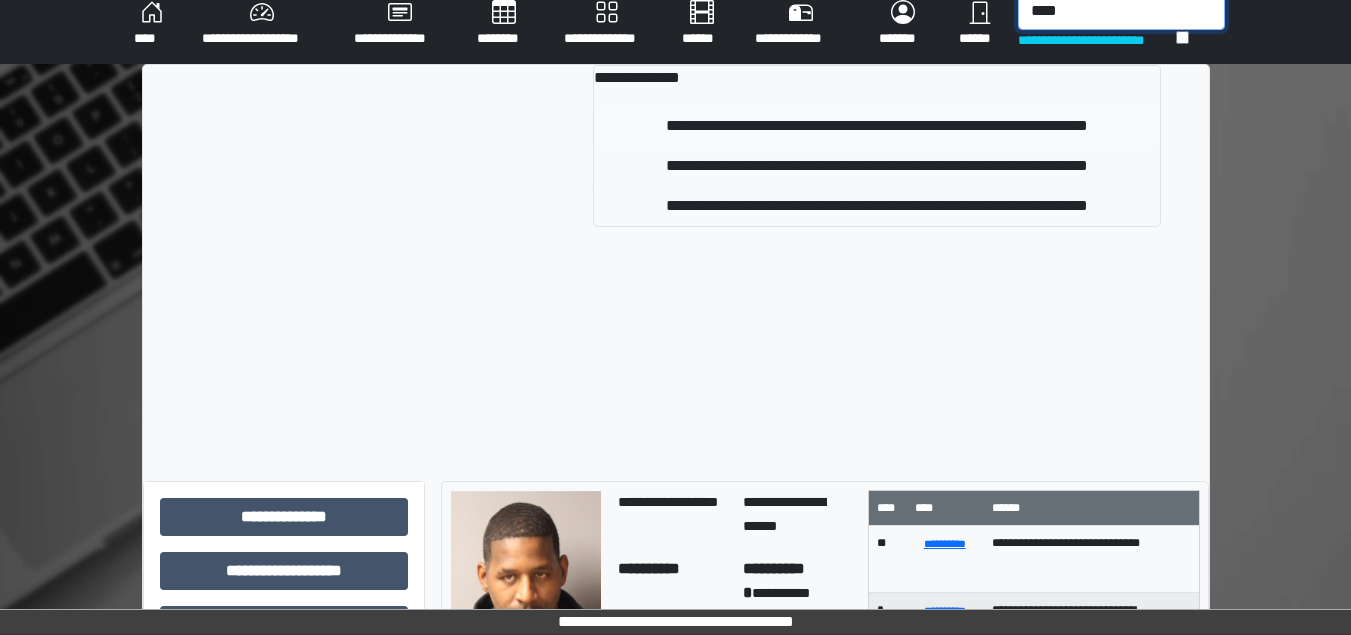 type on "****" 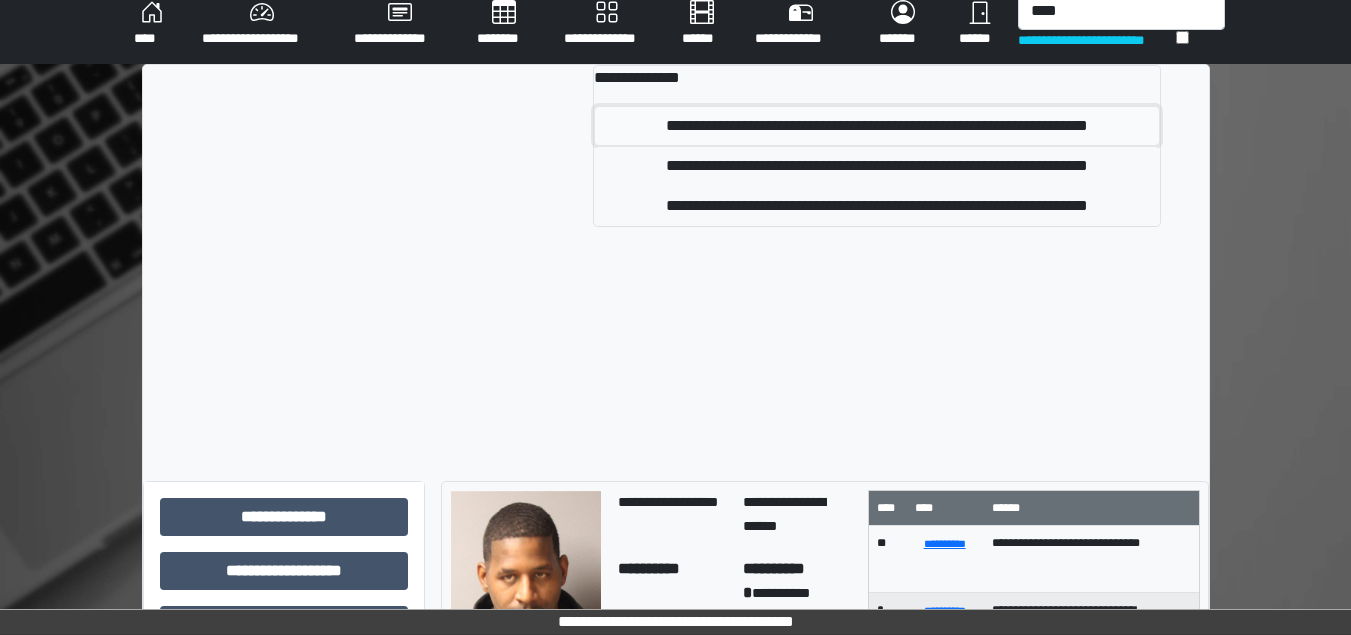 click on "**********" at bounding box center (877, 126) 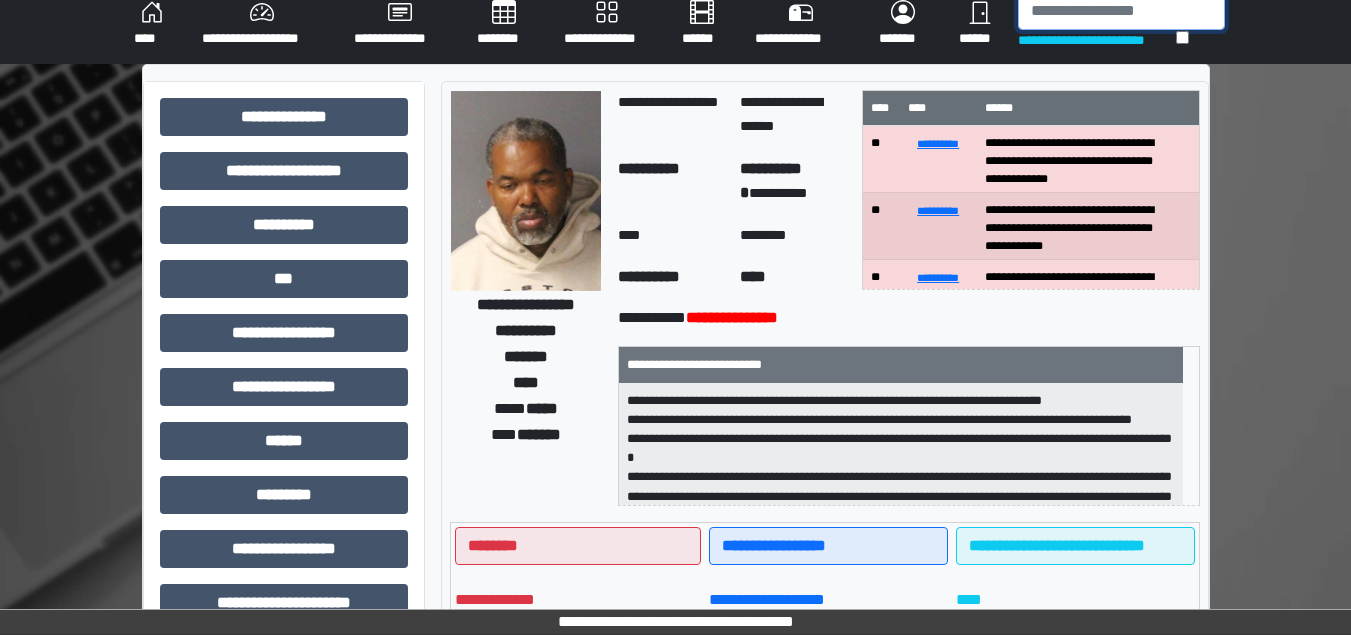 click at bounding box center (1121, 11) 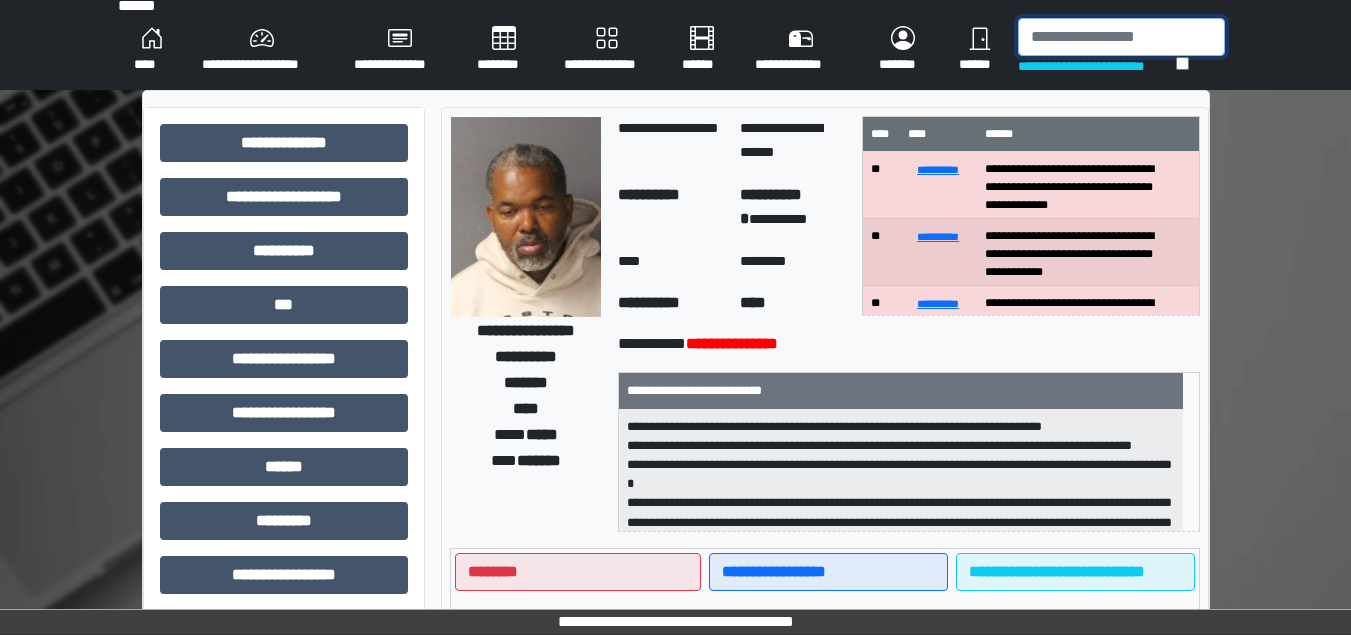 scroll, scrollTop: 0, scrollLeft: 0, axis: both 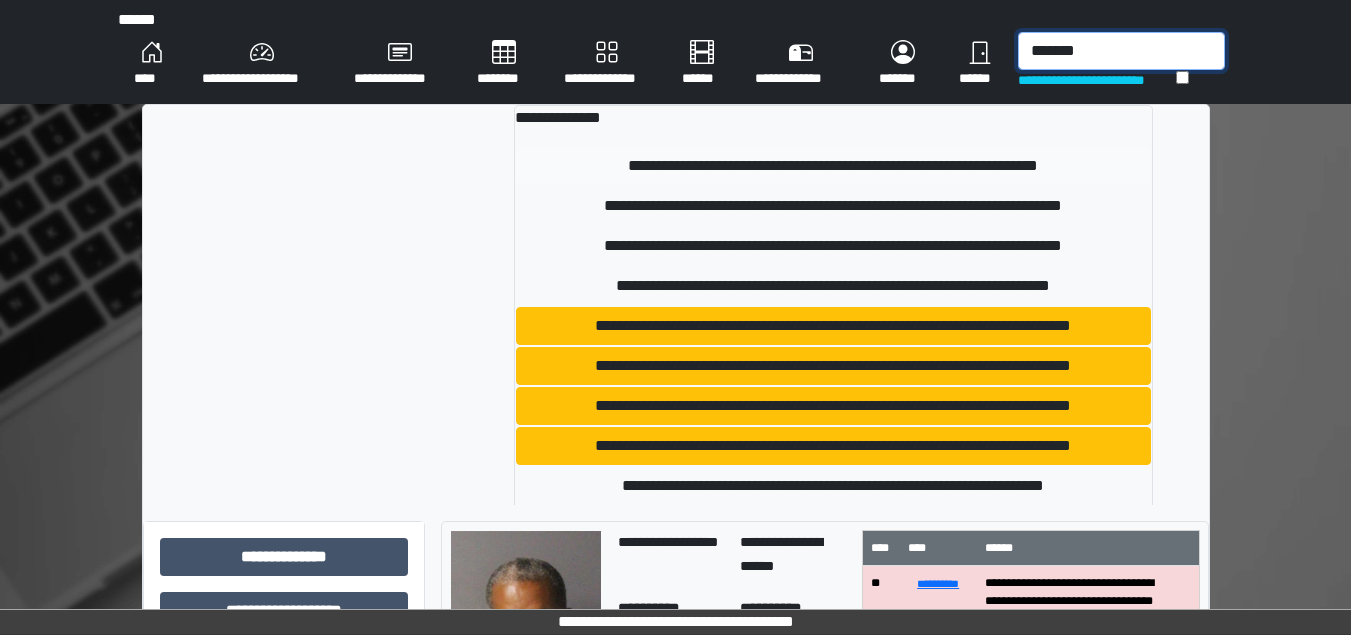 type on "*******" 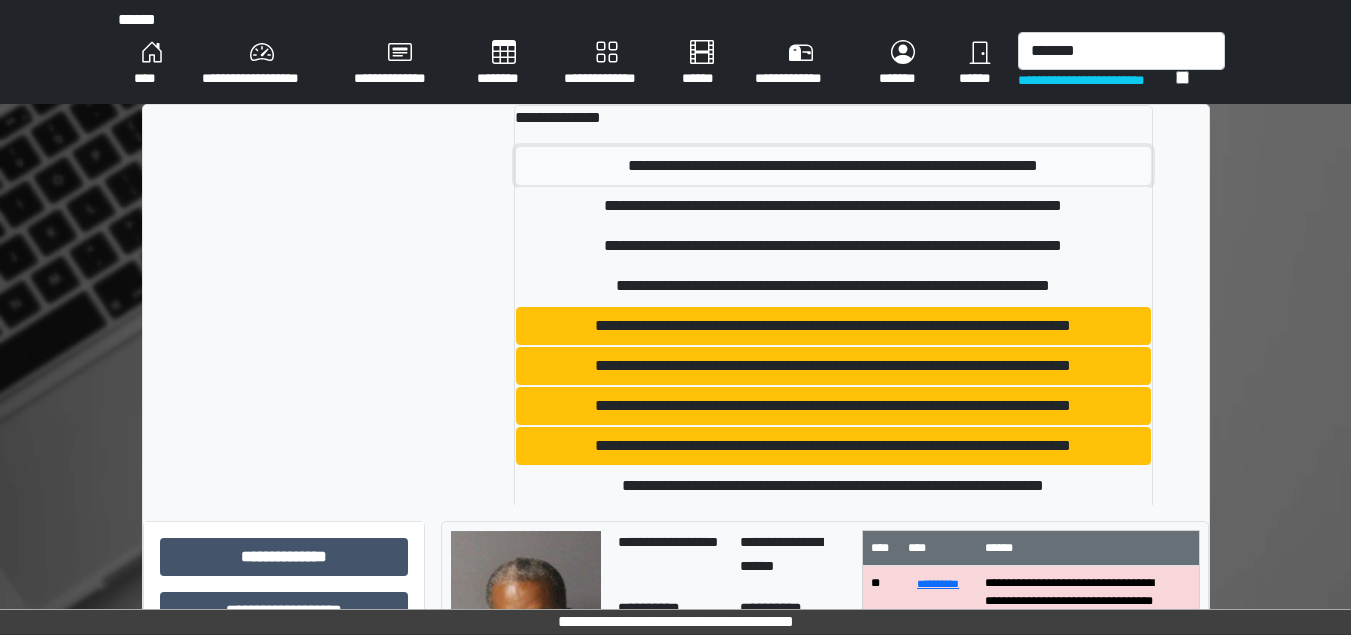 click on "**********" at bounding box center [833, 166] 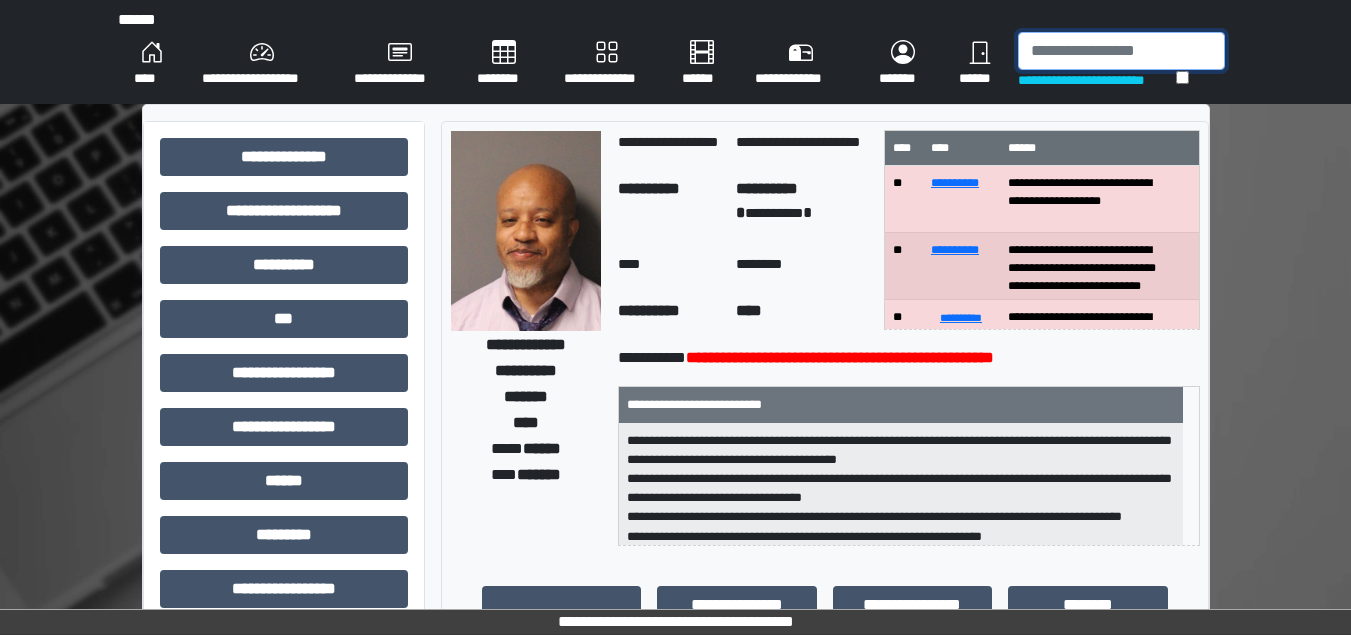 click at bounding box center (1121, 51) 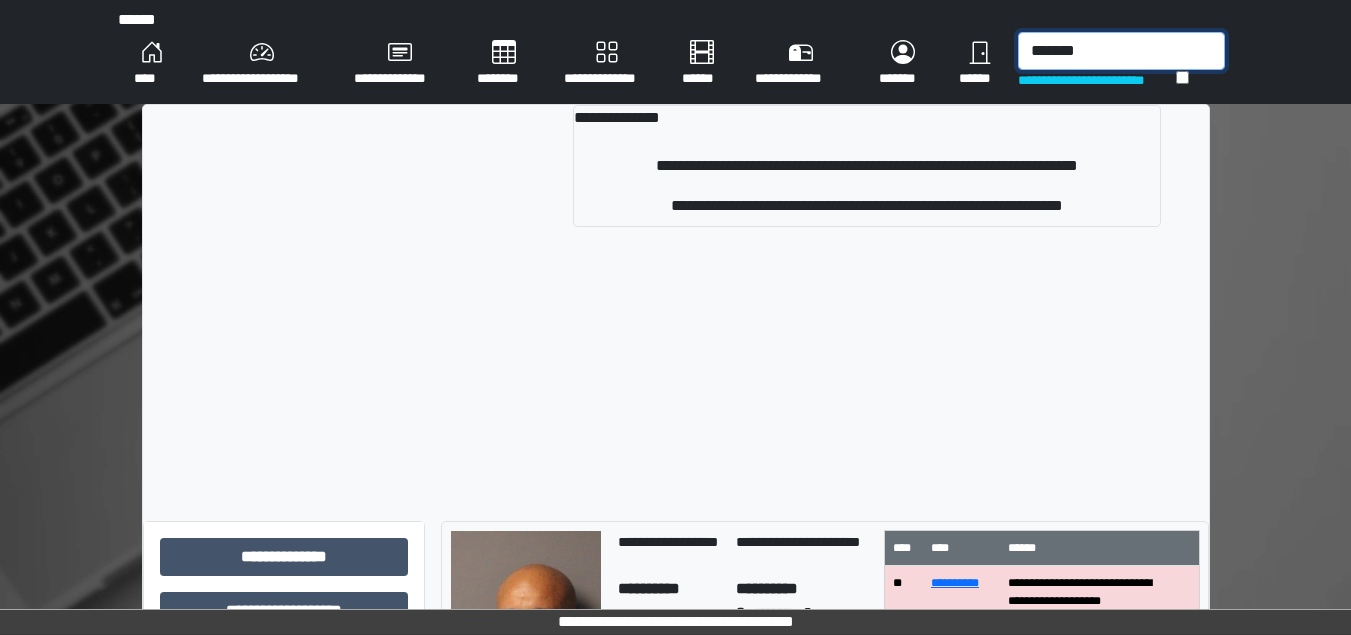 type on "*******" 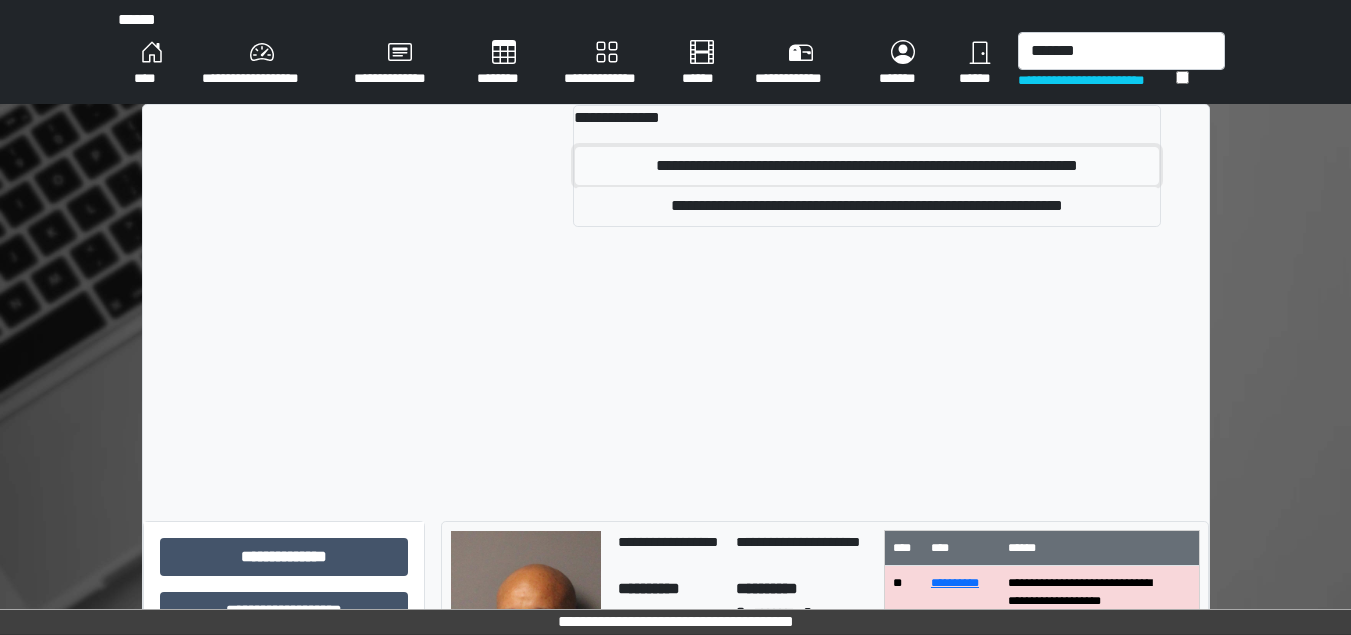 click on "**********" at bounding box center [866, 166] 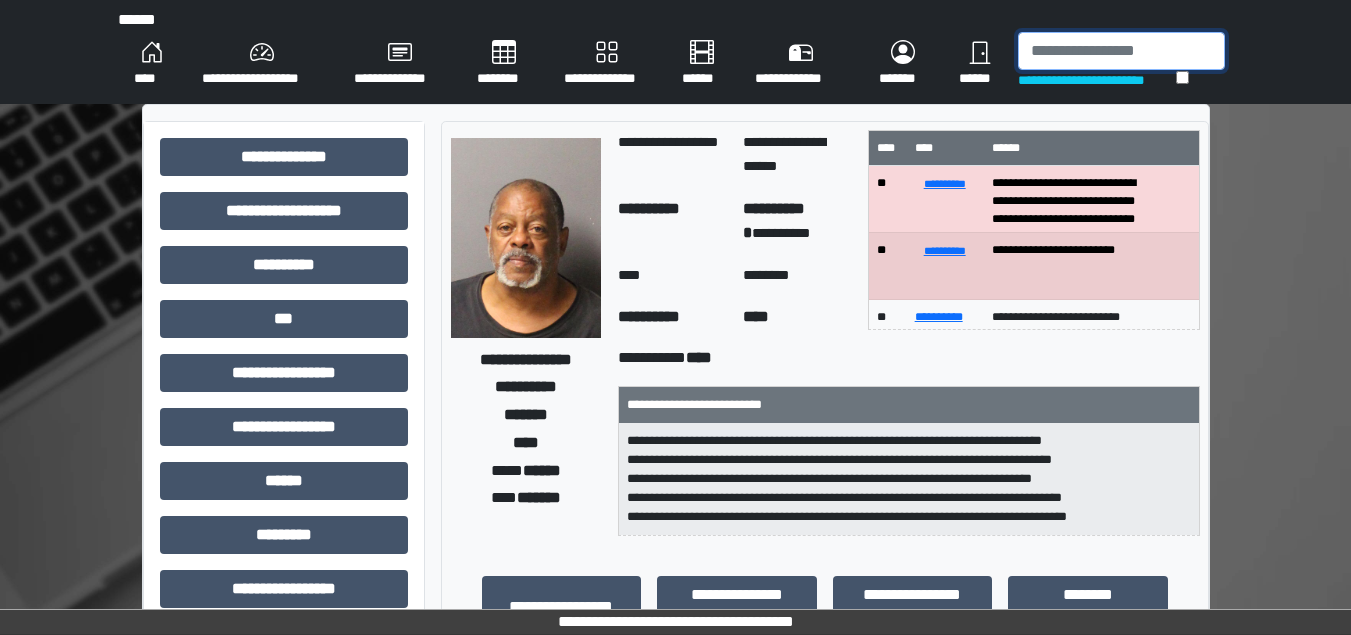 click at bounding box center [1121, 51] 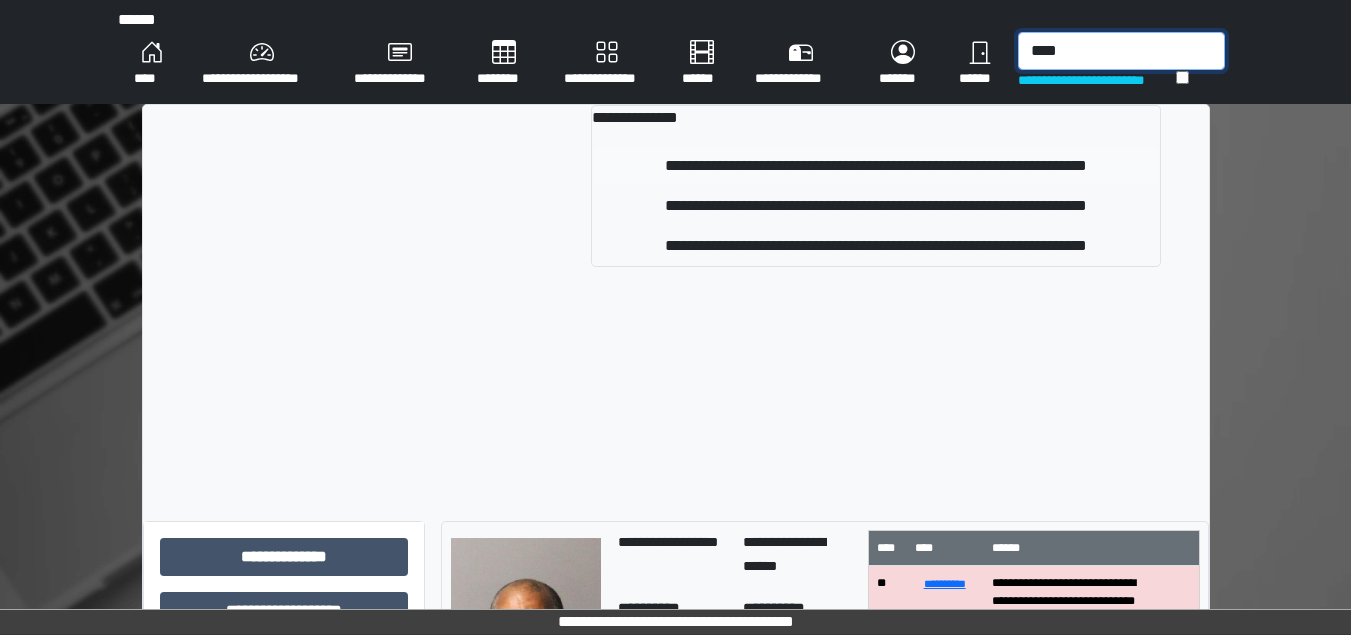 type on "****" 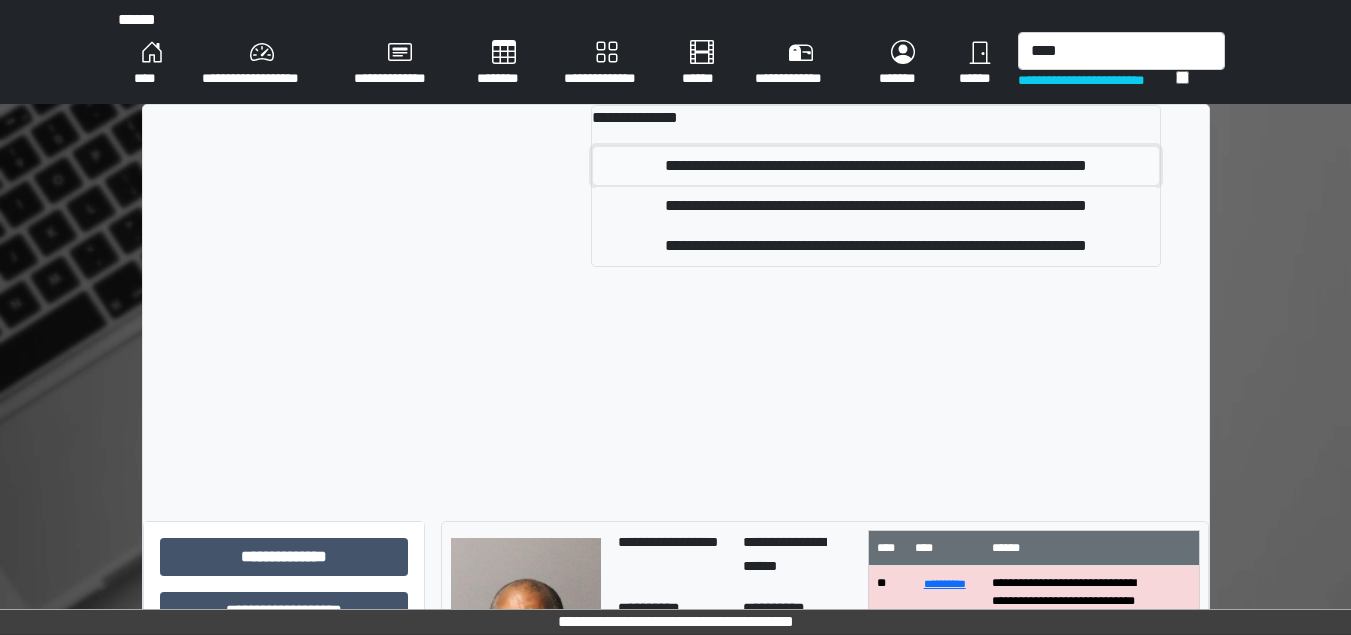 click on "**********" at bounding box center [875, 166] 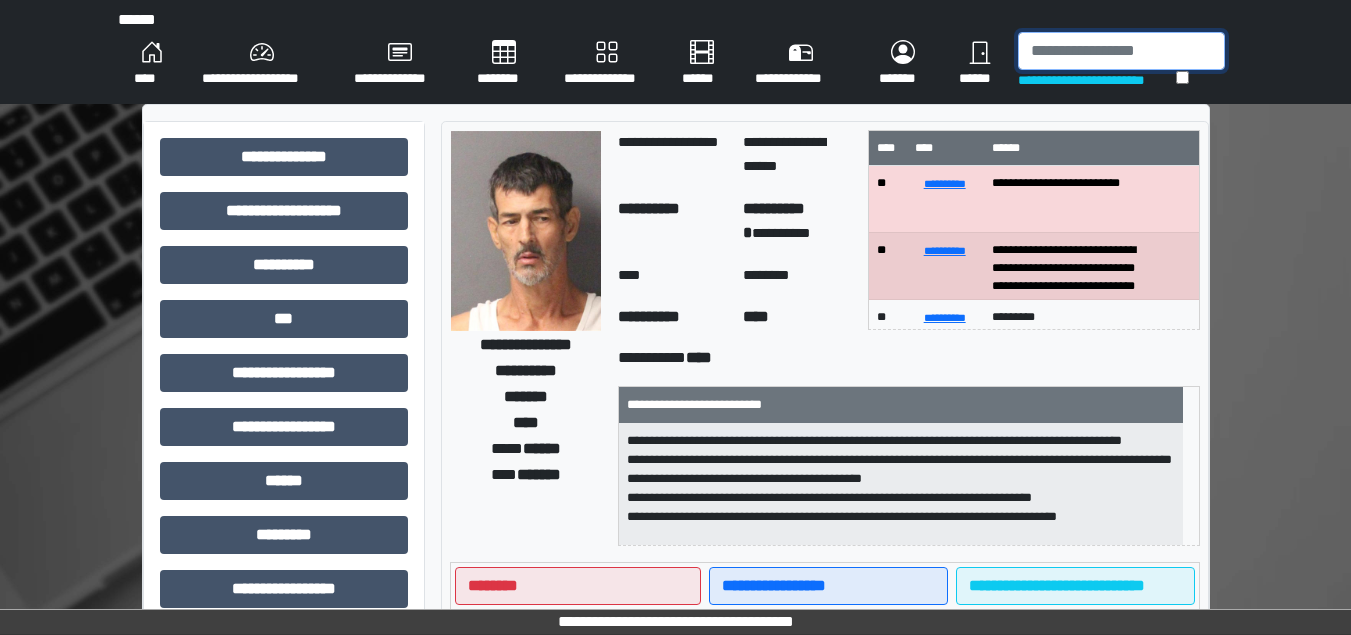 click at bounding box center [1121, 51] 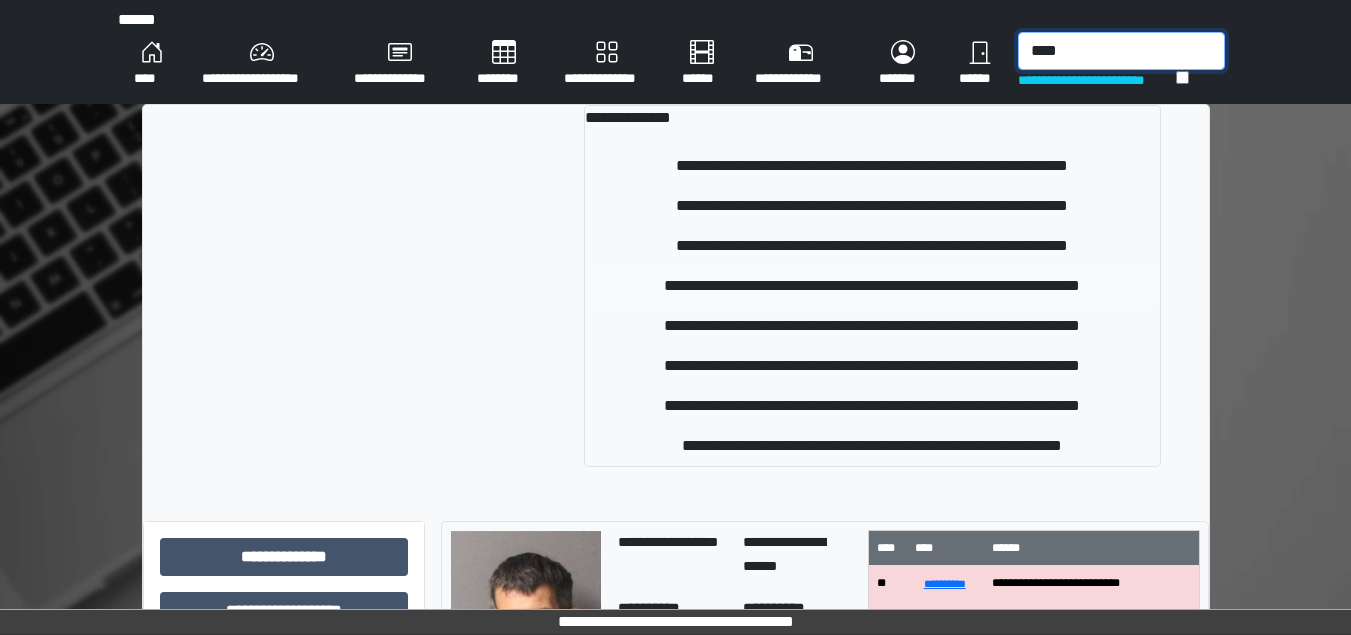 type on "****" 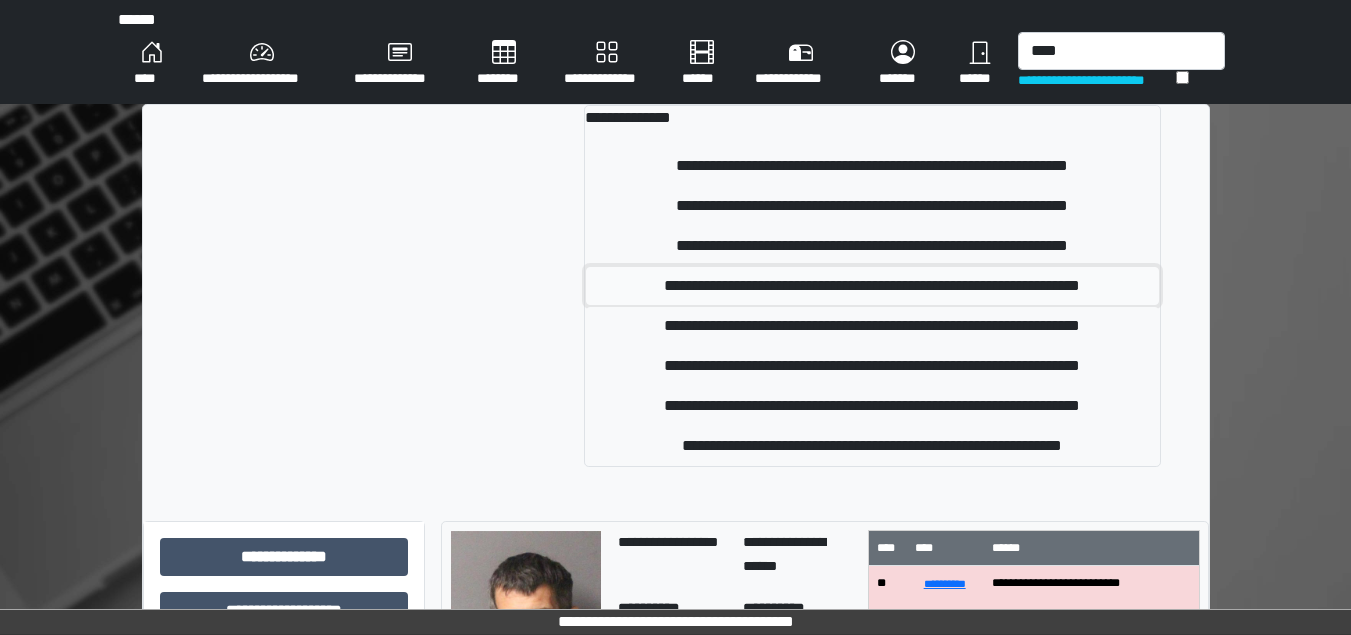 click on "**********" at bounding box center [872, 286] 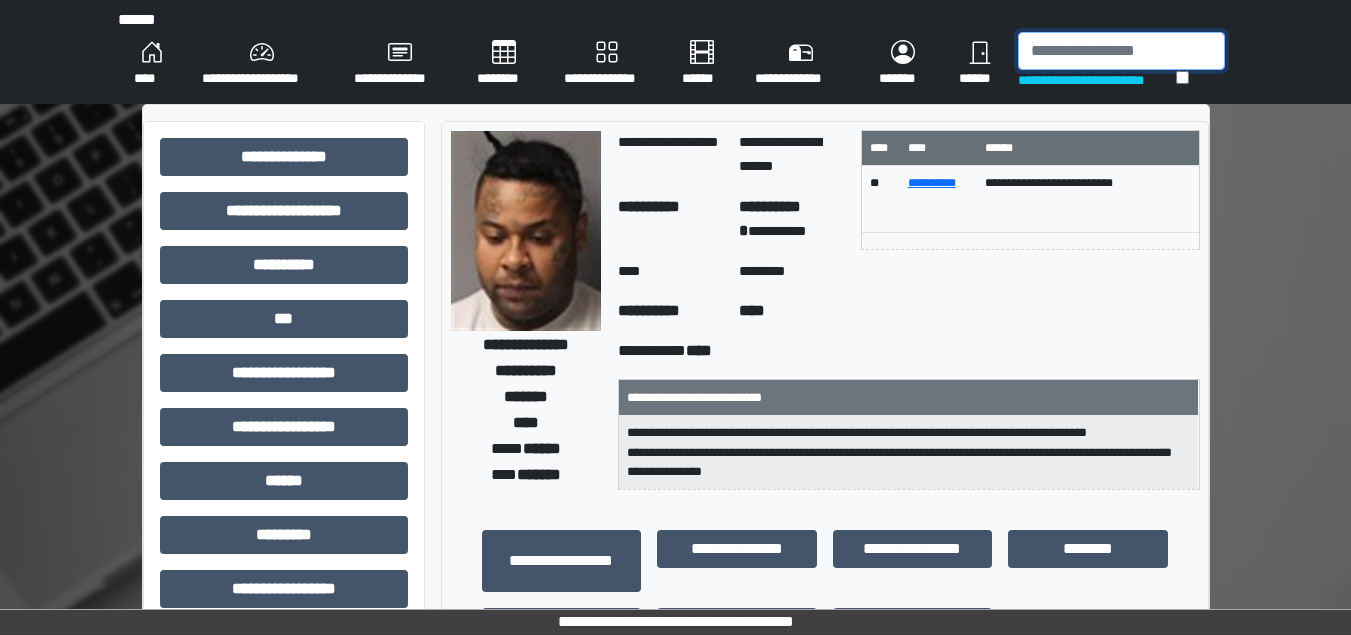 click at bounding box center (1121, 51) 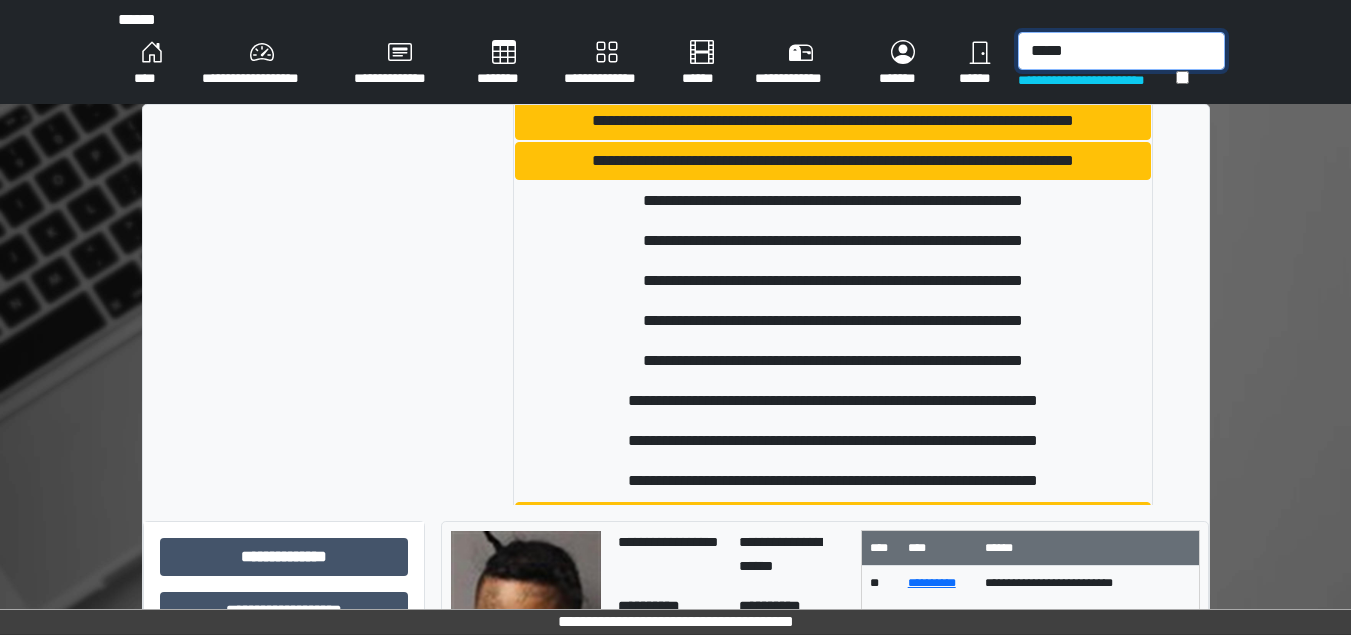 scroll, scrollTop: 400, scrollLeft: 0, axis: vertical 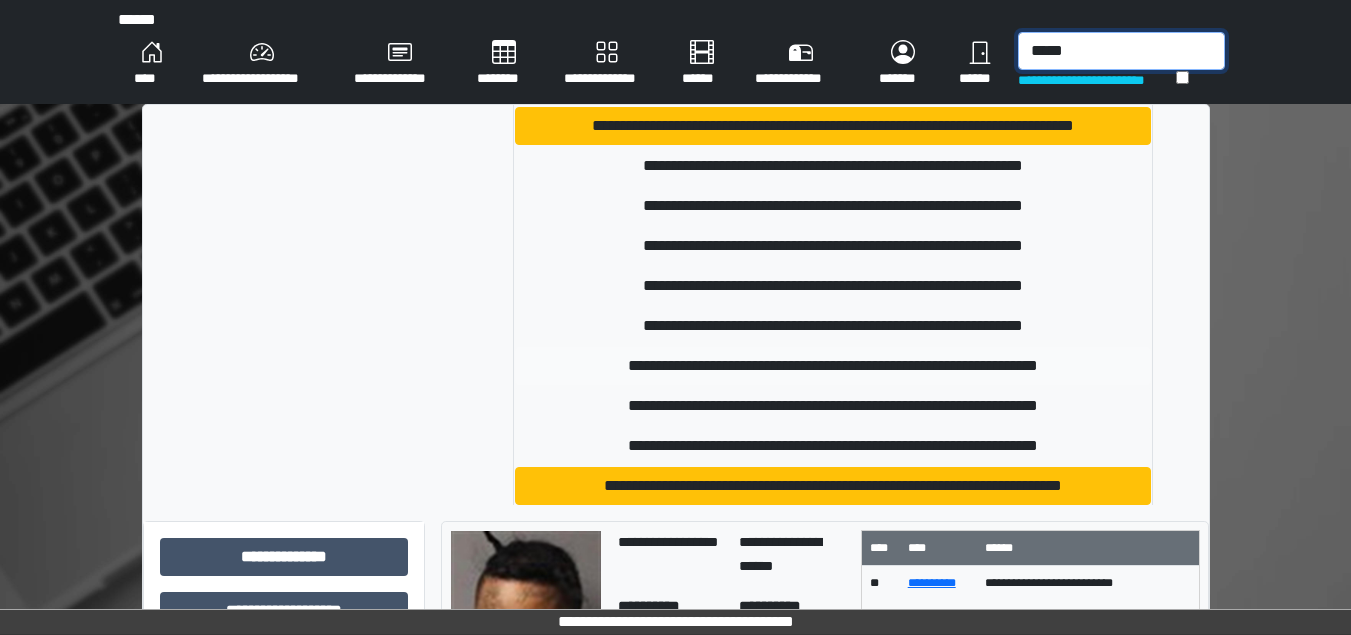 type on "*****" 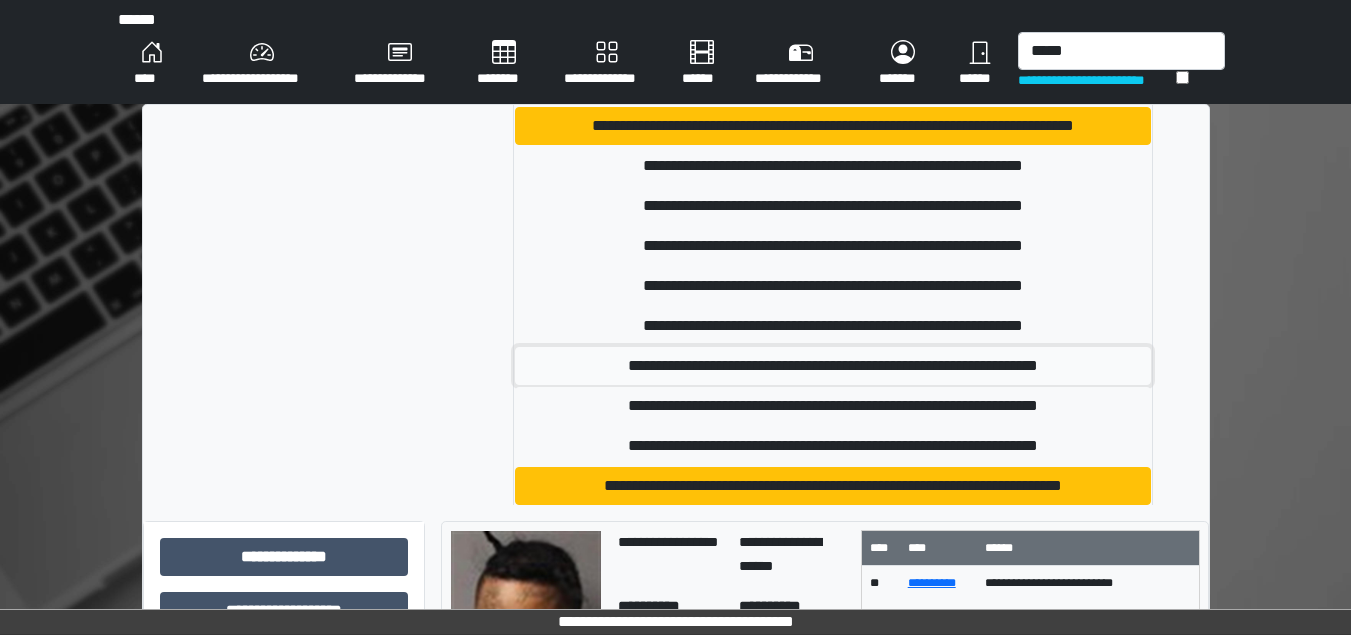 click on "**********" at bounding box center (833, 366) 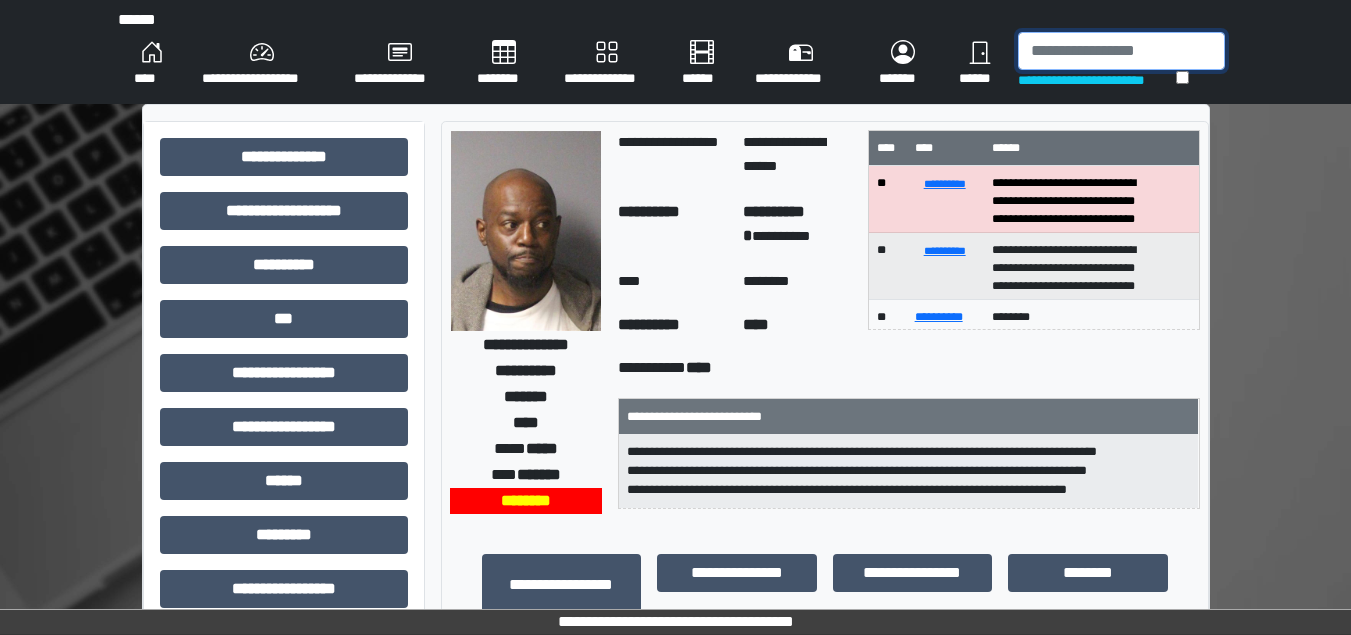 click at bounding box center (1121, 51) 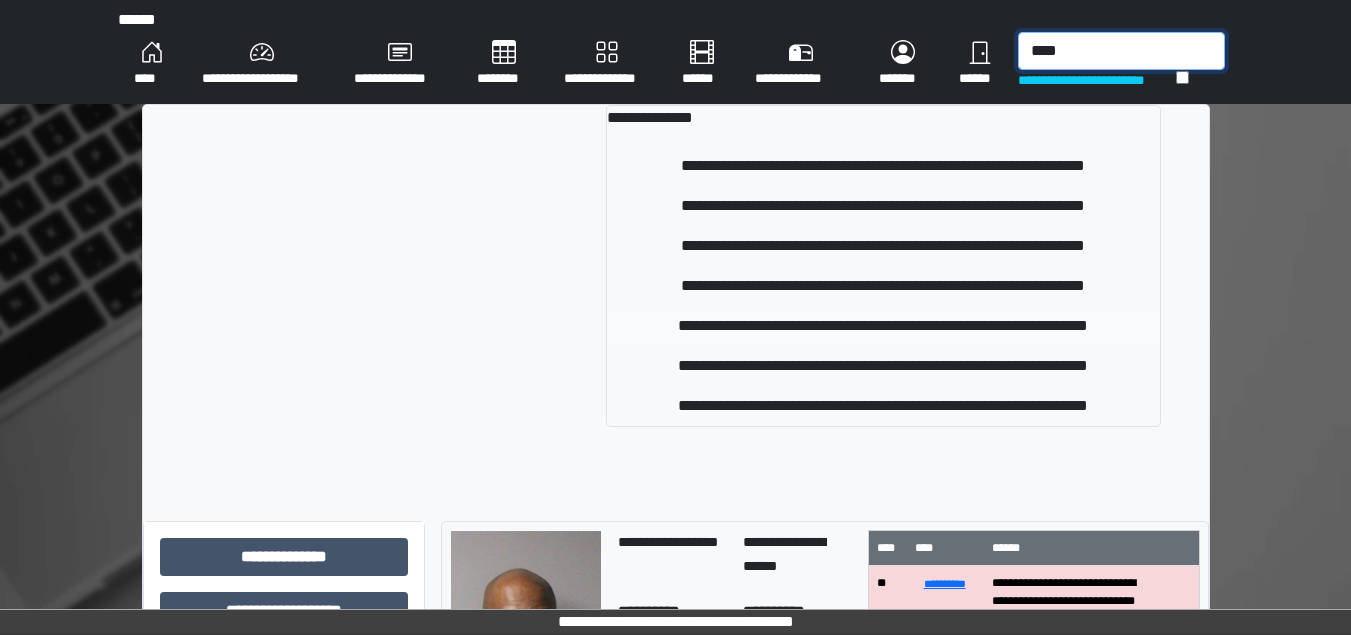 type on "****" 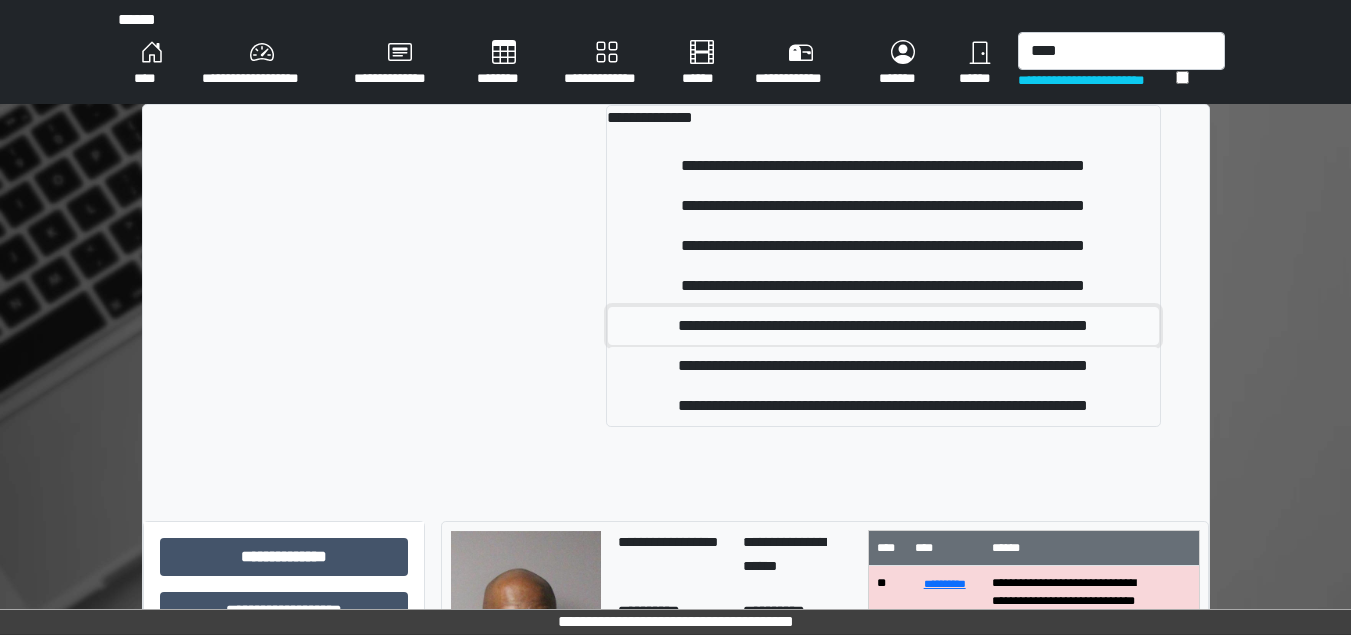 click on "**********" at bounding box center [883, 326] 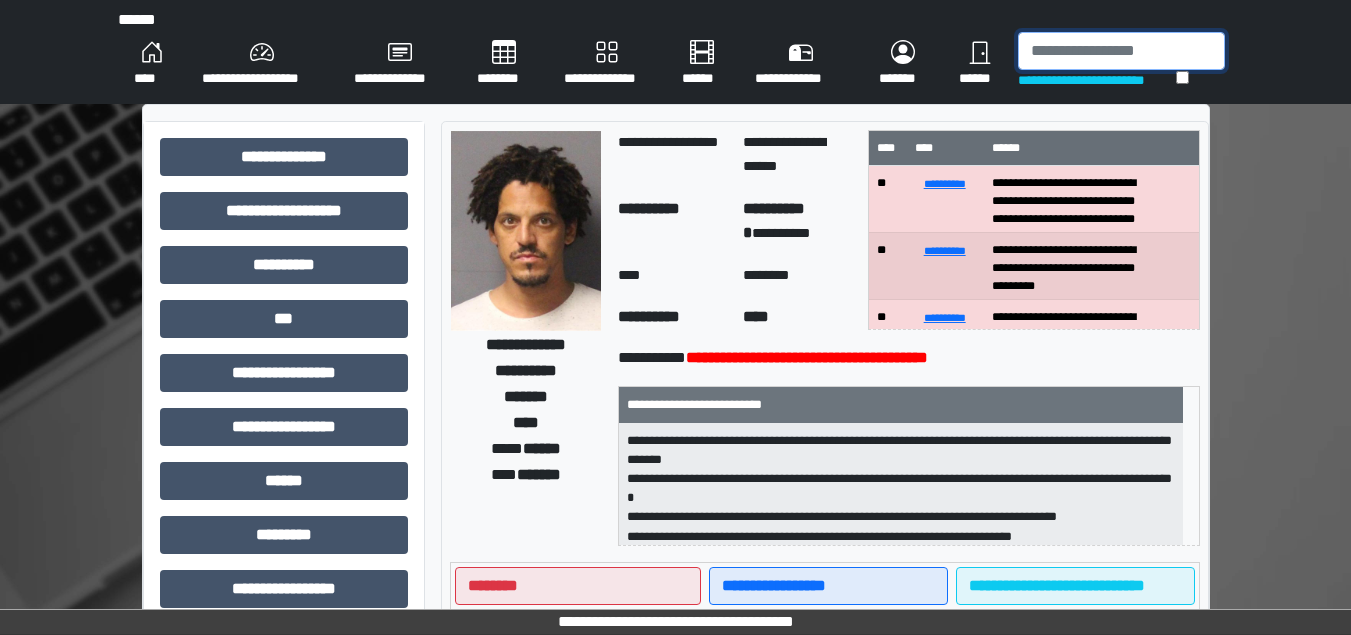 click at bounding box center [1121, 51] 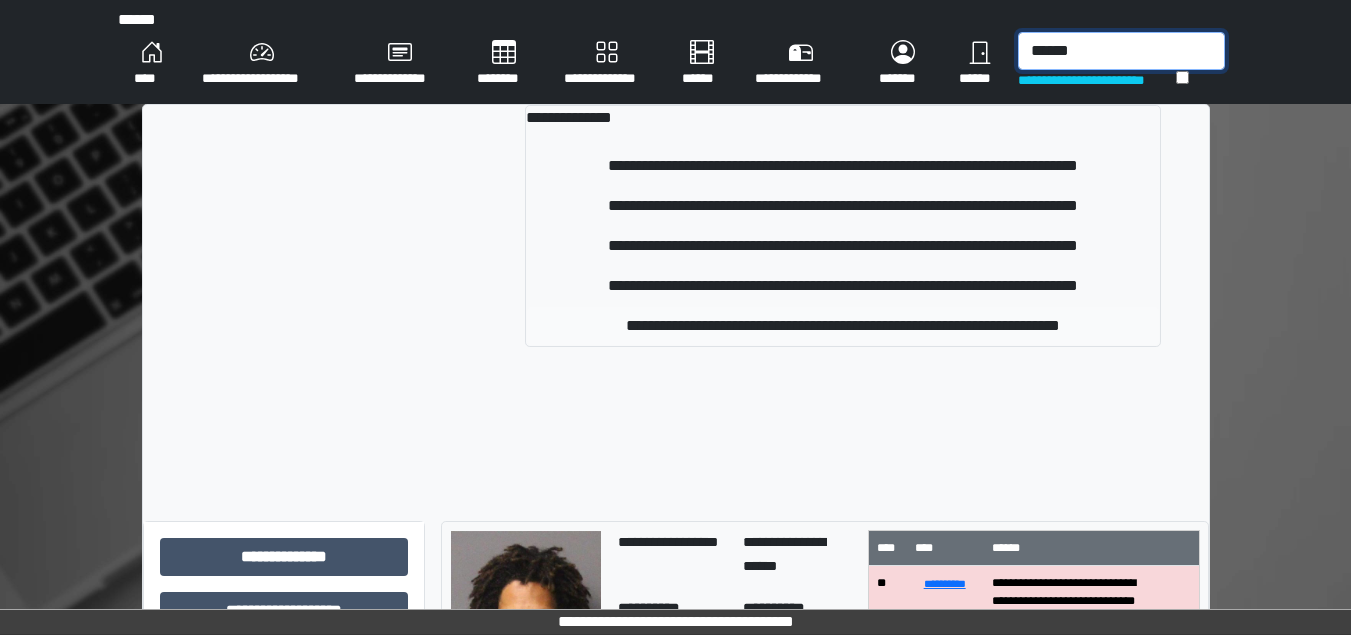 type on "******" 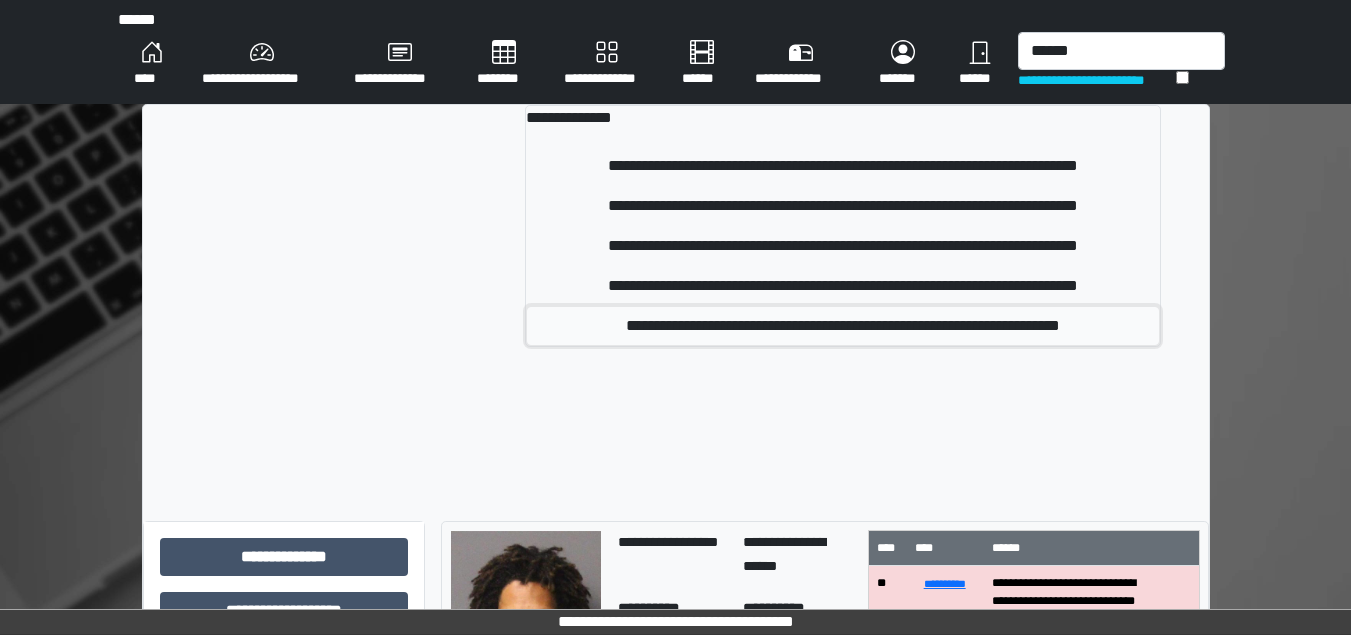 click on "**********" at bounding box center (843, 326) 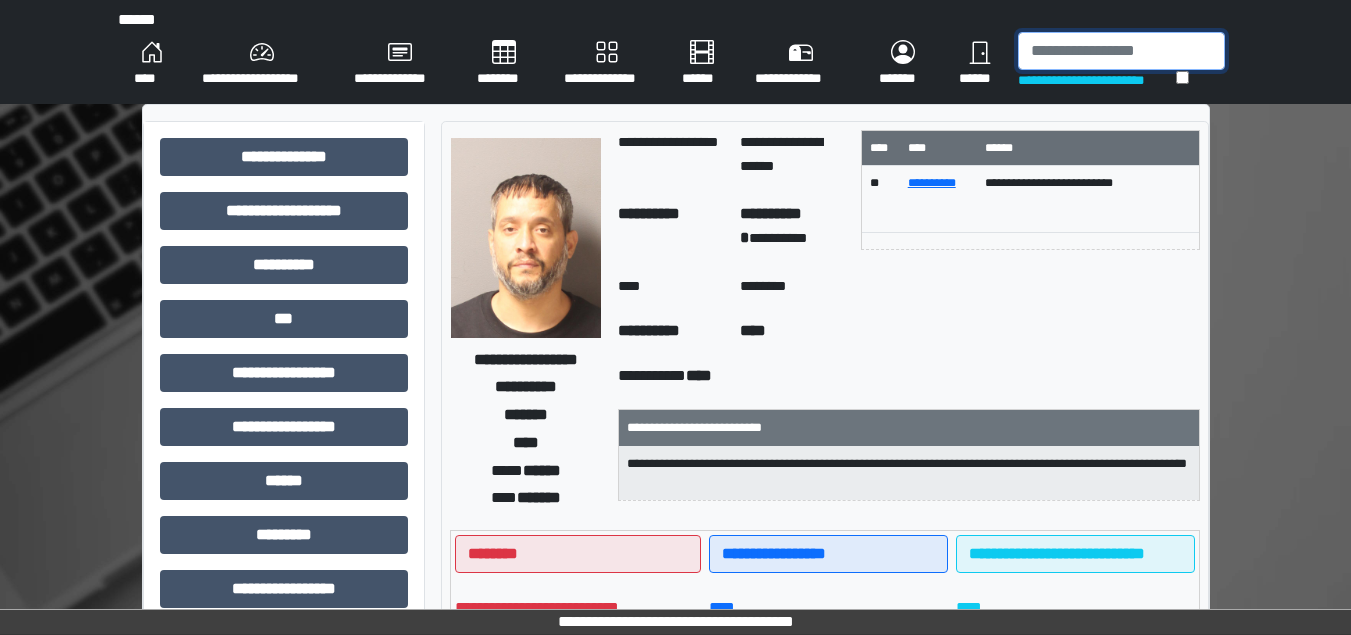 click at bounding box center [1121, 51] 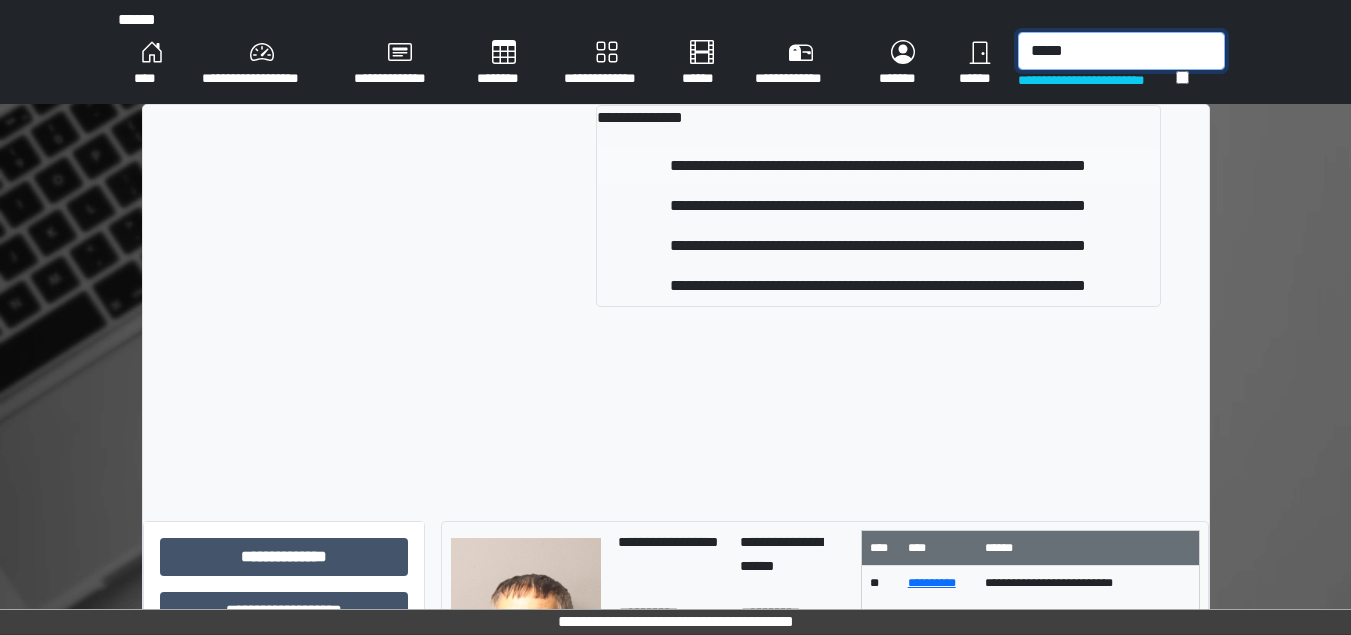 type on "*****" 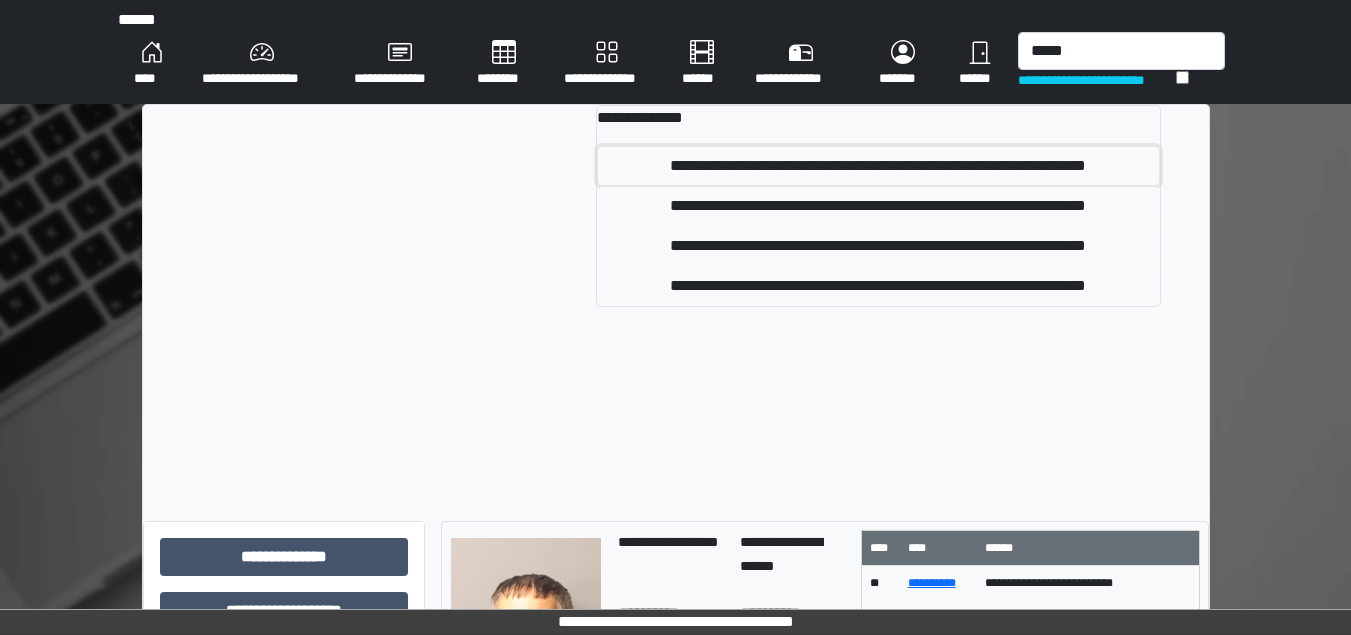 click on "**********" at bounding box center [878, 166] 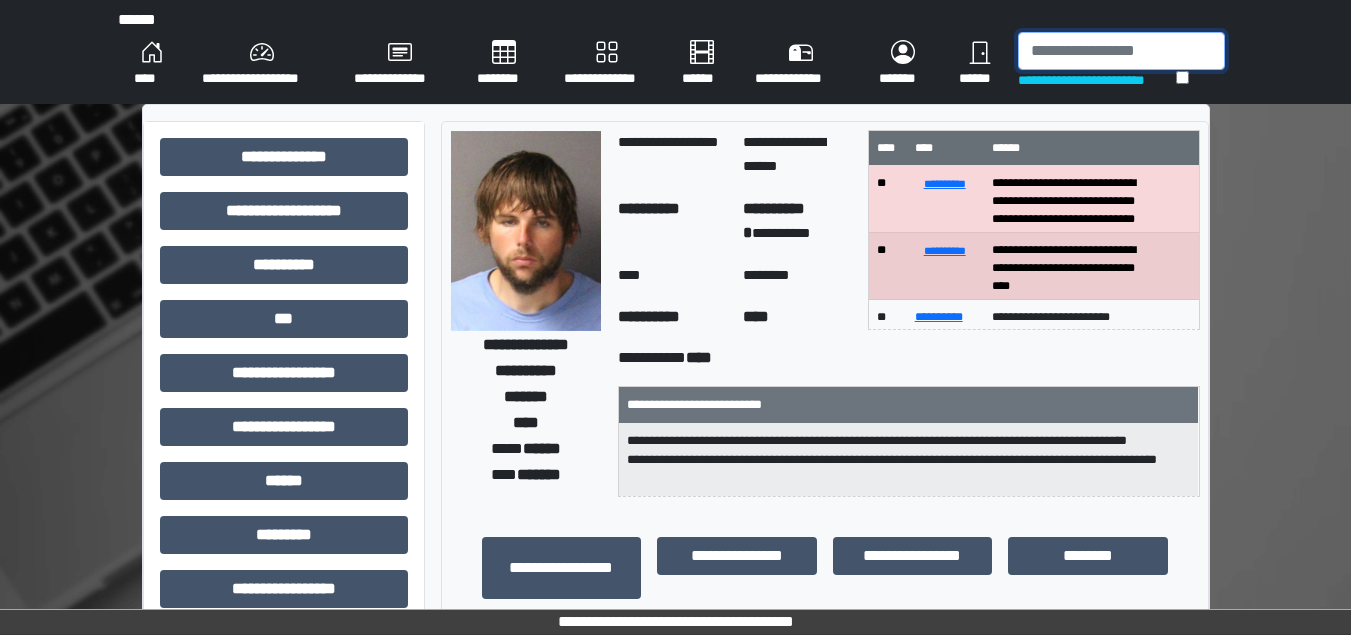 click at bounding box center (1121, 51) 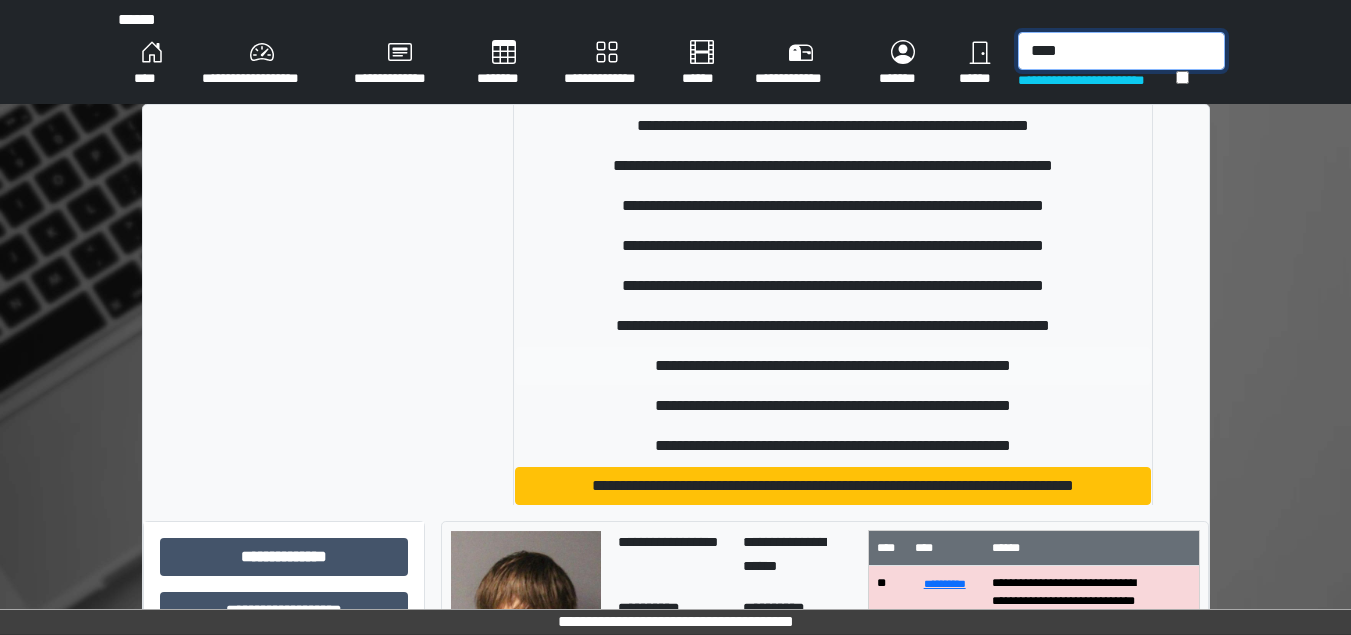 scroll, scrollTop: 300, scrollLeft: 0, axis: vertical 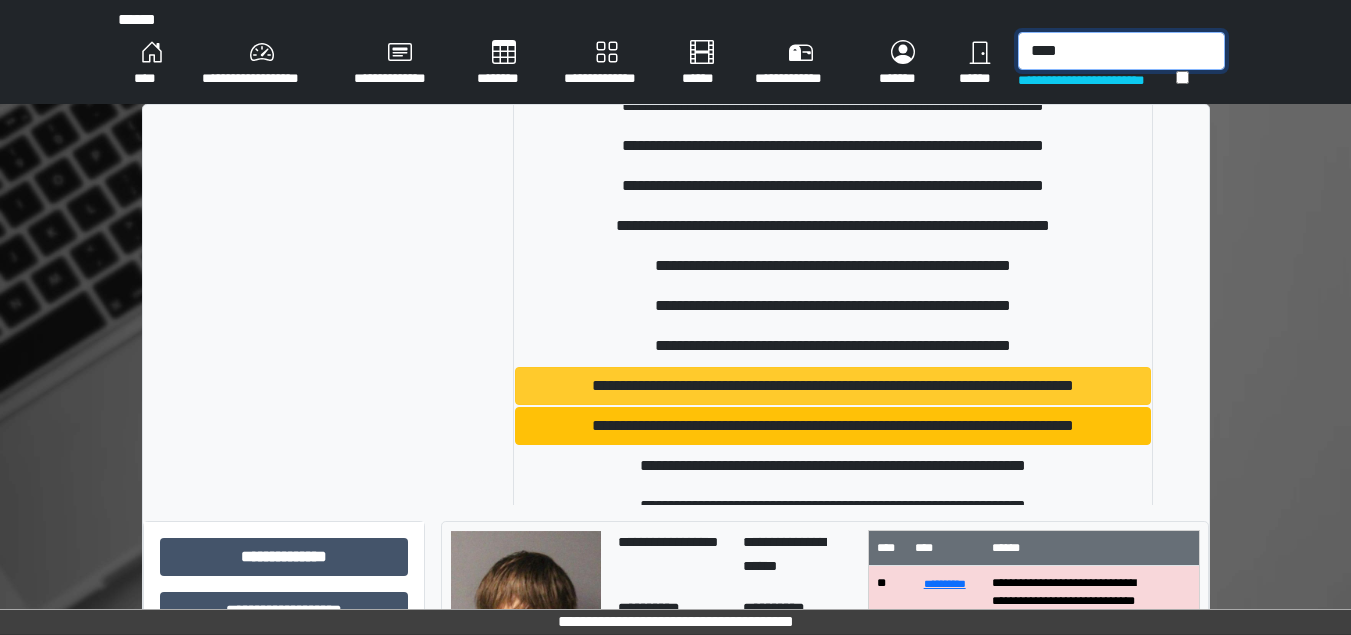 type on "****" 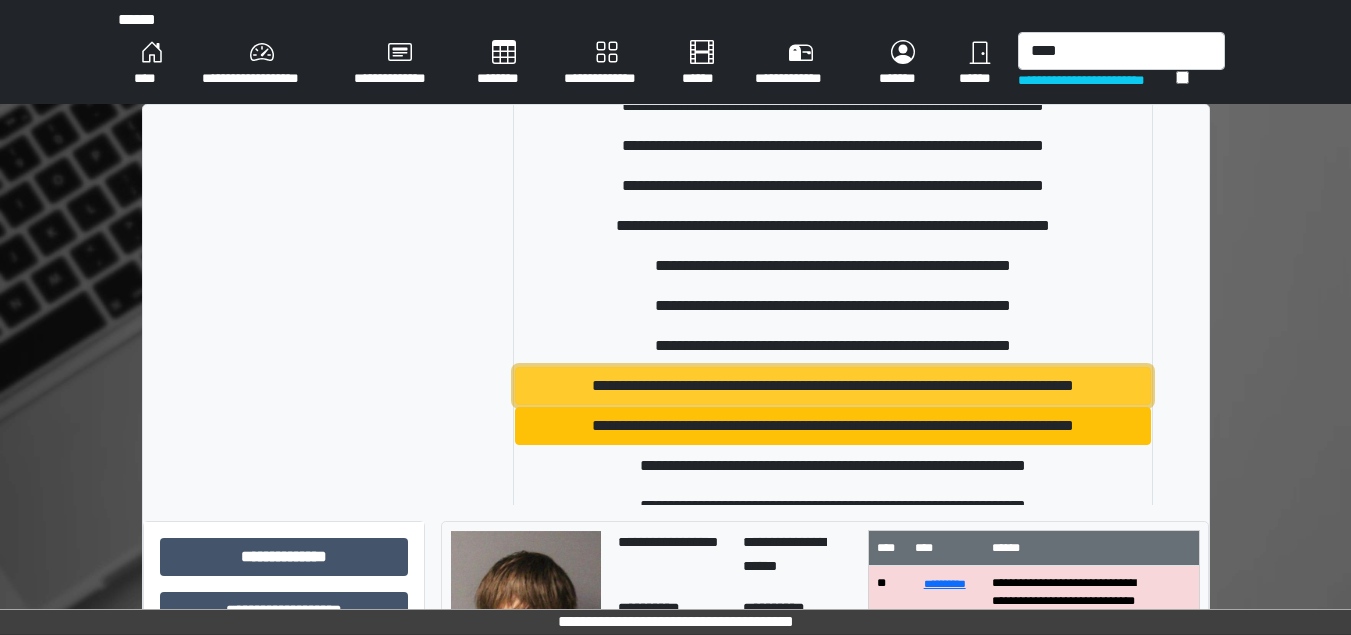click on "**********" at bounding box center [833, 386] 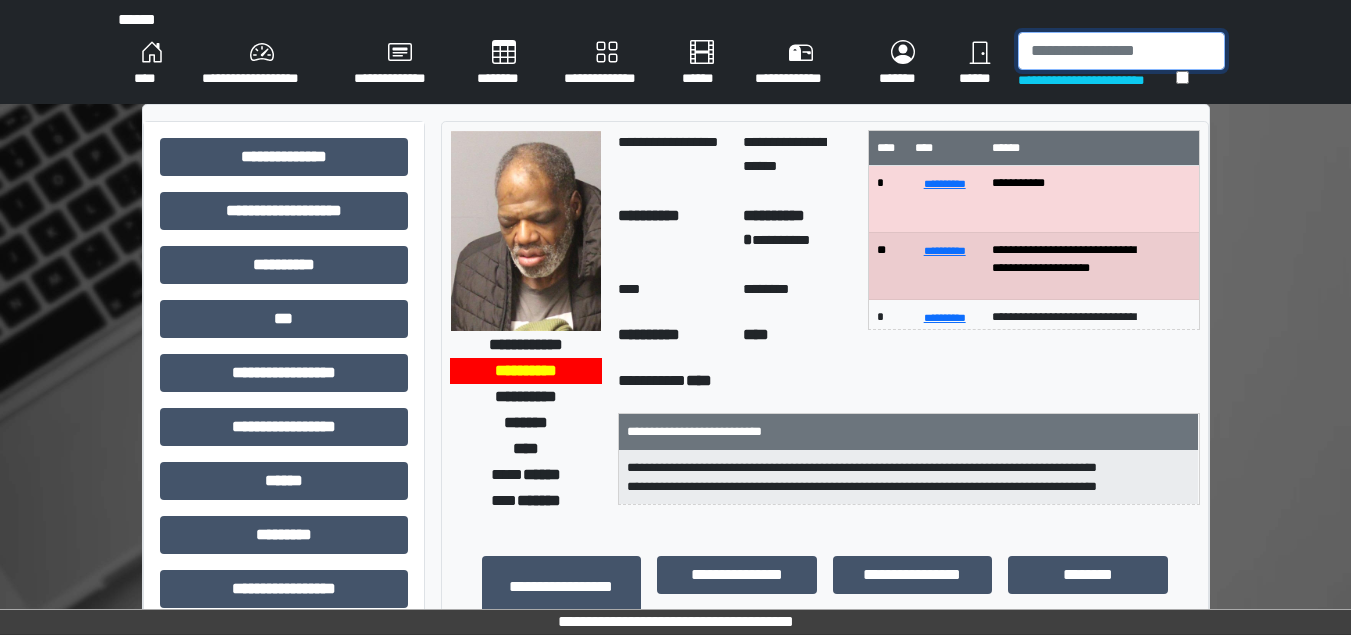 click at bounding box center (1121, 51) 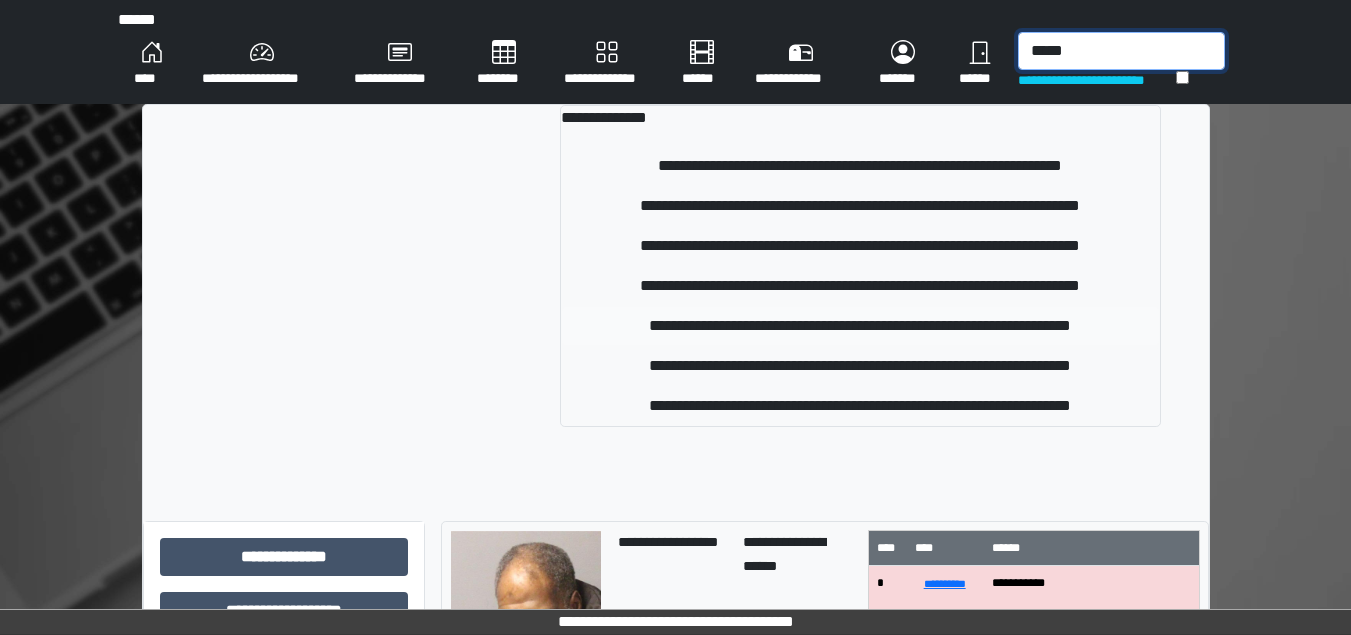 type on "*****" 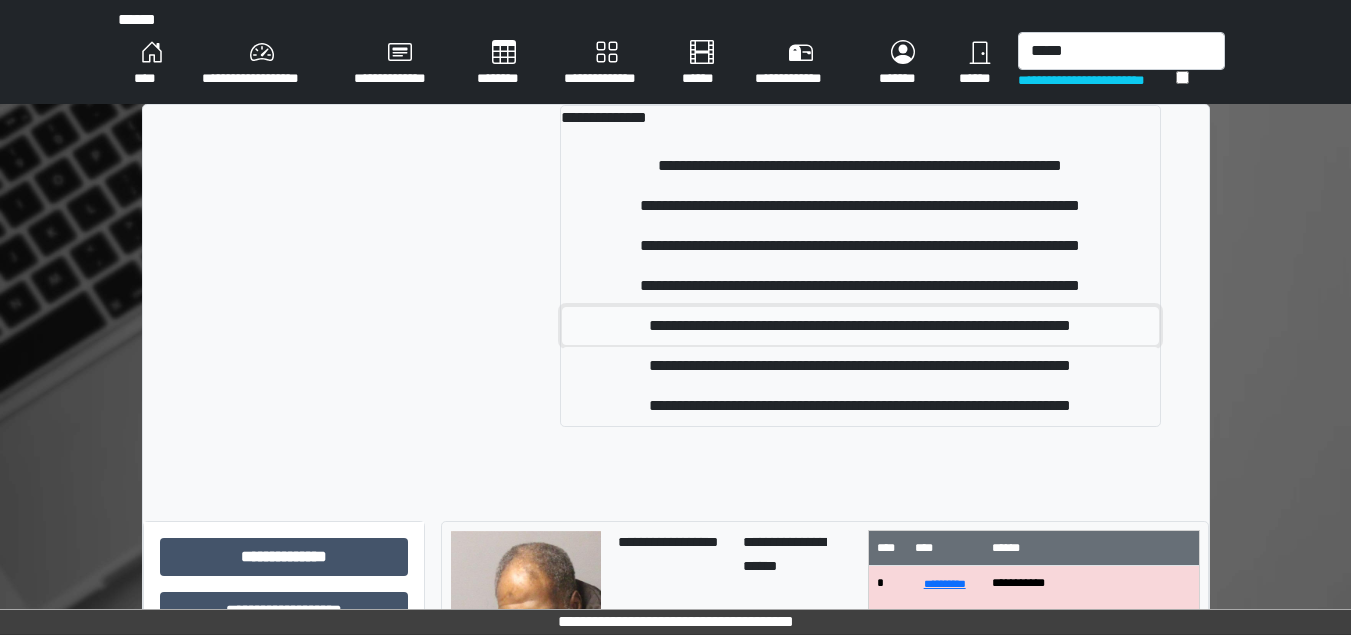 click on "**********" at bounding box center [860, 326] 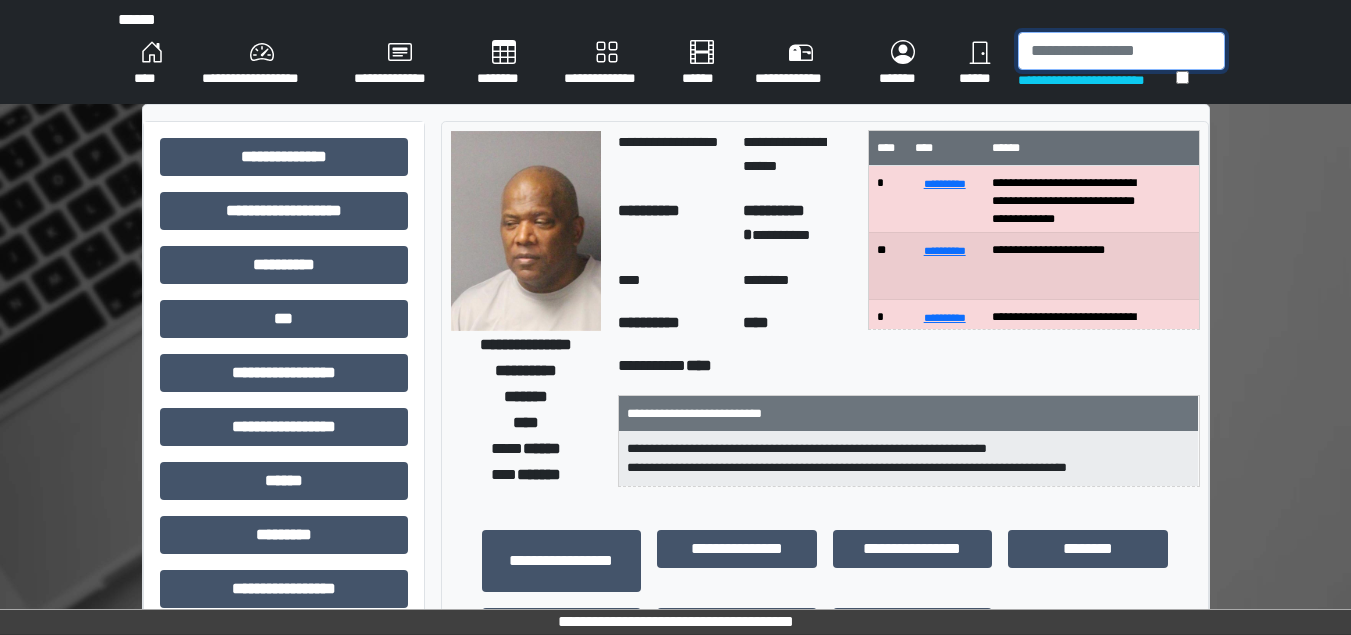 click at bounding box center (1121, 51) 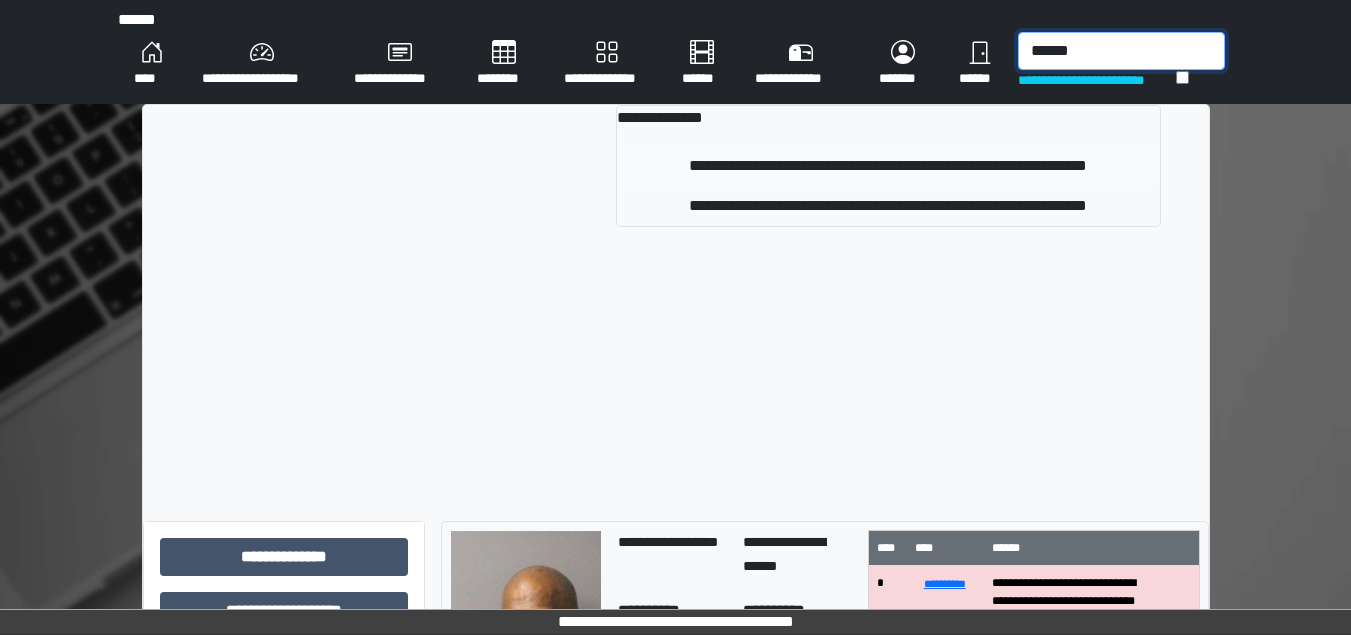 type on "******" 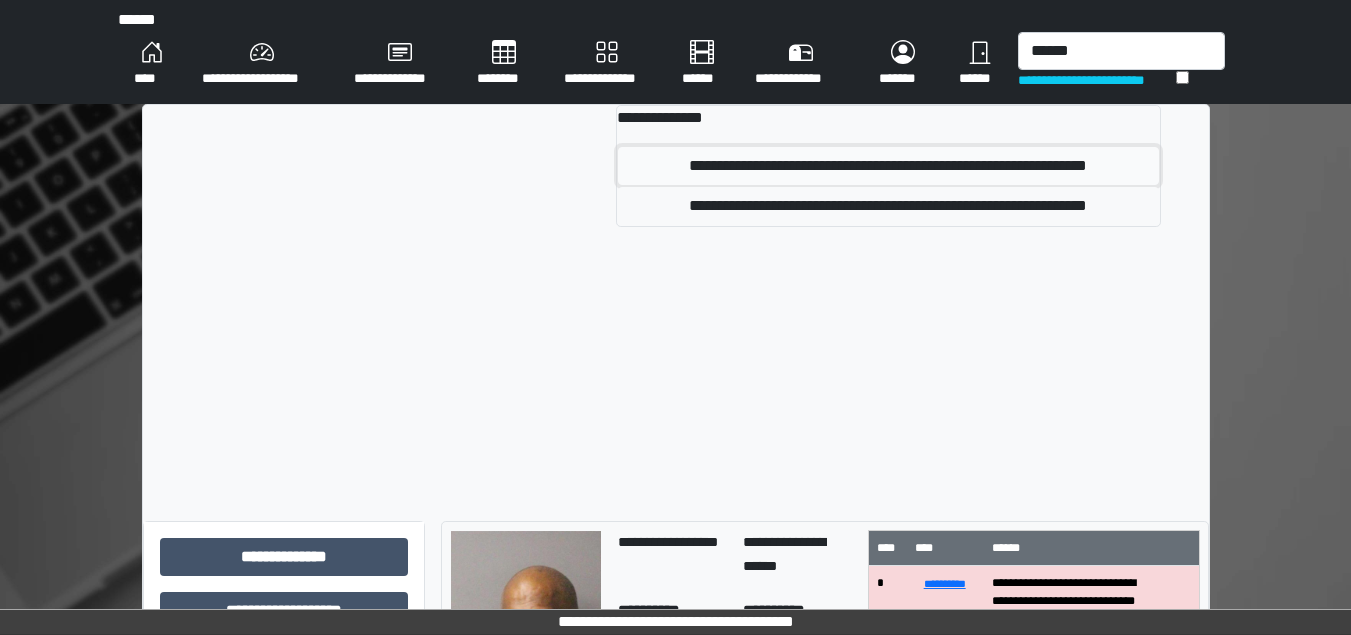 click on "**********" at bounding box center (888, 166) 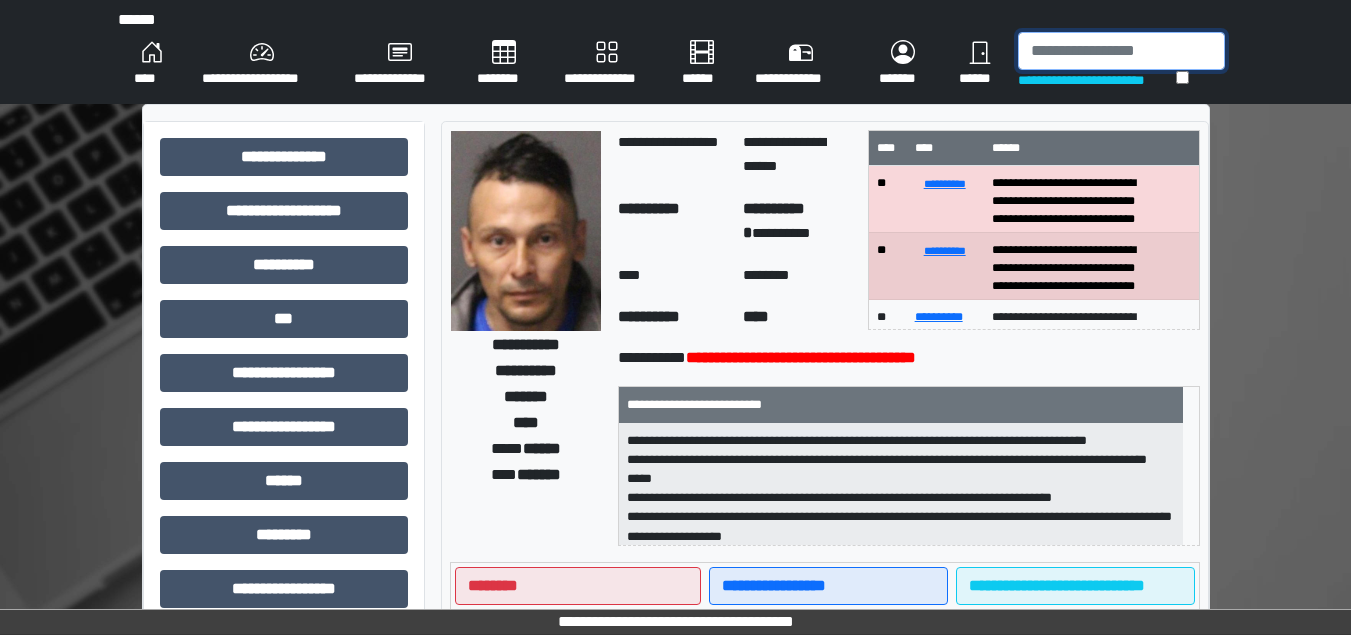 click at bounding box center (1121, 51) 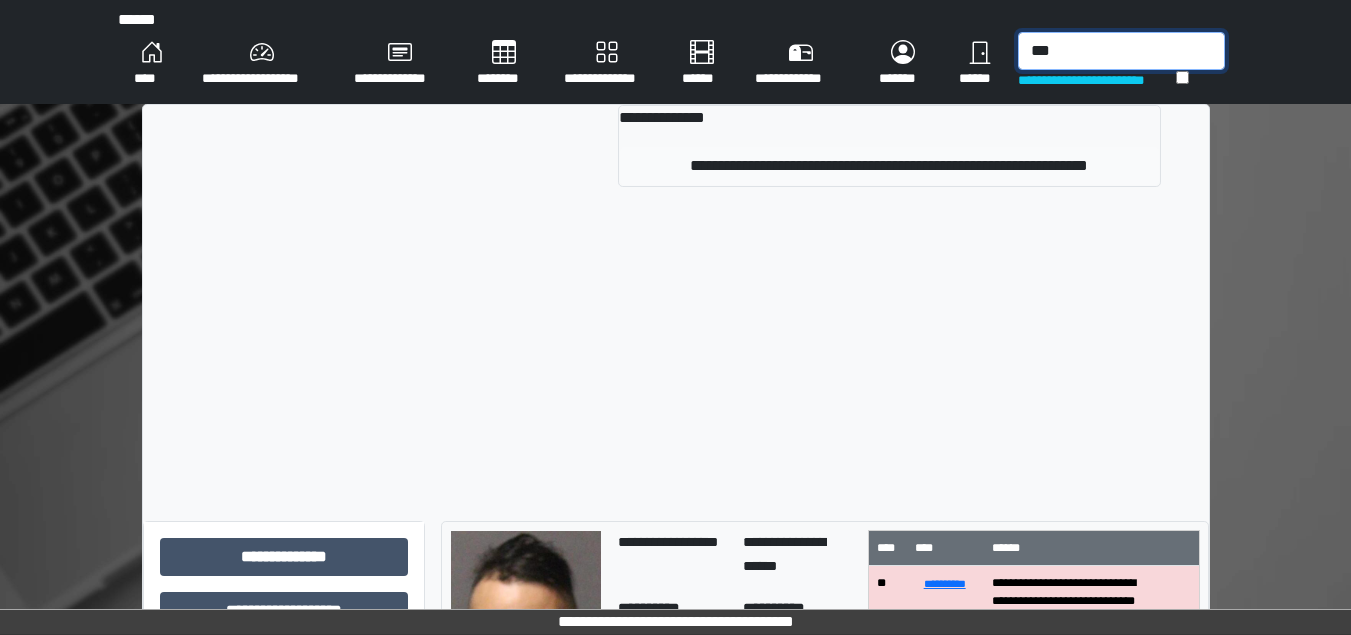 type on "***" 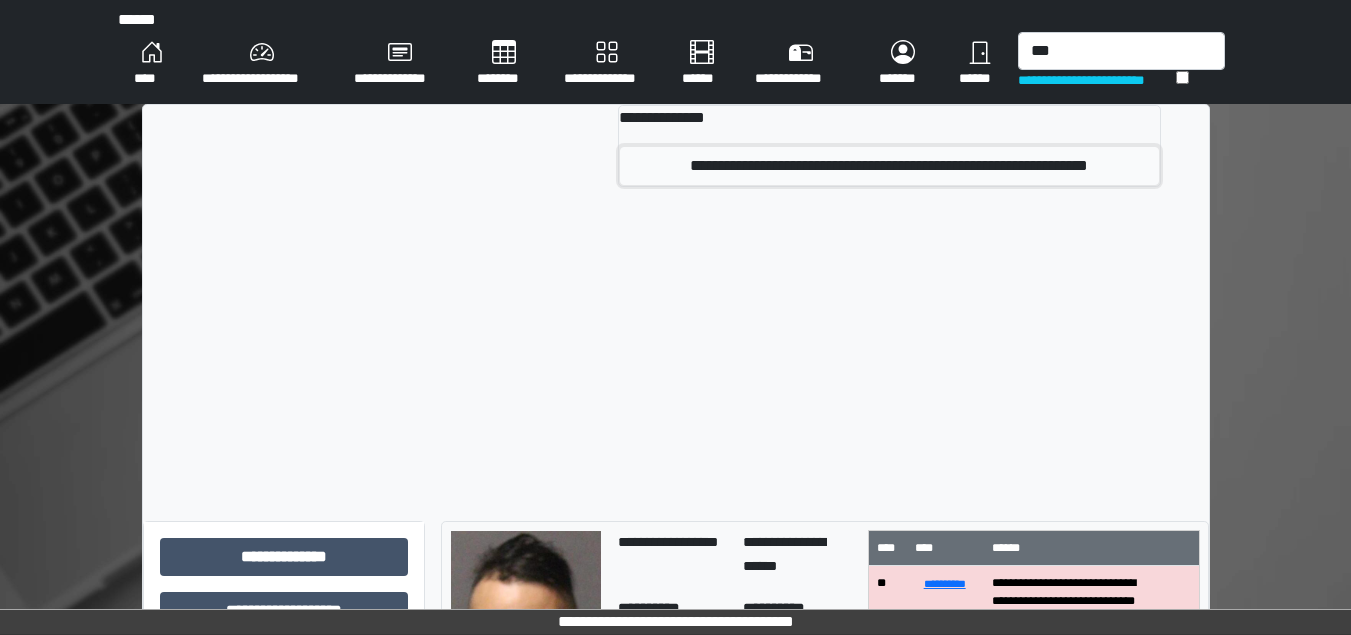 click on "**********" at bounding box center [889, 166] 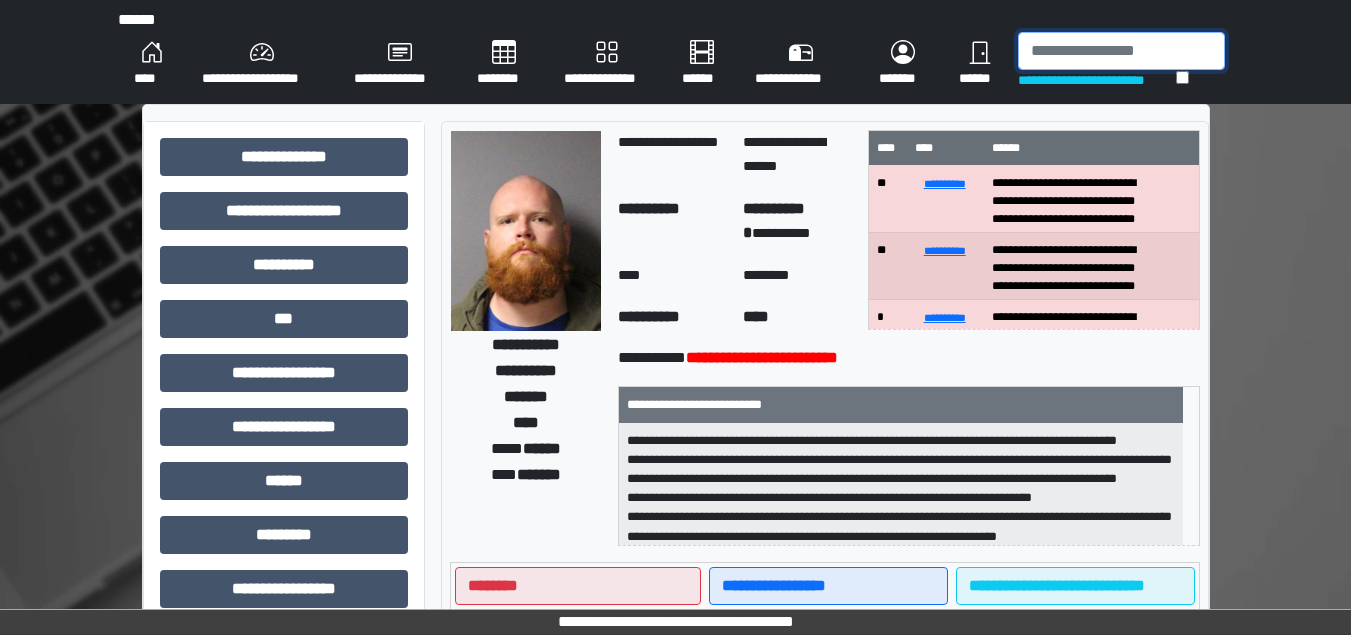 click at bounding box center [1121, 51] 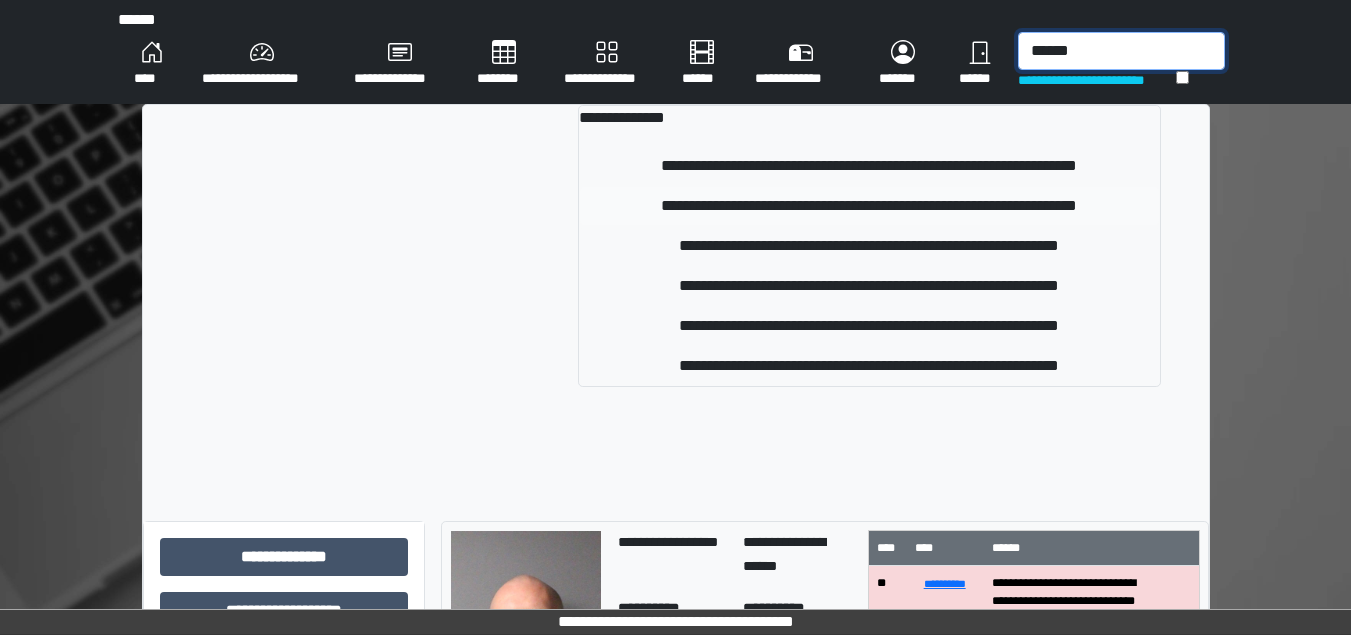 type on "******" 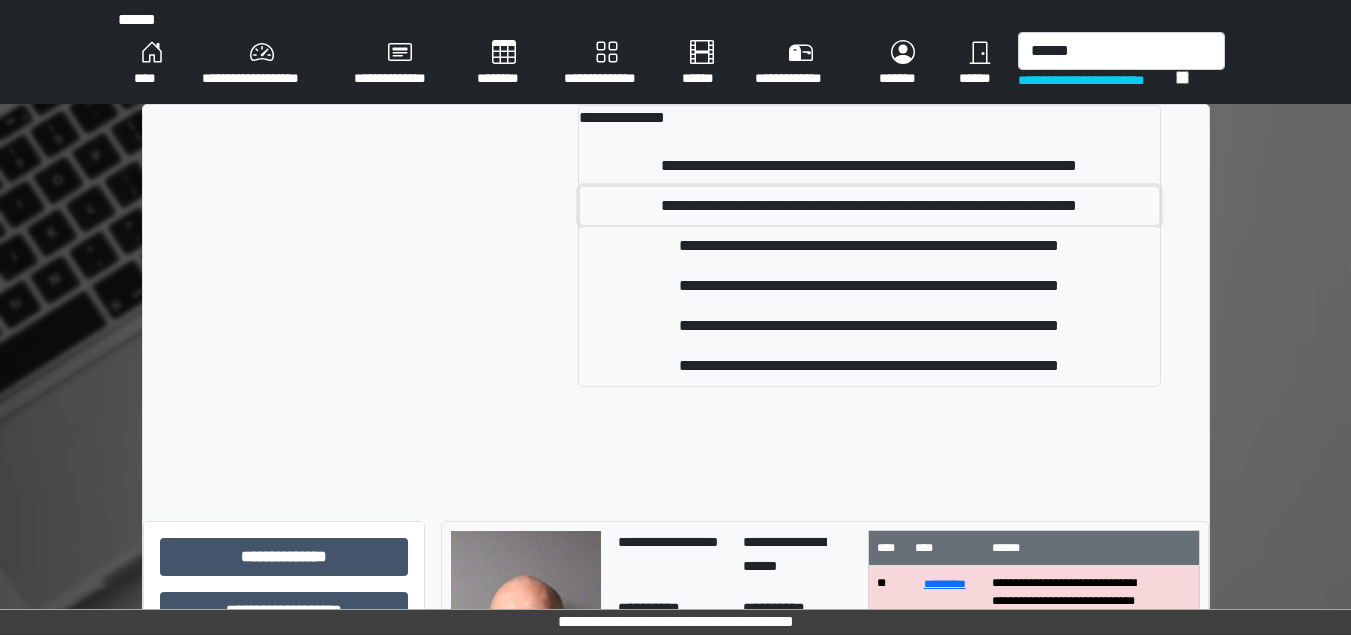 click on "**********" at bounding box center (869, 206) 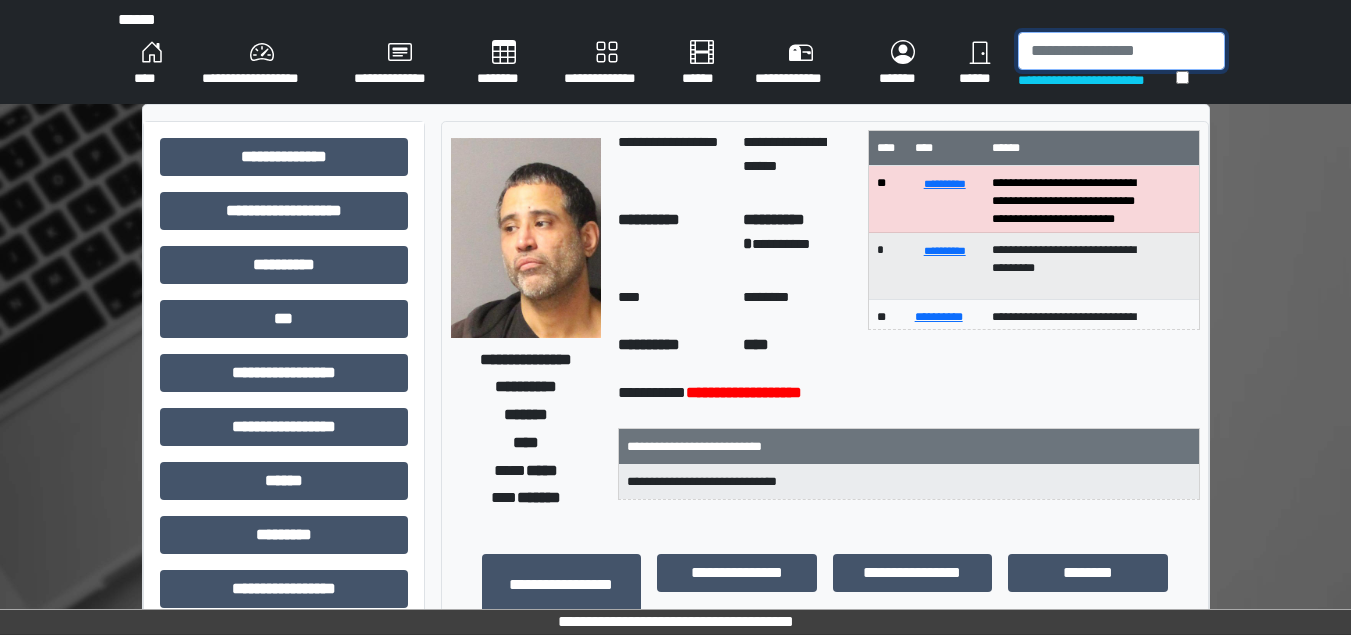 click at bounding box center (1121, 51) 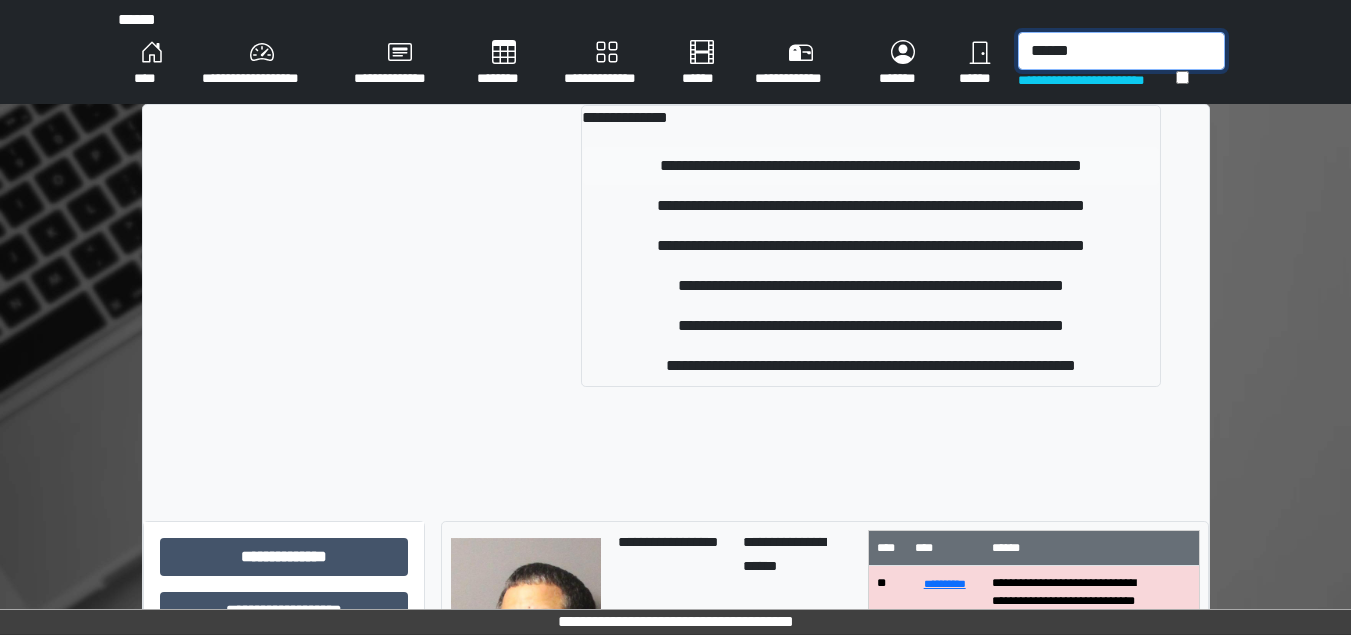 type on "******" 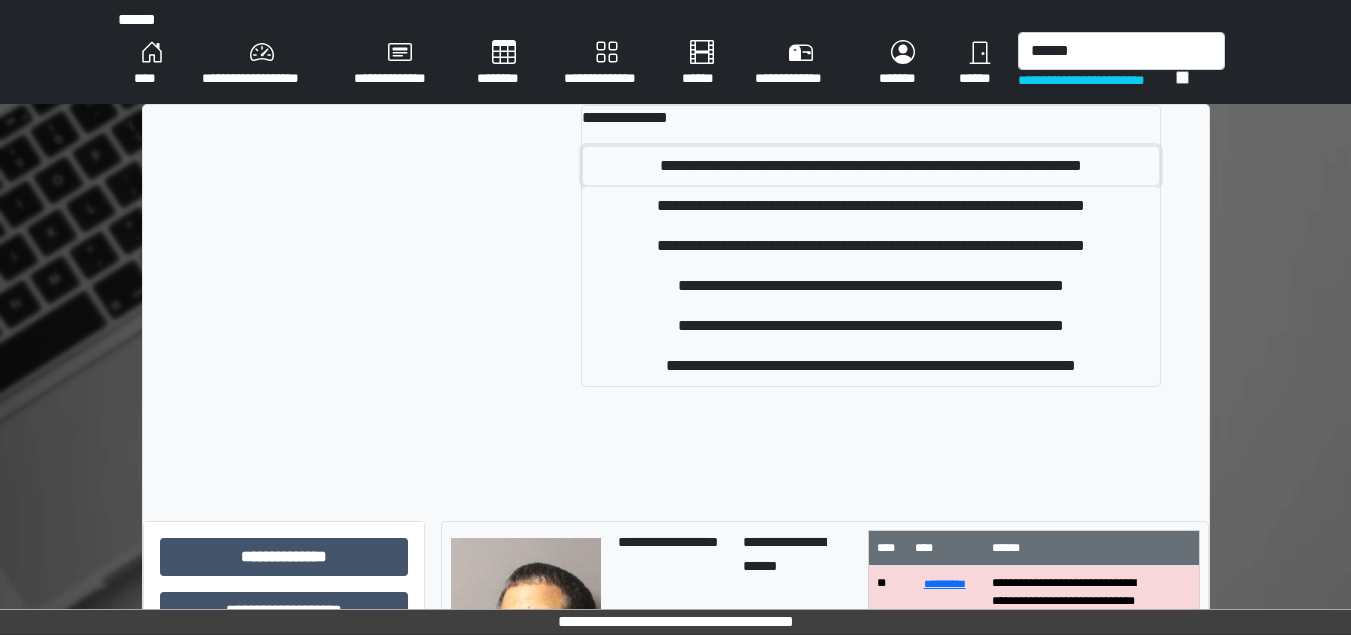 click on "**********" at bounding box center [870, 166] 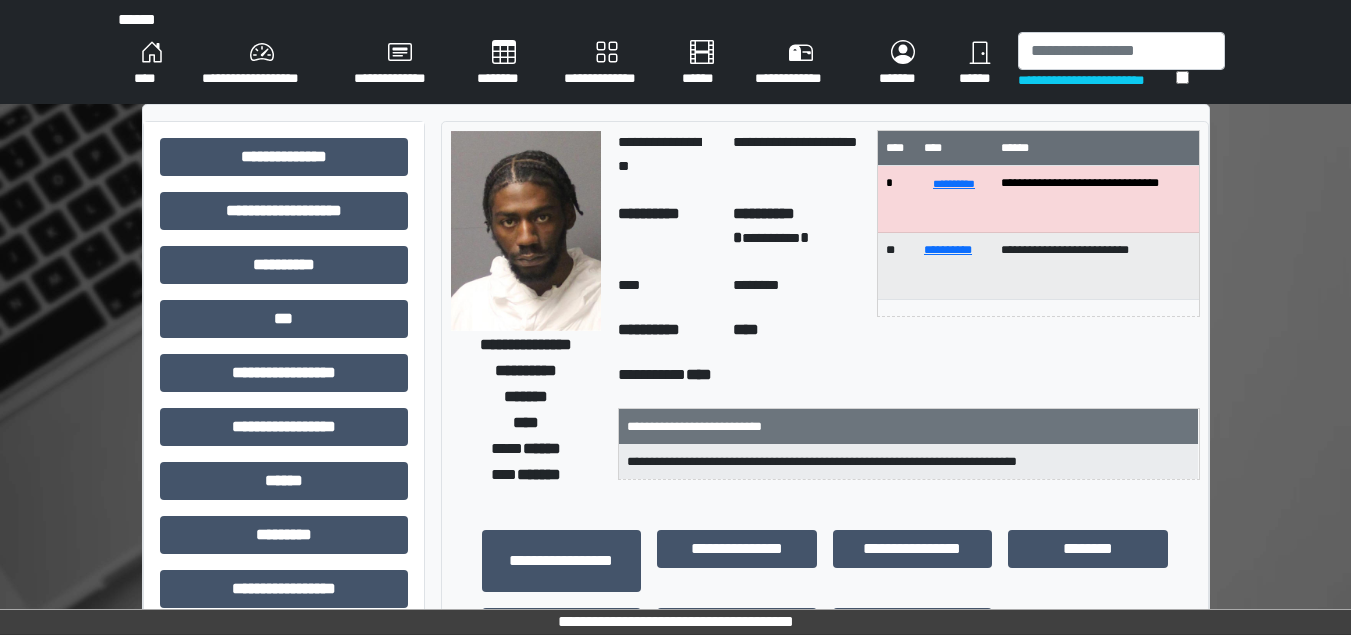 drag, startPoint x: 1135, startPoint y: 17, endPoint x: 1141, endPoint y: 42, distance: 25.70992 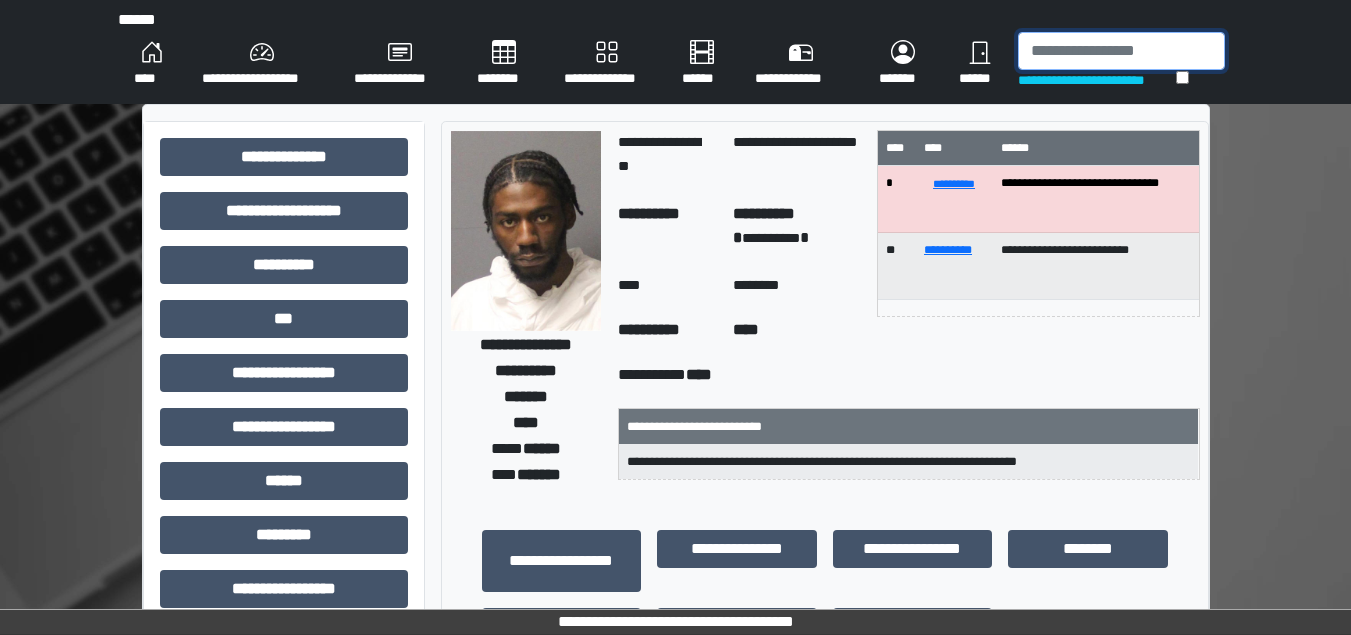 click at bounding box center [1121, 51] 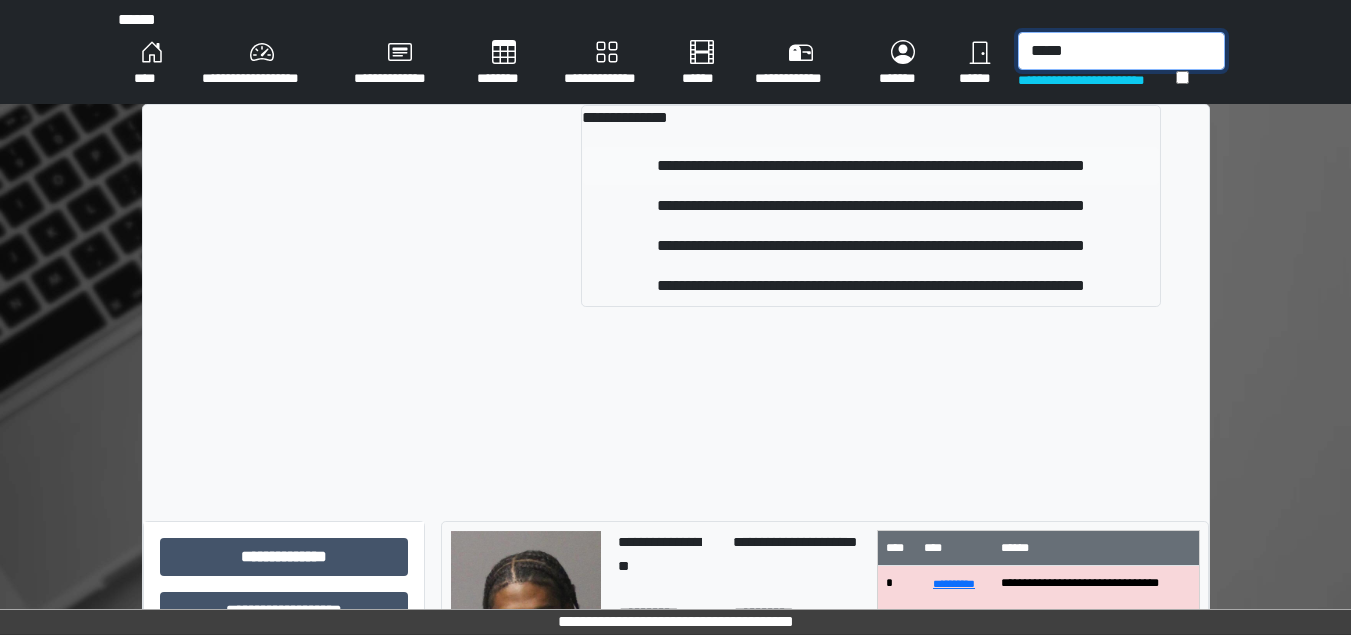 type on "*****" 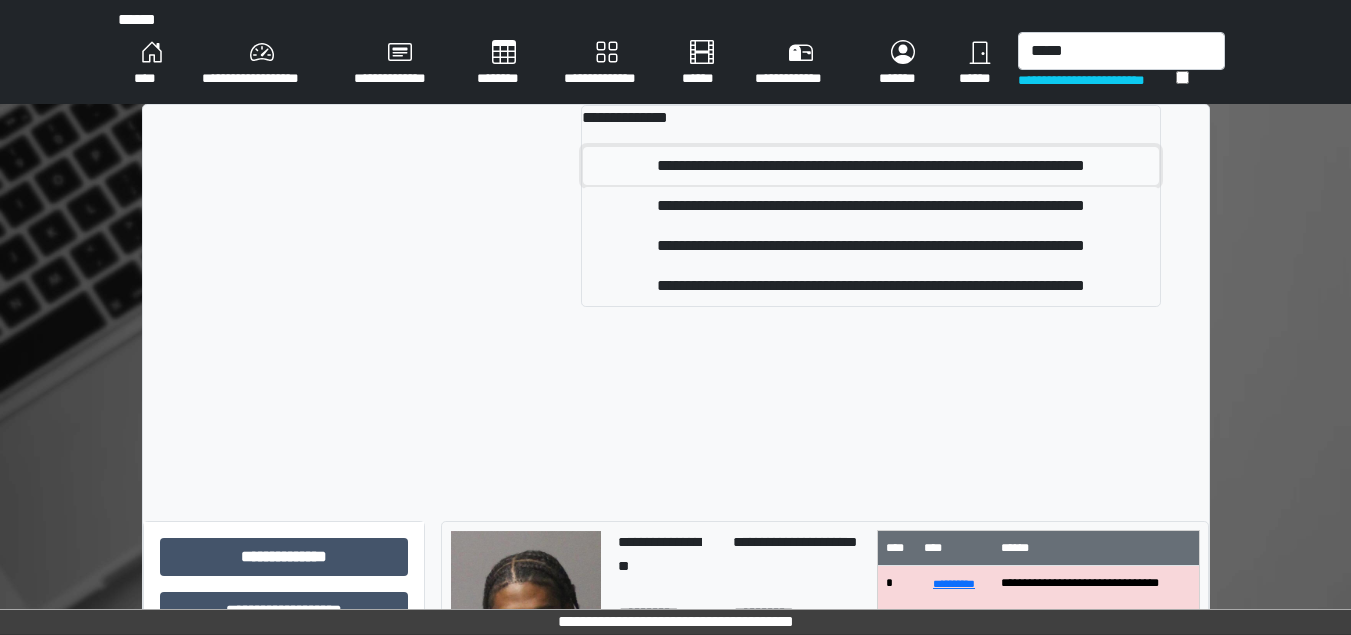 click on "**********" at bounding box center (870, 166) 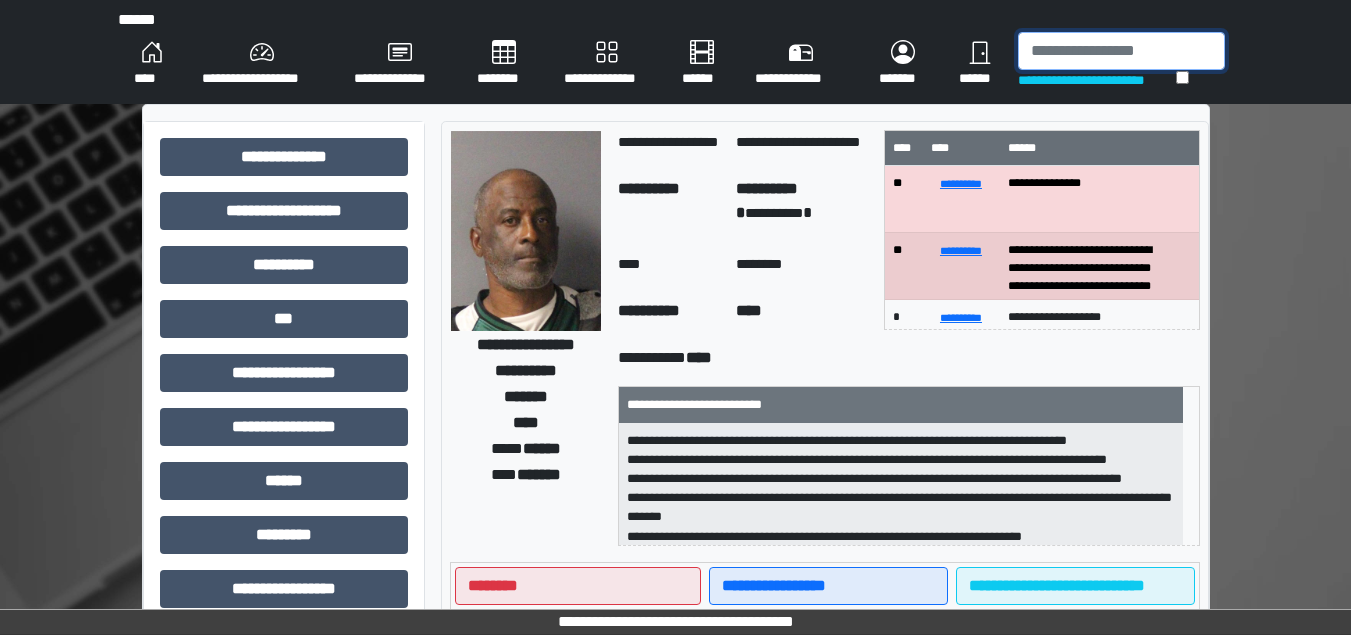 click at bounding box center (1121, 51) 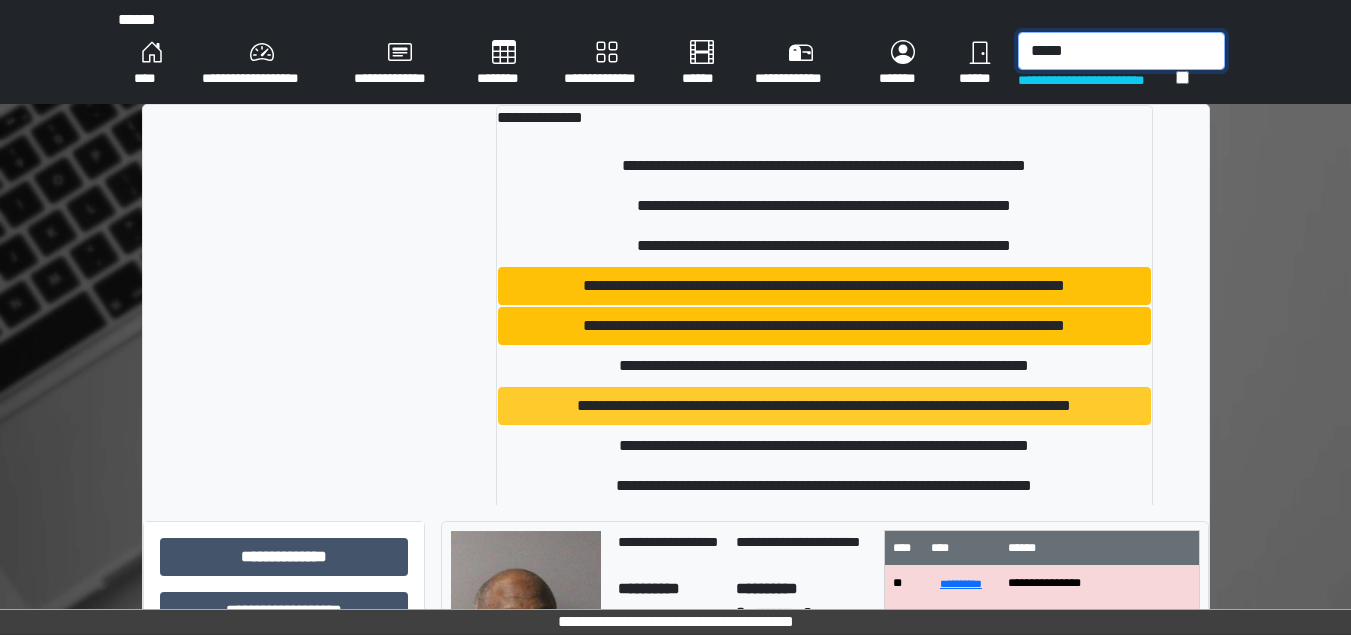 type on "*****" 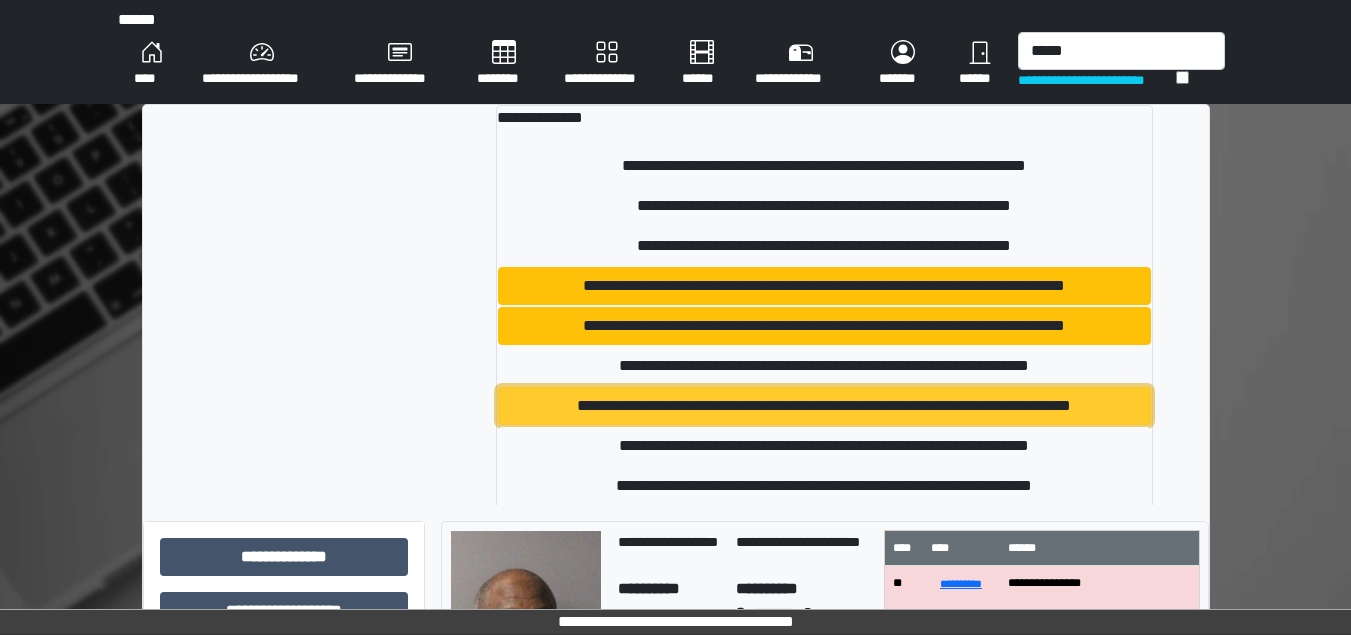 click on "**********" at bounding box center (825, 406) 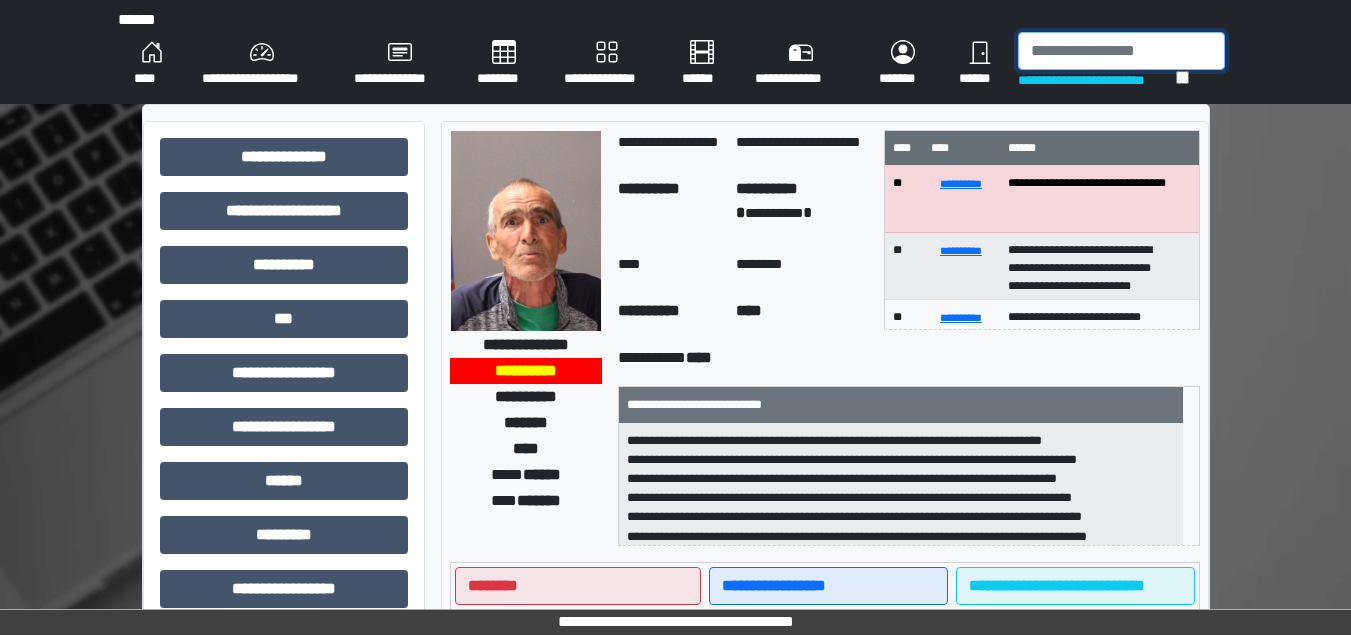 click at bounding box center (1121, 51) 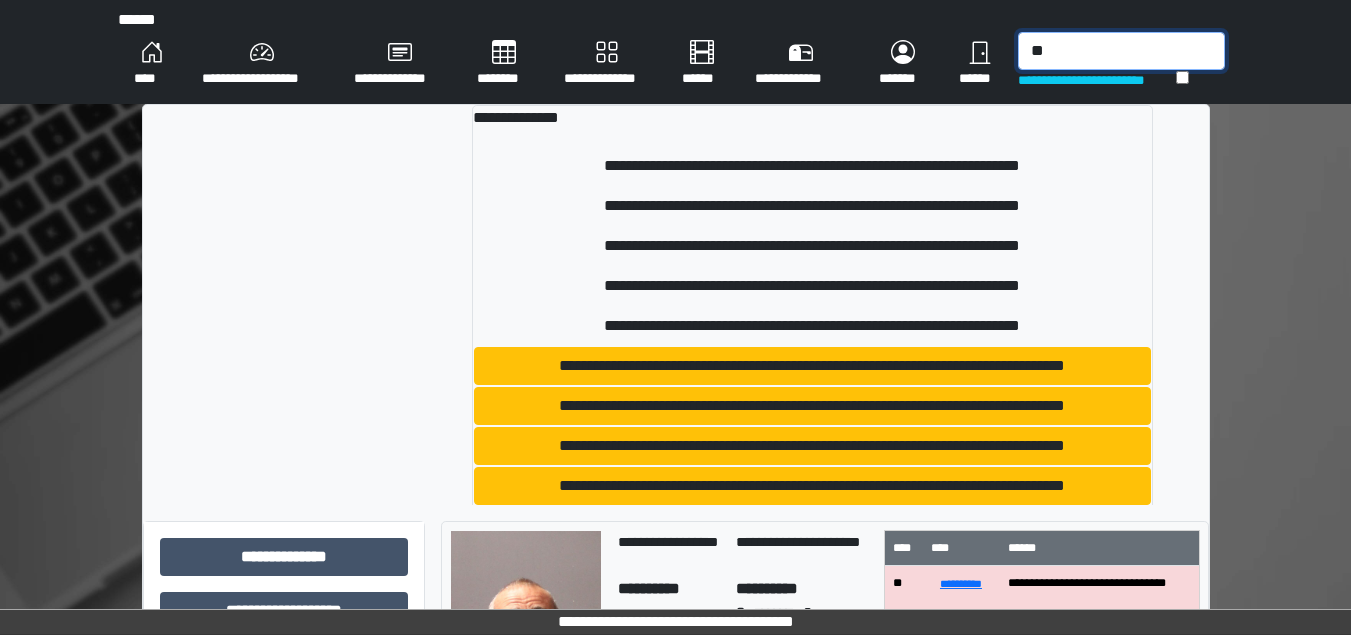 type on "*" 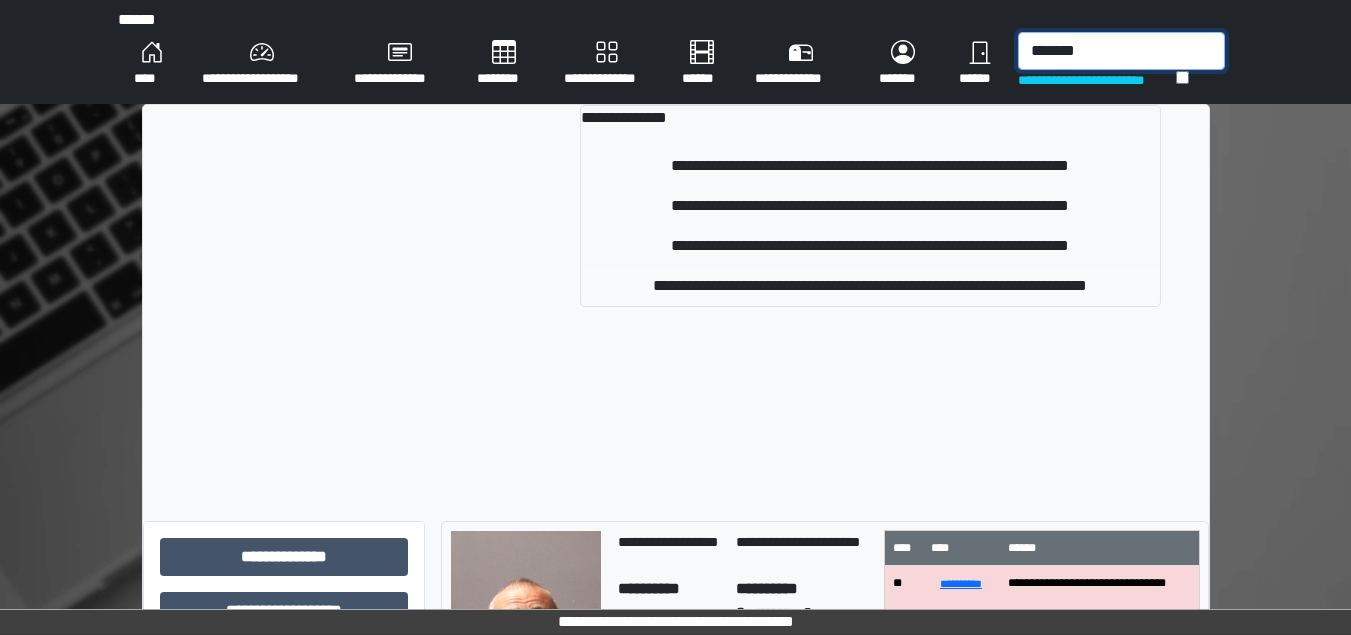 type on "*******" 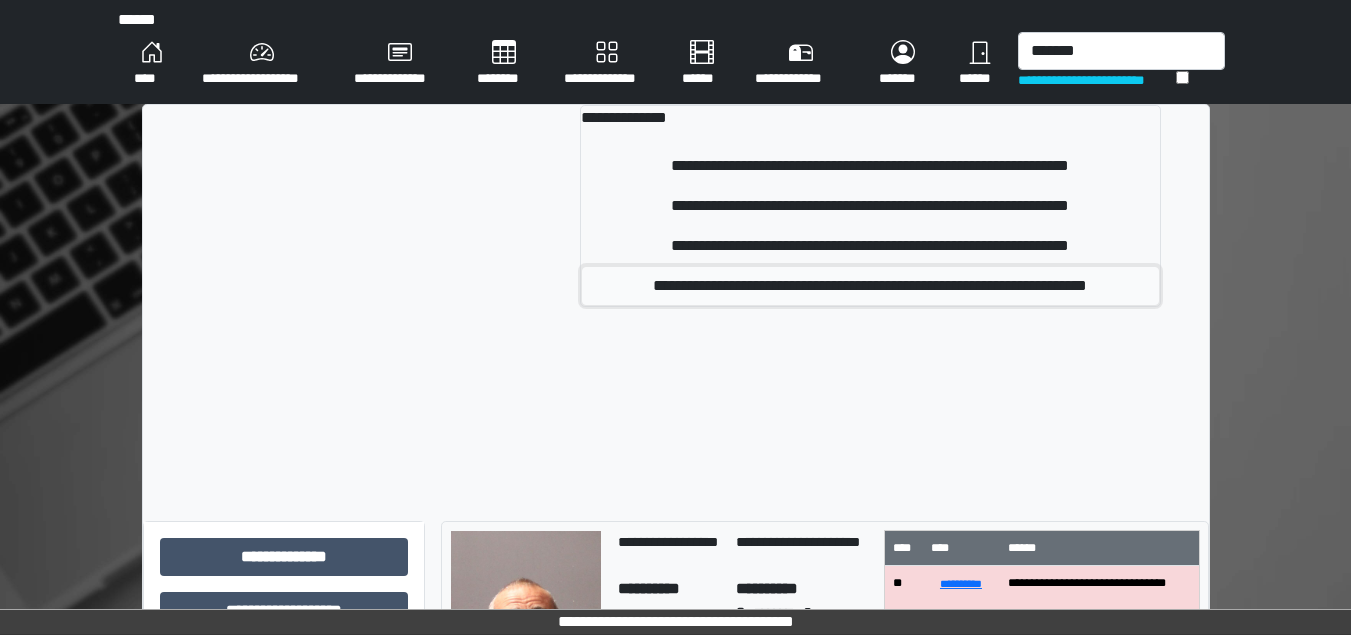 click on "**********" at bounding box center [870, 286] 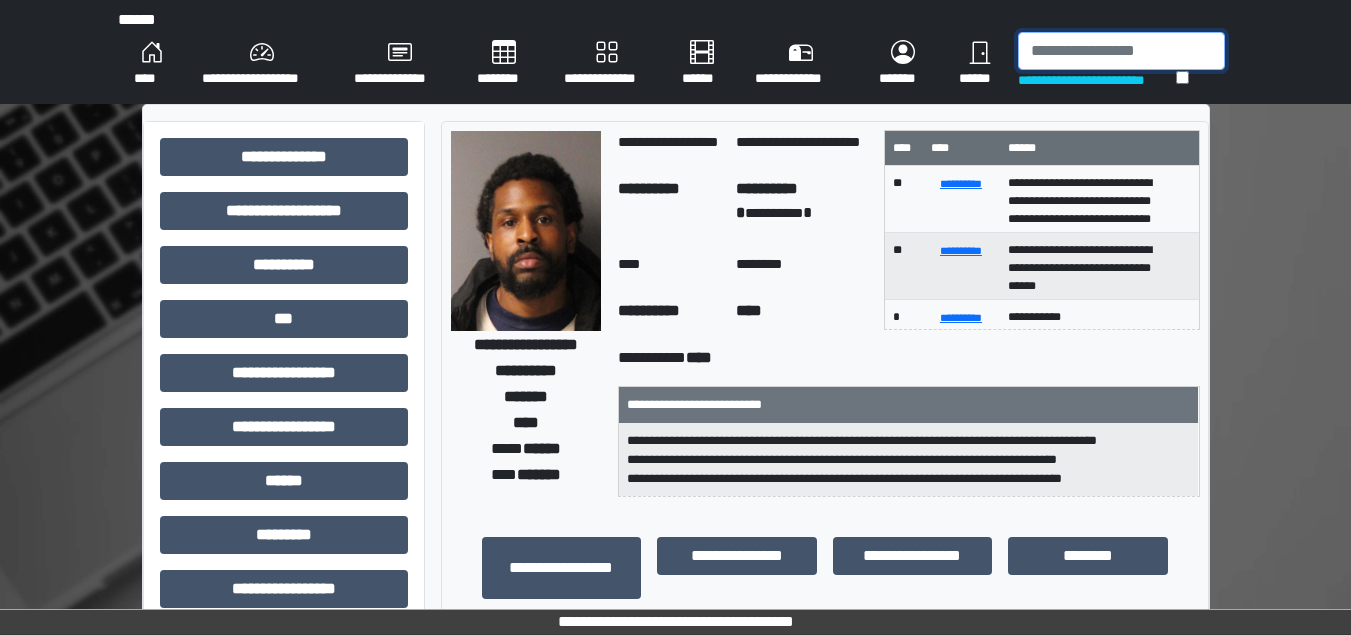 click at bounding box center [1121, 51] 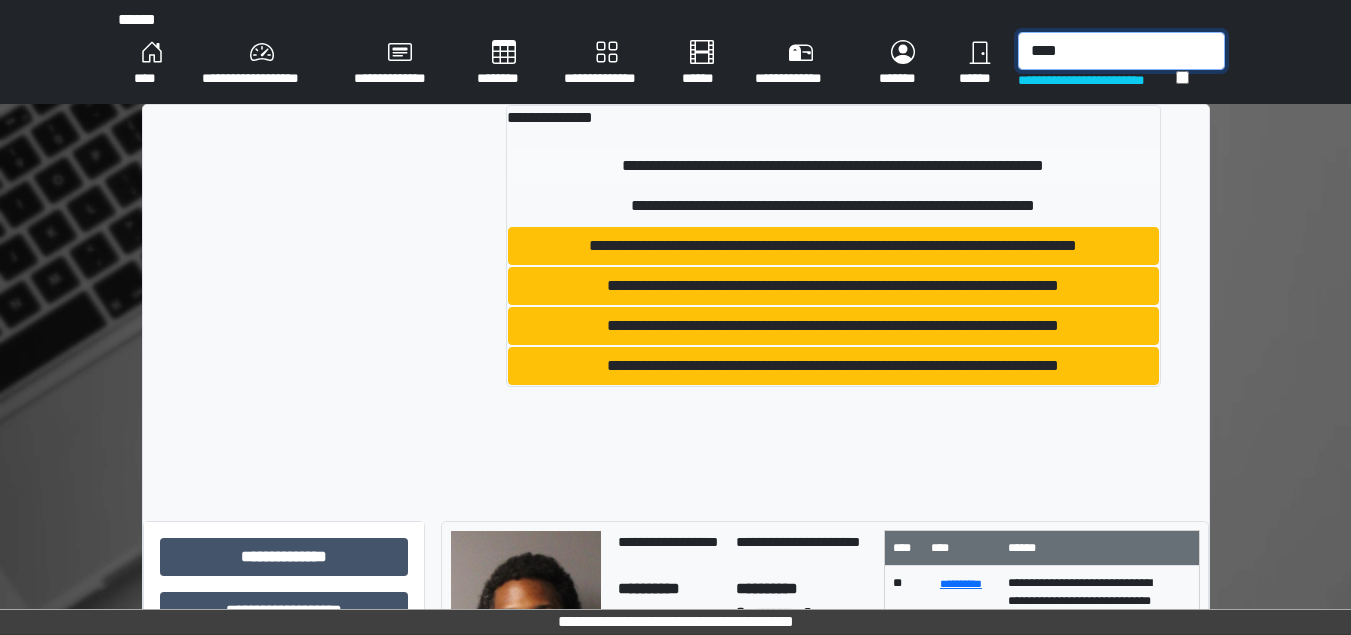 type on "****" 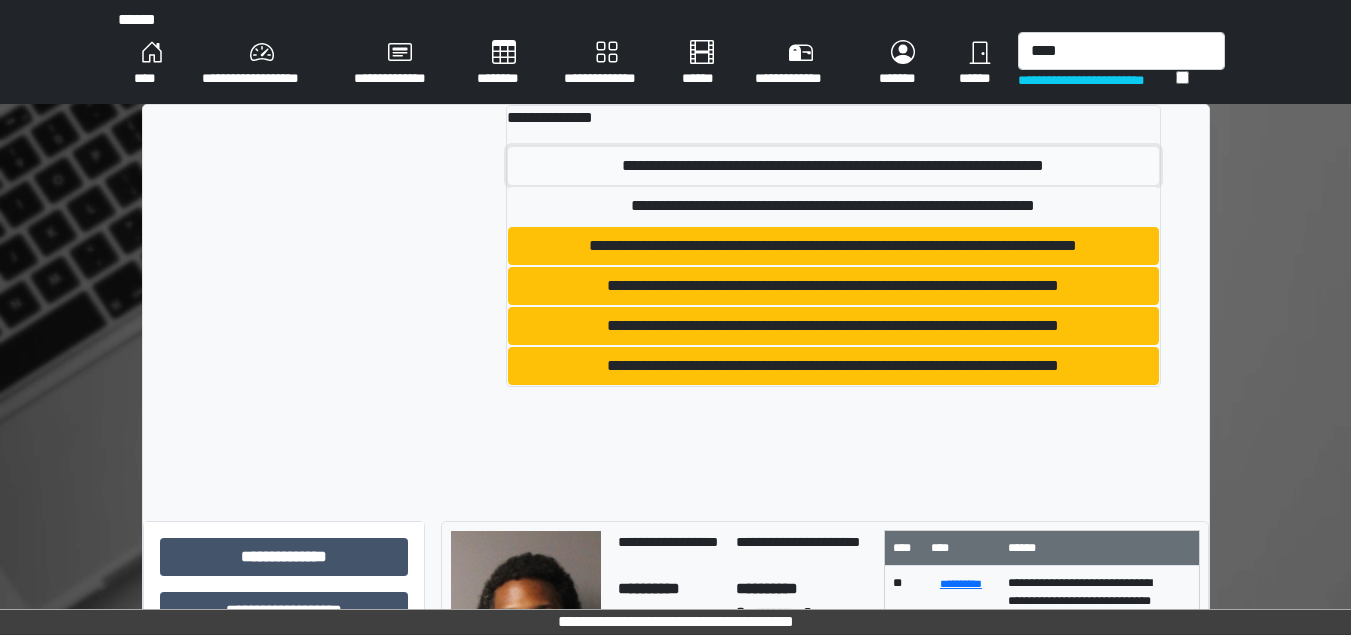 click on "**********" at bounding box center [833, 166] 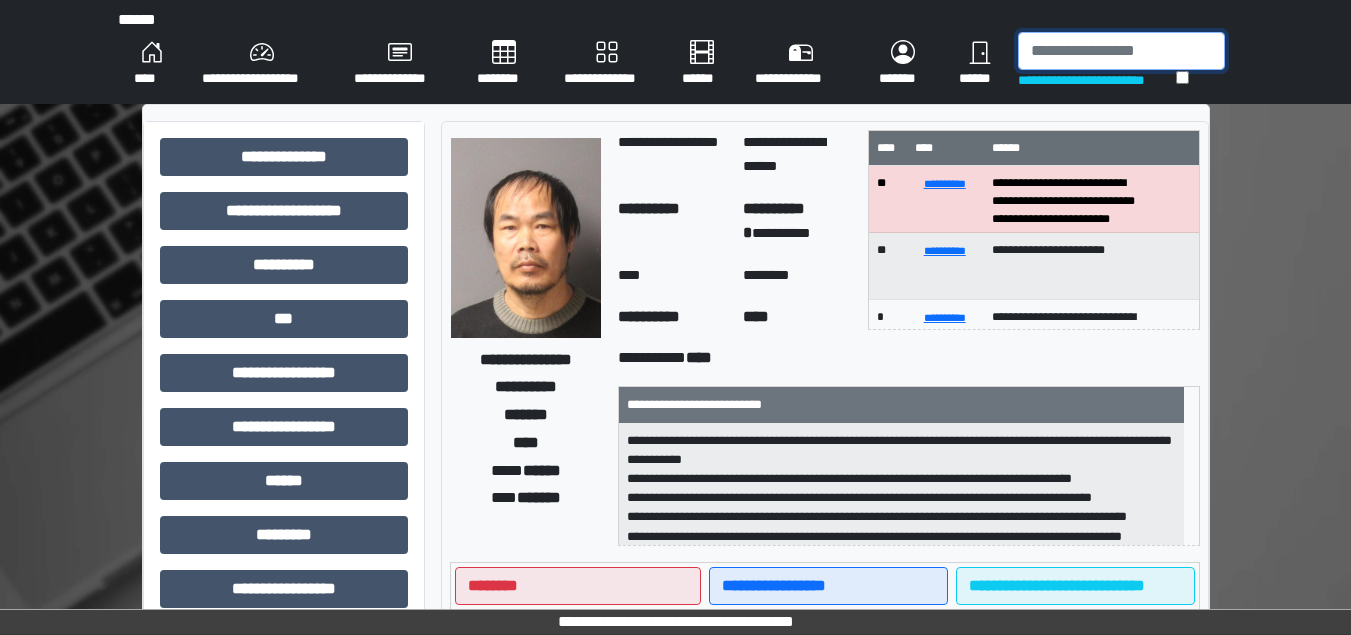 click at bounding box center (1121, 51) 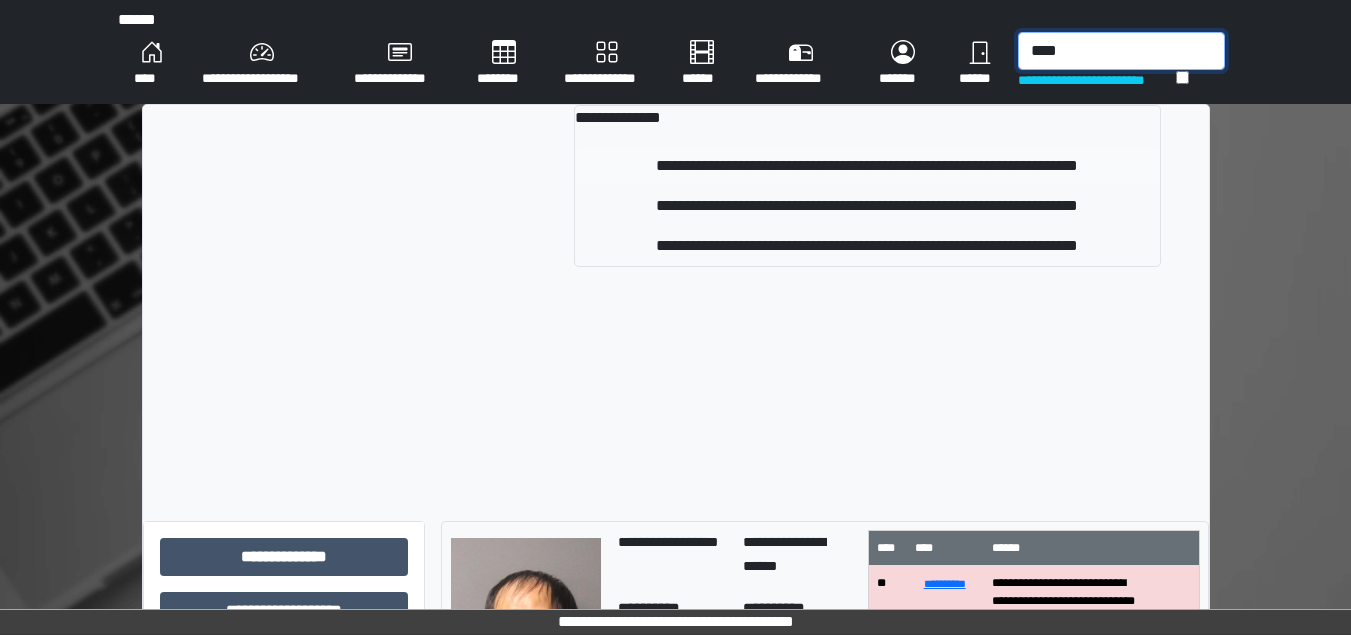 type on "****" 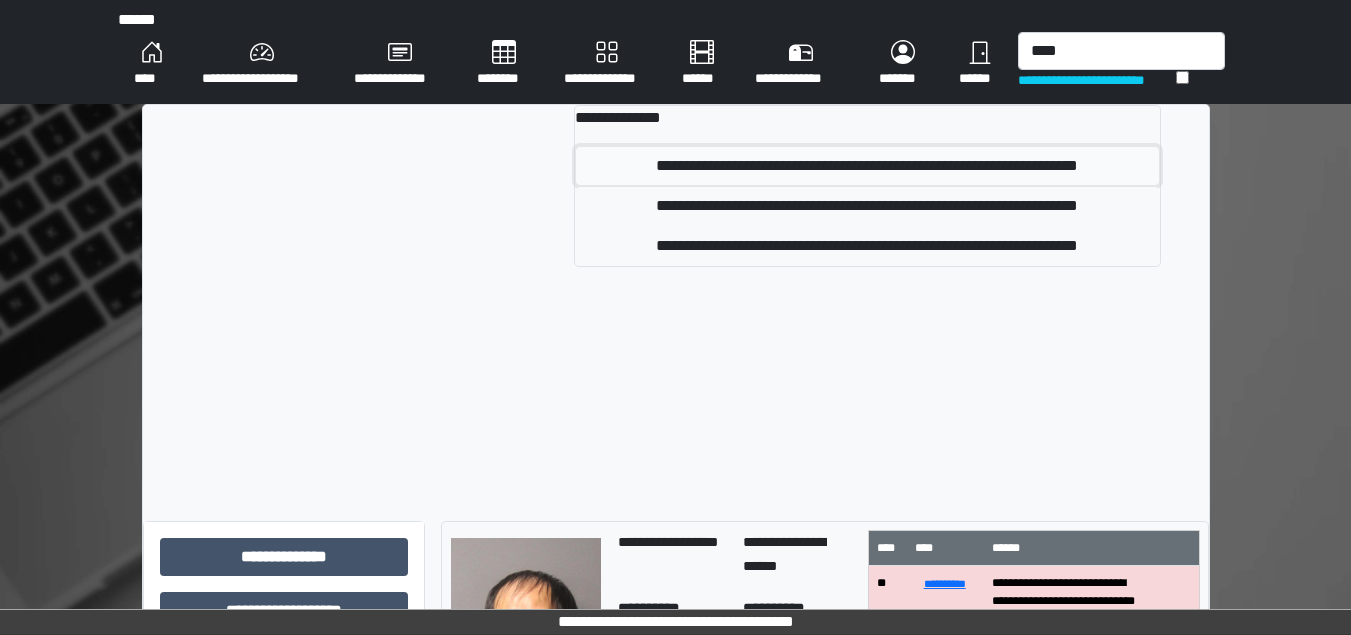 click on "**********" at bounding box center (867, 166) 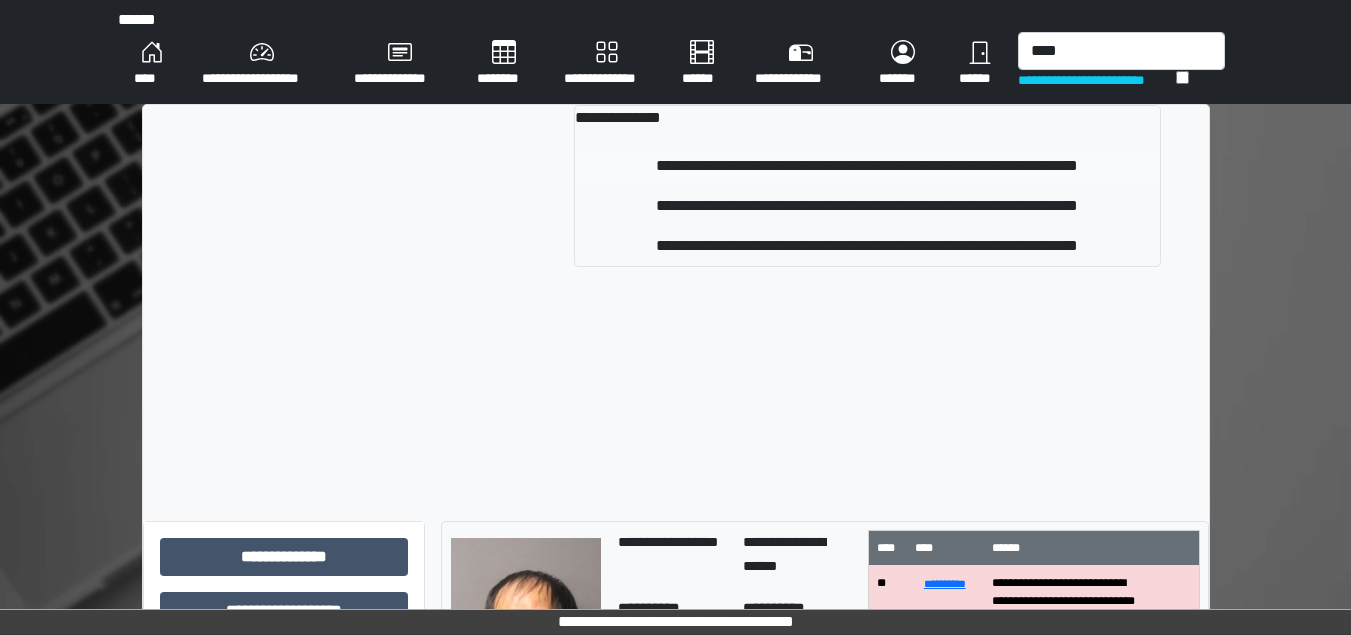 type 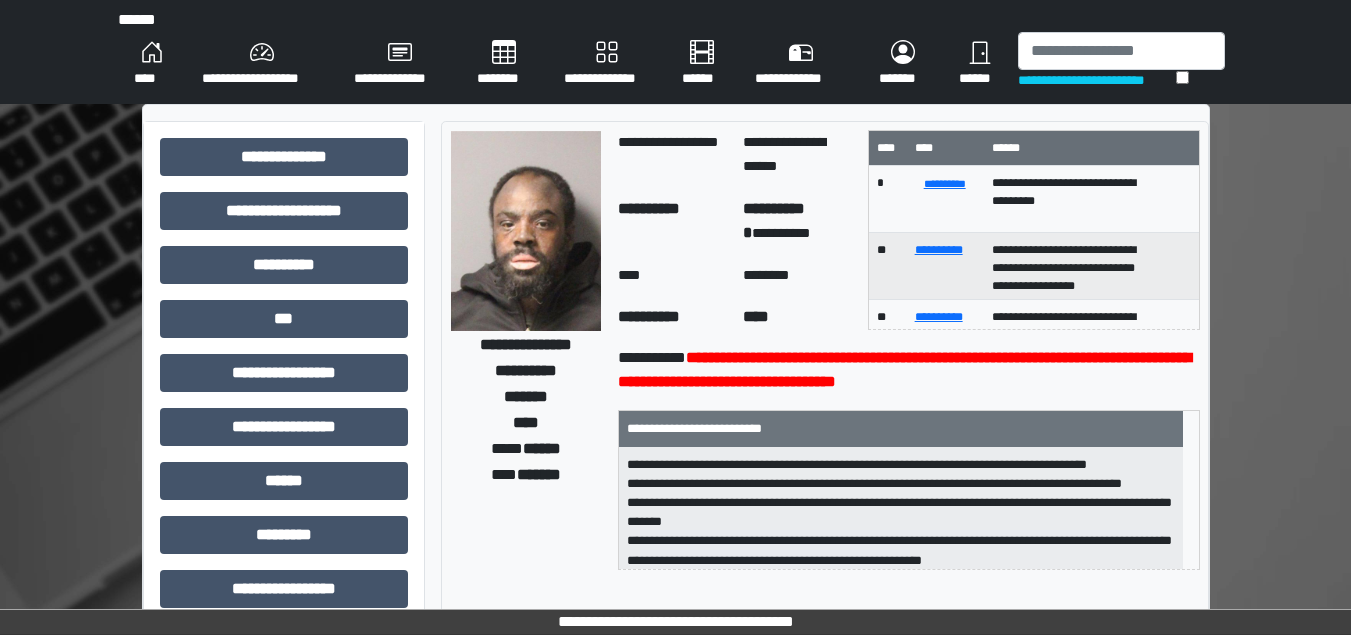 click on "****" at bounding box center (152, 64) 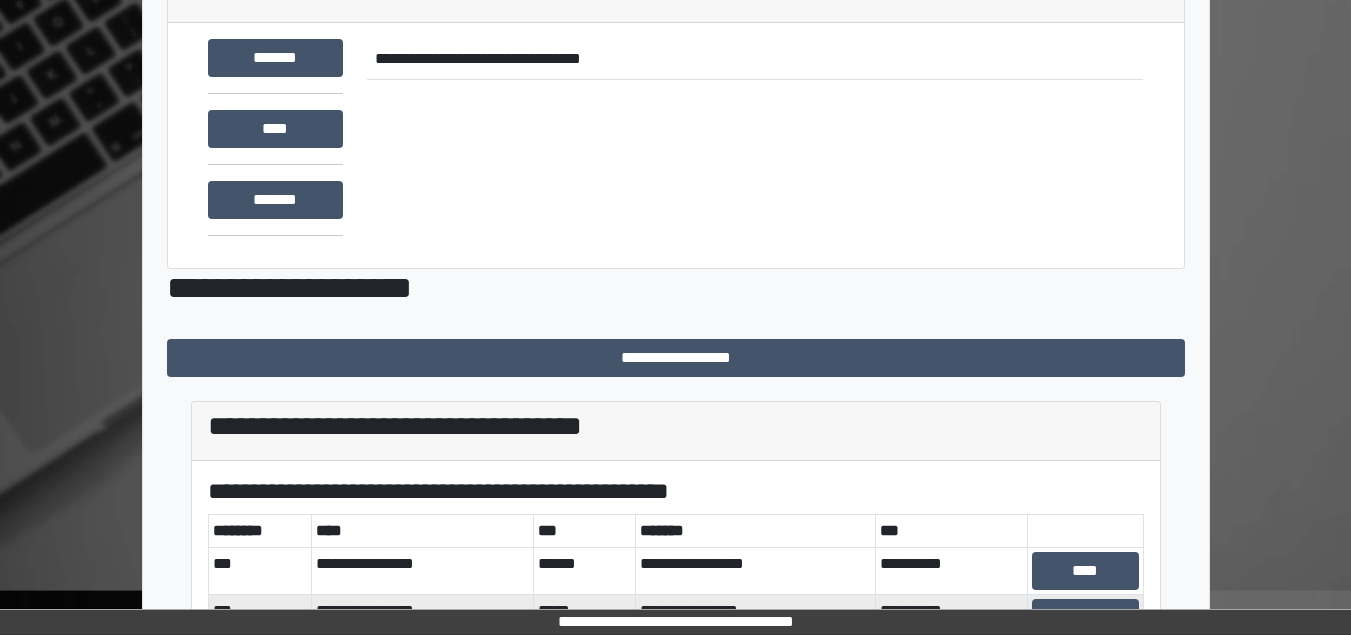 scroll, scrollTop: 0, scrollLeft: 0, axis: both 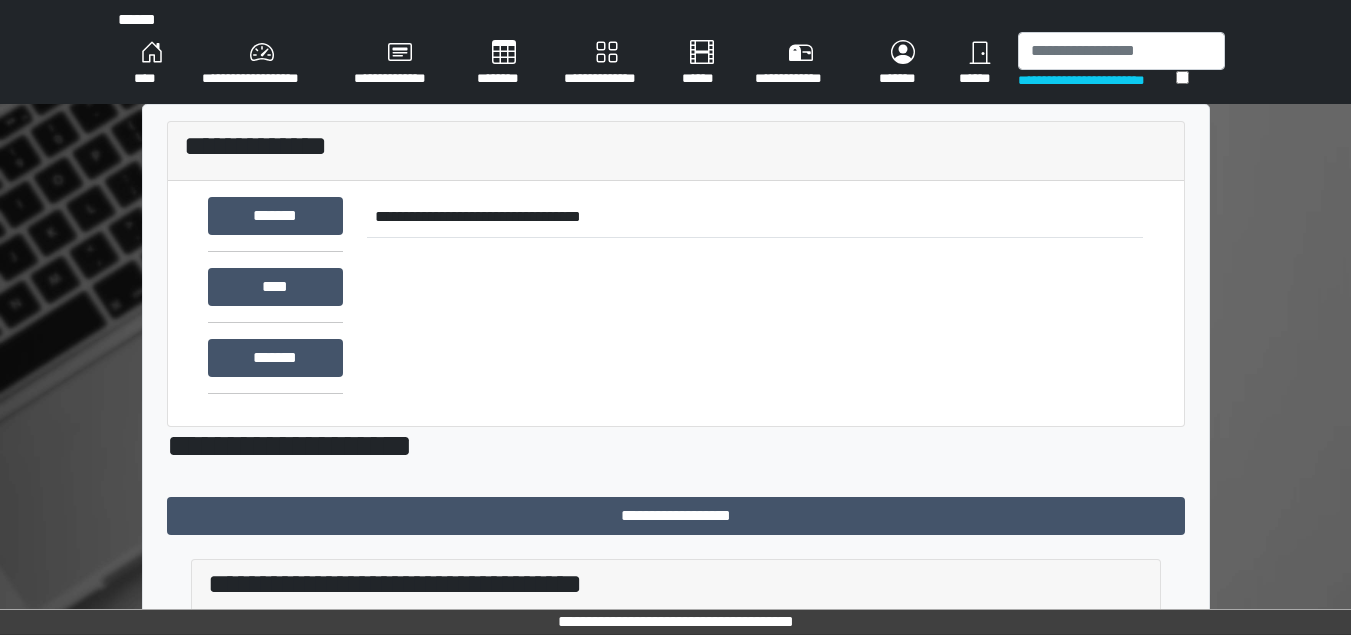 click on "****" at bounding box center (152, 64) 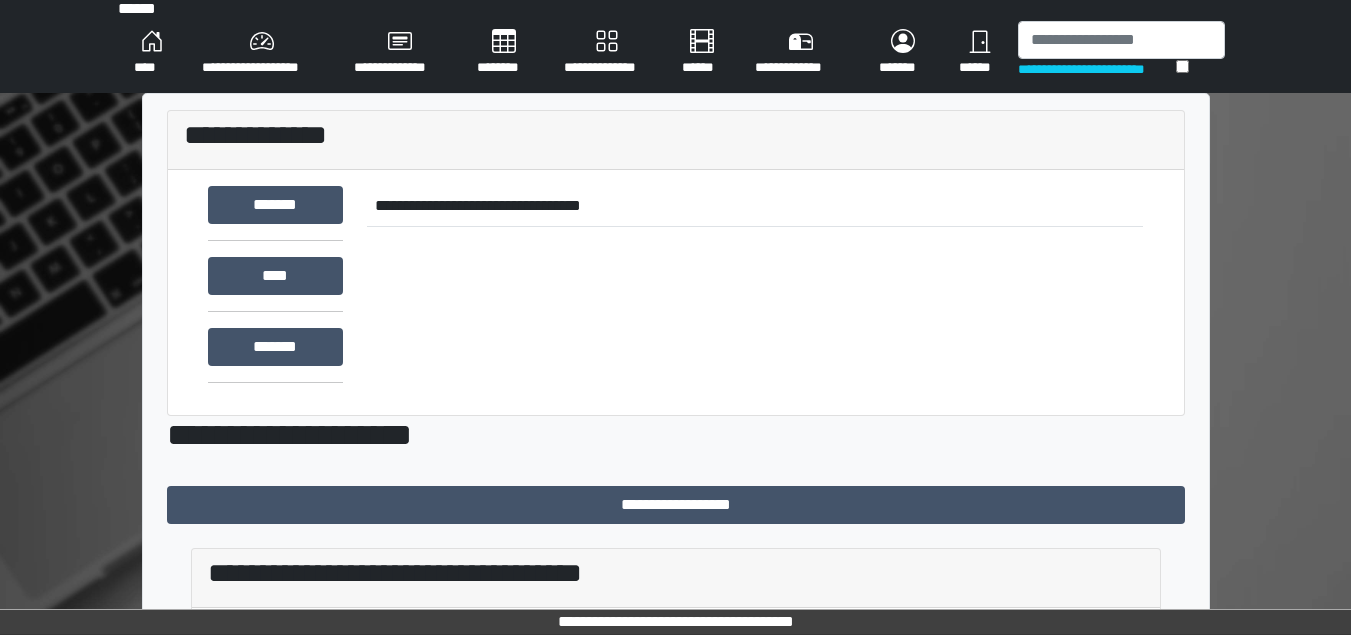 scroll, scrollTop: 0, scrollLeft: 0, axis: both 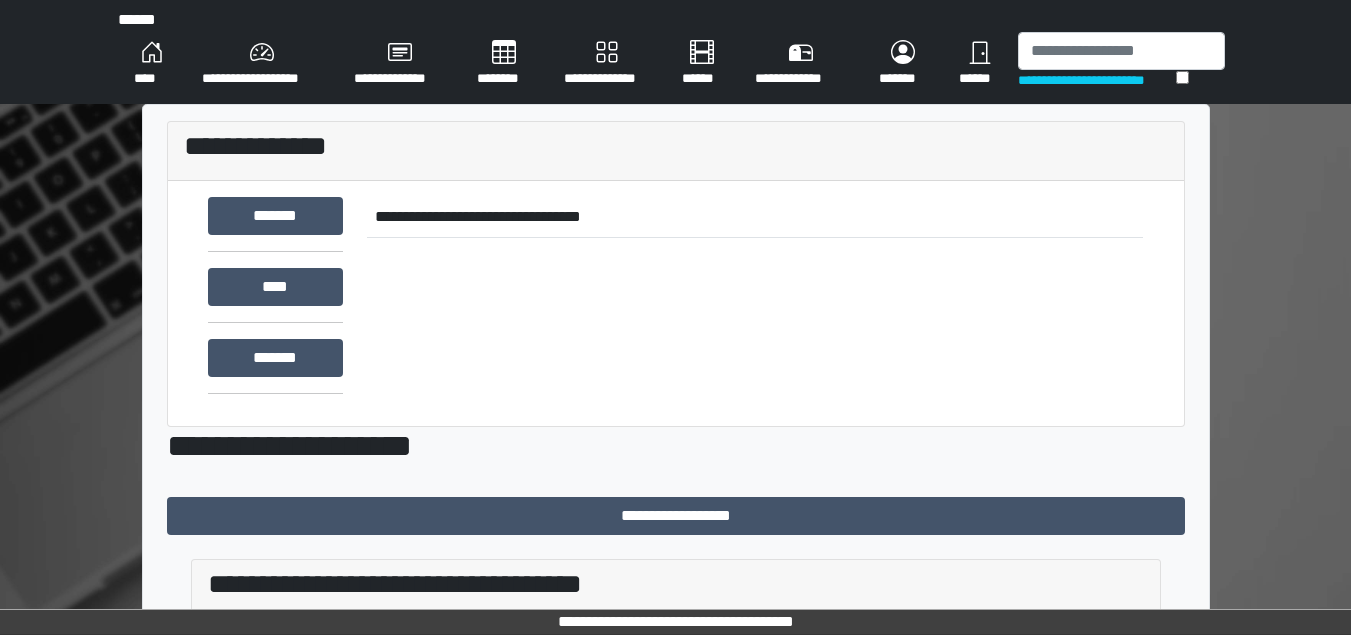 click on "****" at bounding box center [152, 64] 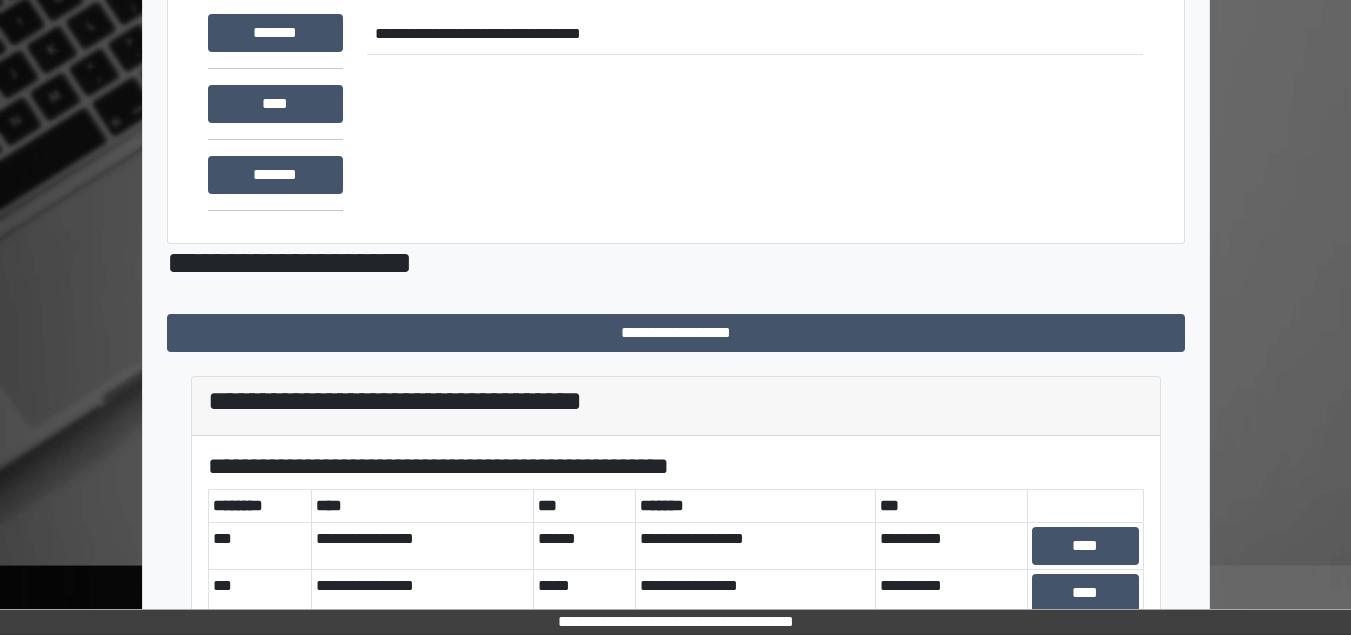 scroll, scrollTop: 0, scrollLeft: 0, axis: both 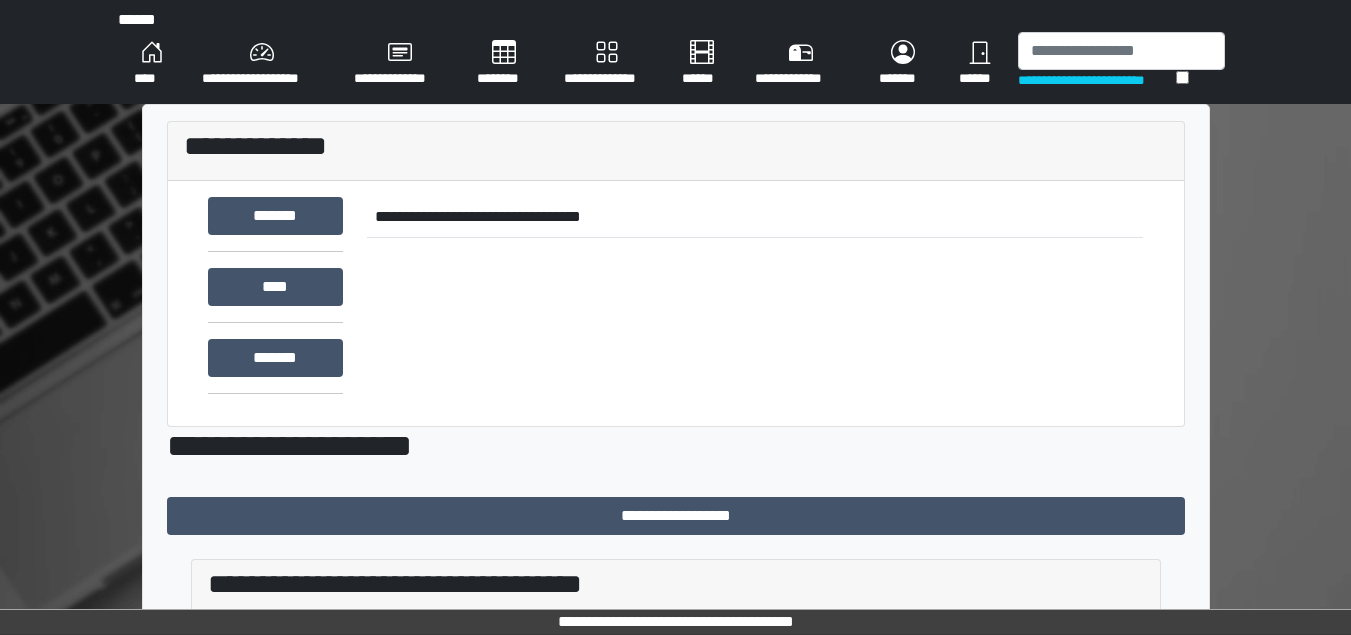 click on "****" at bounding box center (152, 64) 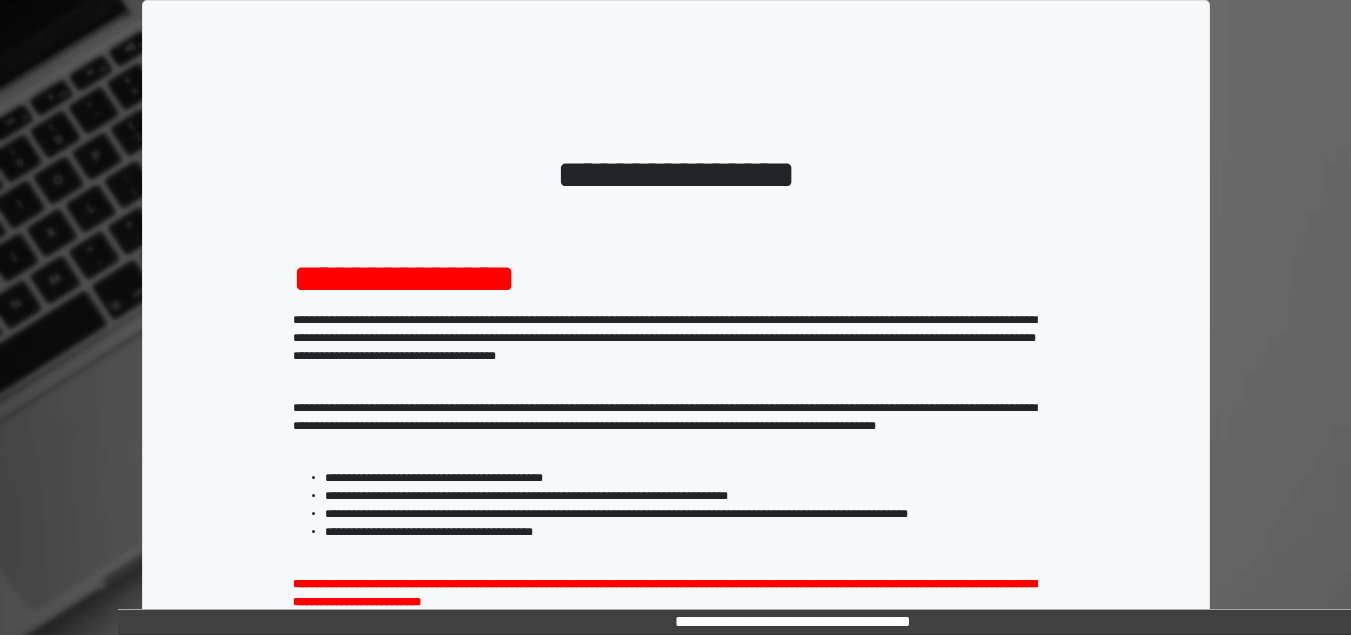 scroll, scrollTop: 293, scrollLeft: 0, axis: vertical 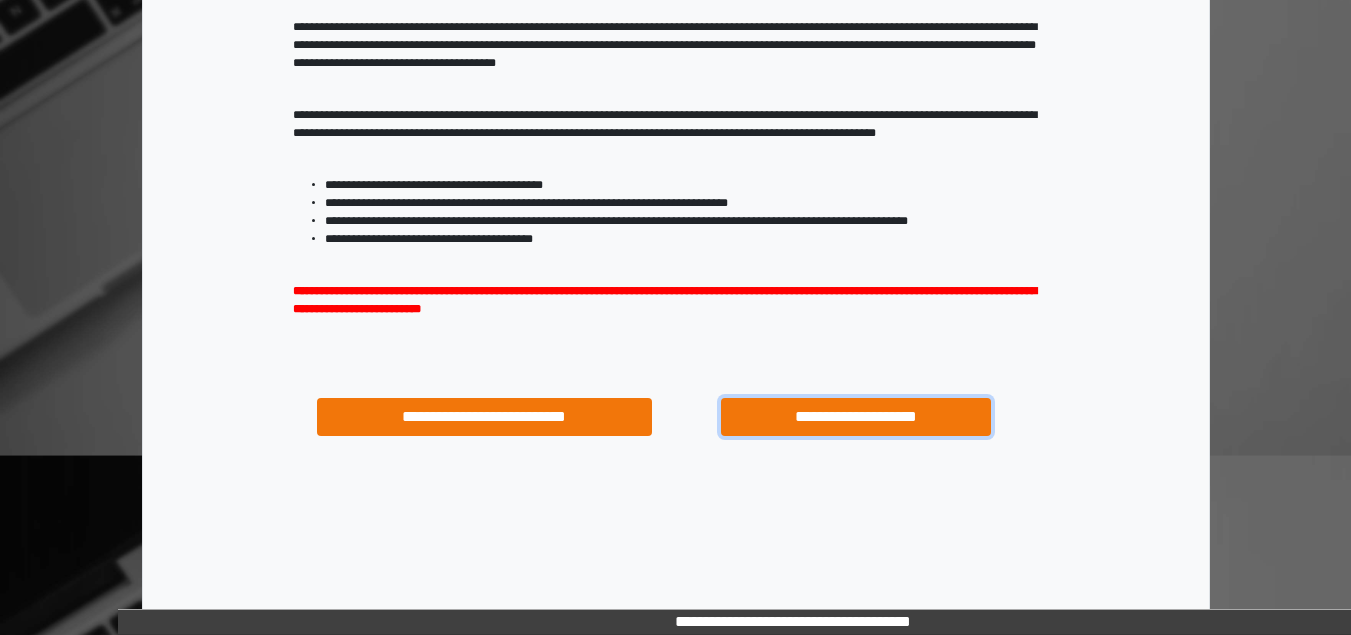 click on "**********" at bounding box center [855, 417] 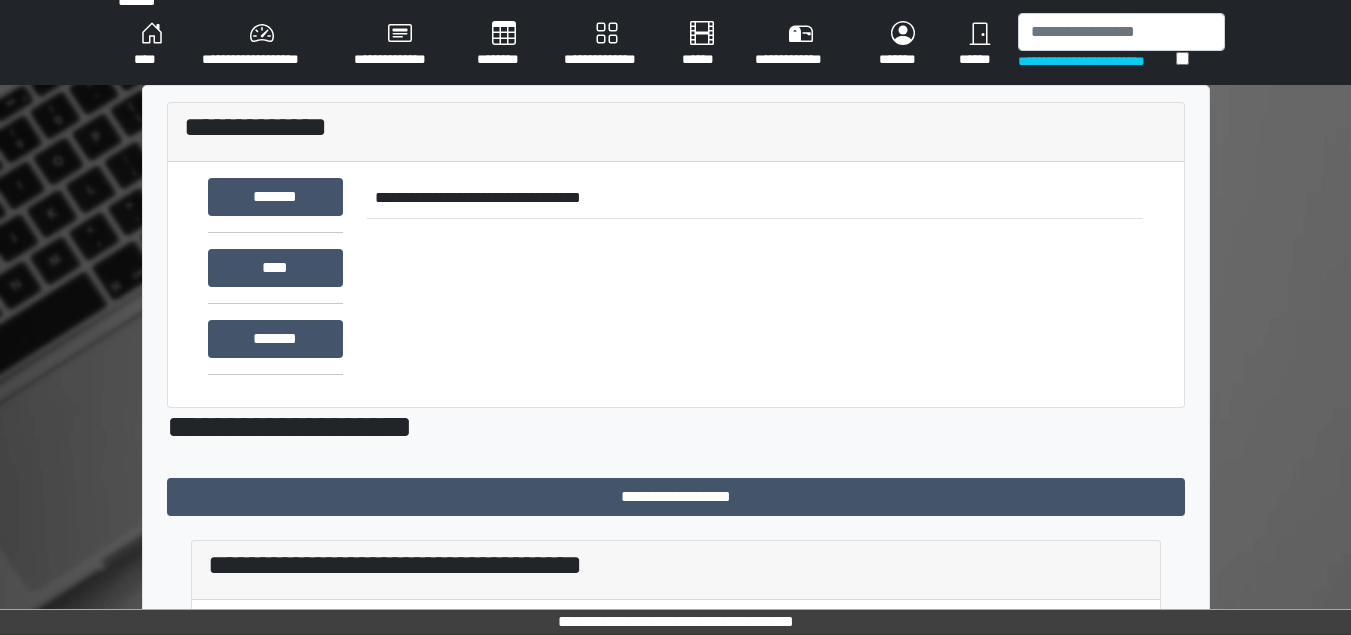 scroll, scrollTop: 0, scrollLeft: 0, axis: both 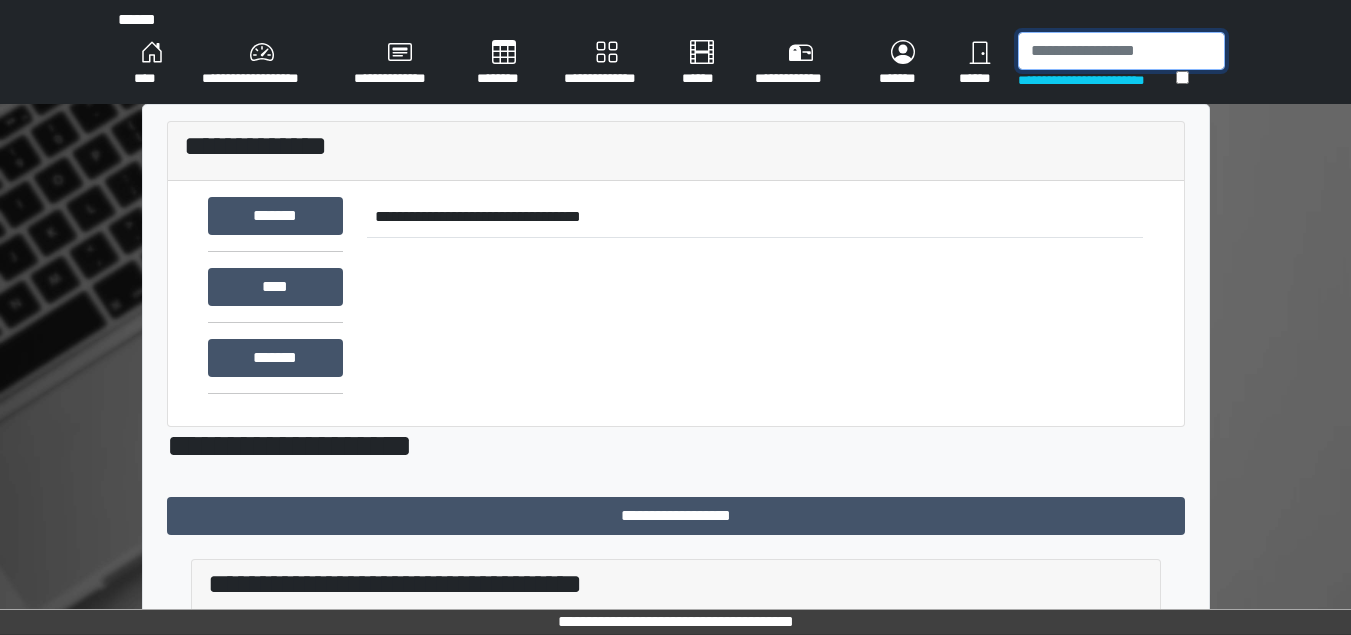 click at bounding box center [1121, 51] 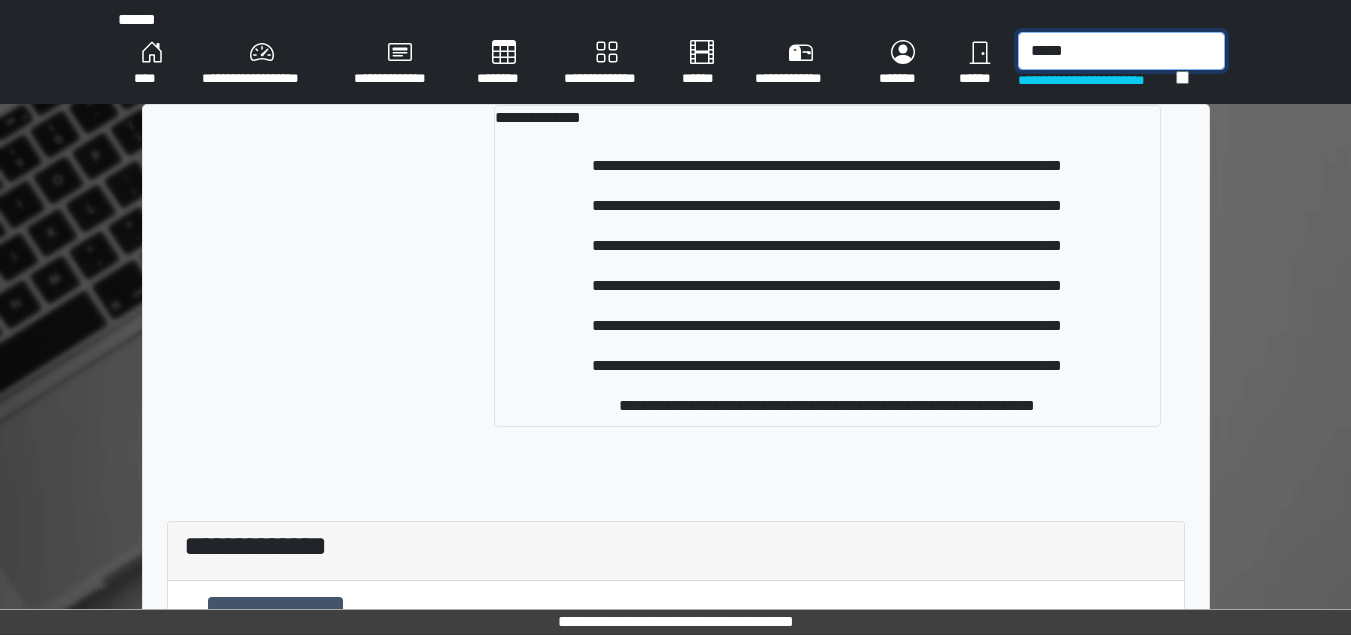type on "*****" 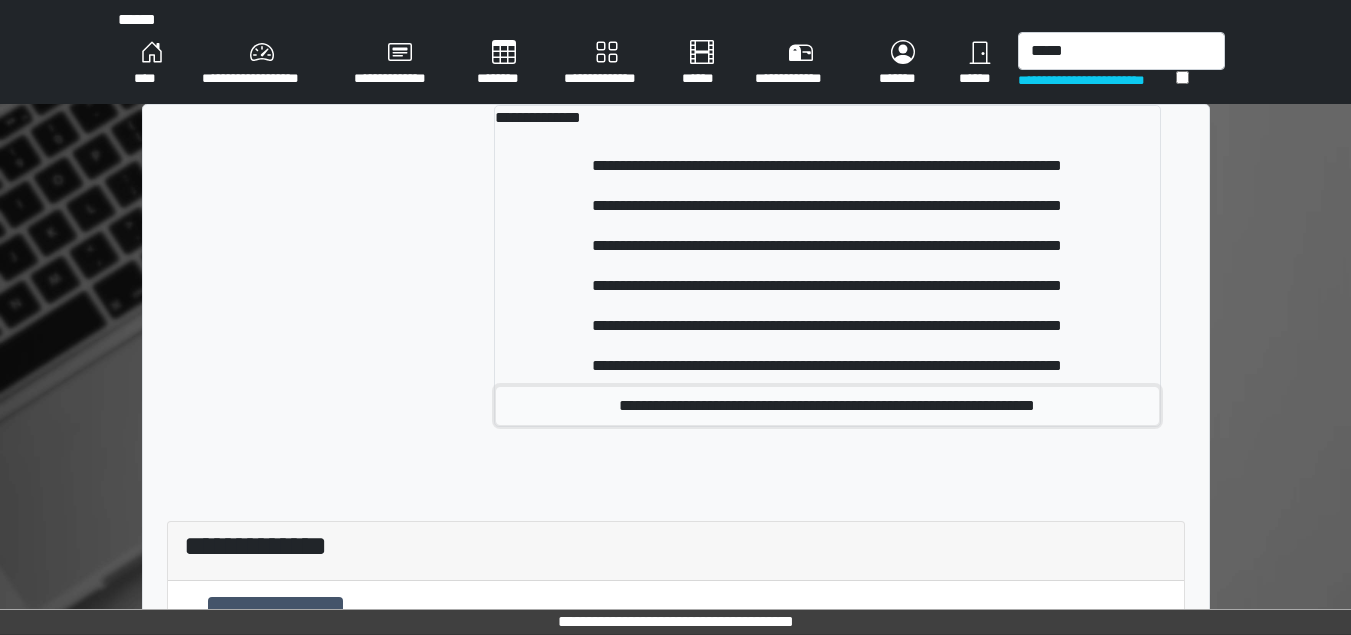 click on "**********" at bounding box center (827, 406) 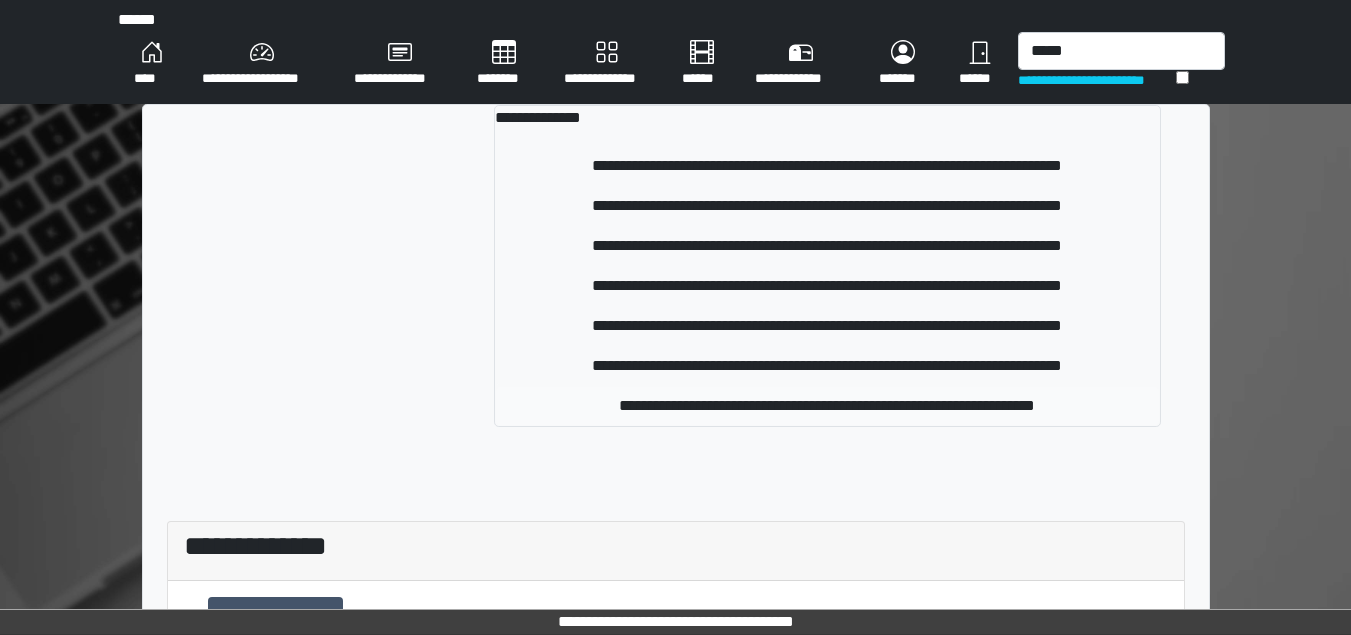 type 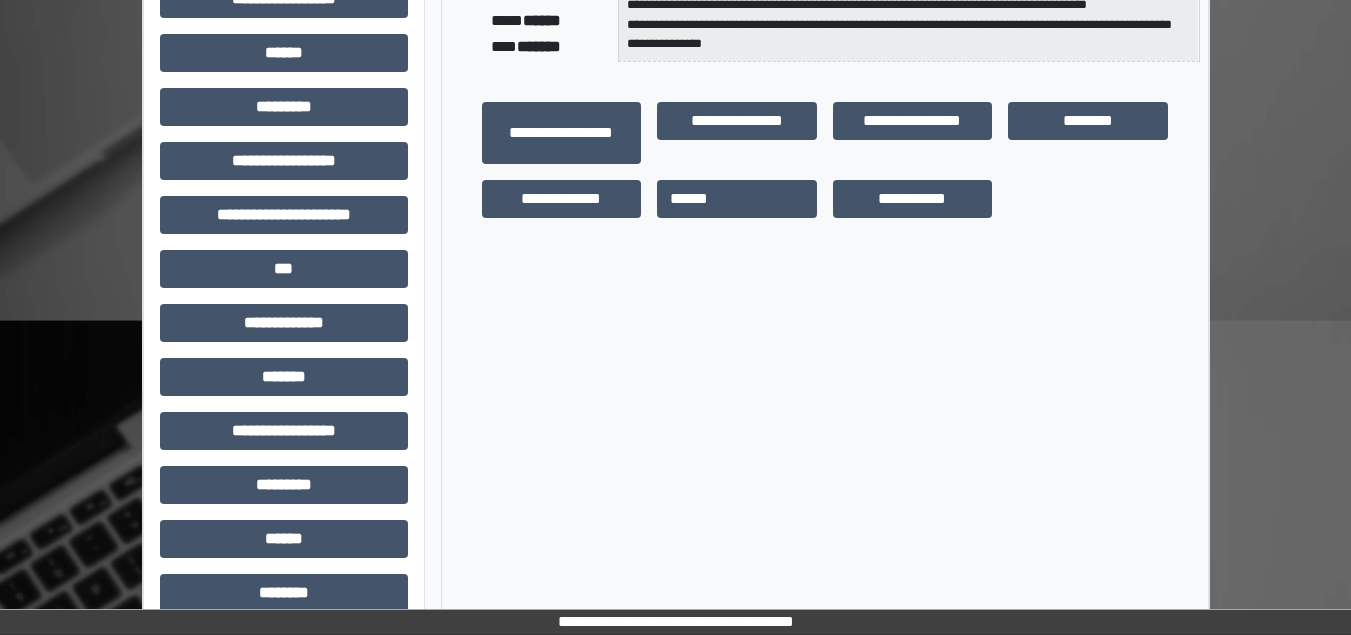 scroll, scrollTop: 563, scrollLeft: 0, axis: vertical 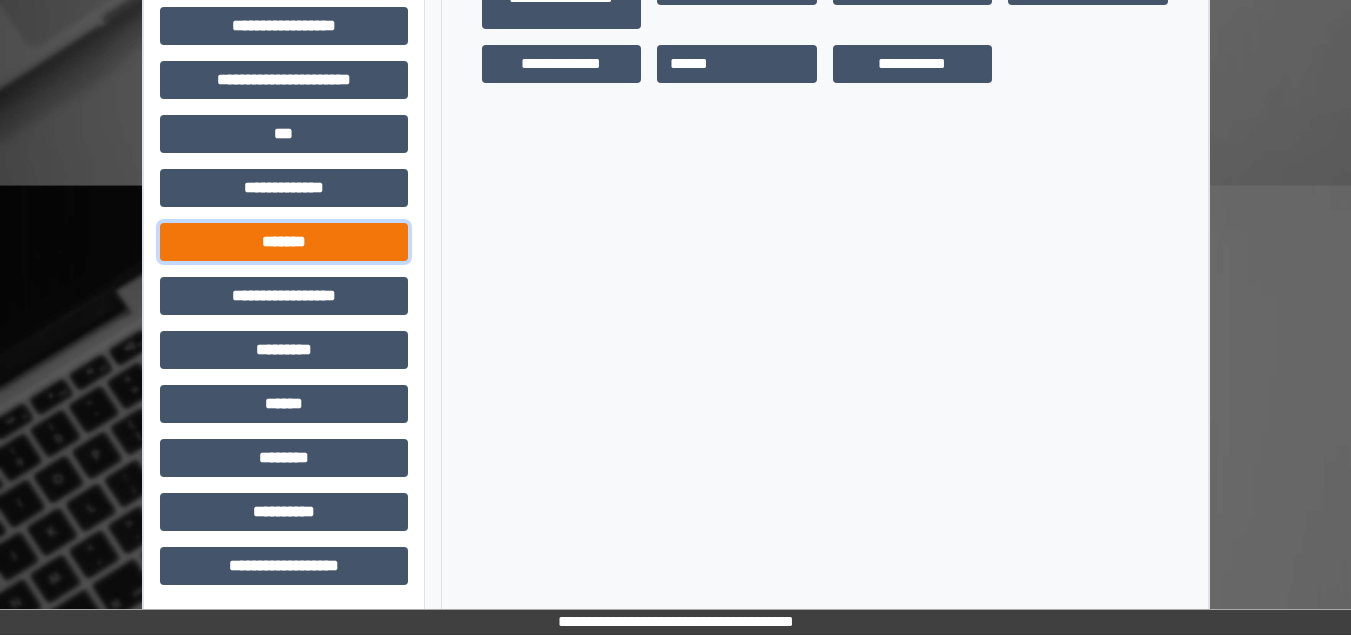 click on "*******" at bounding box center (284, 242) 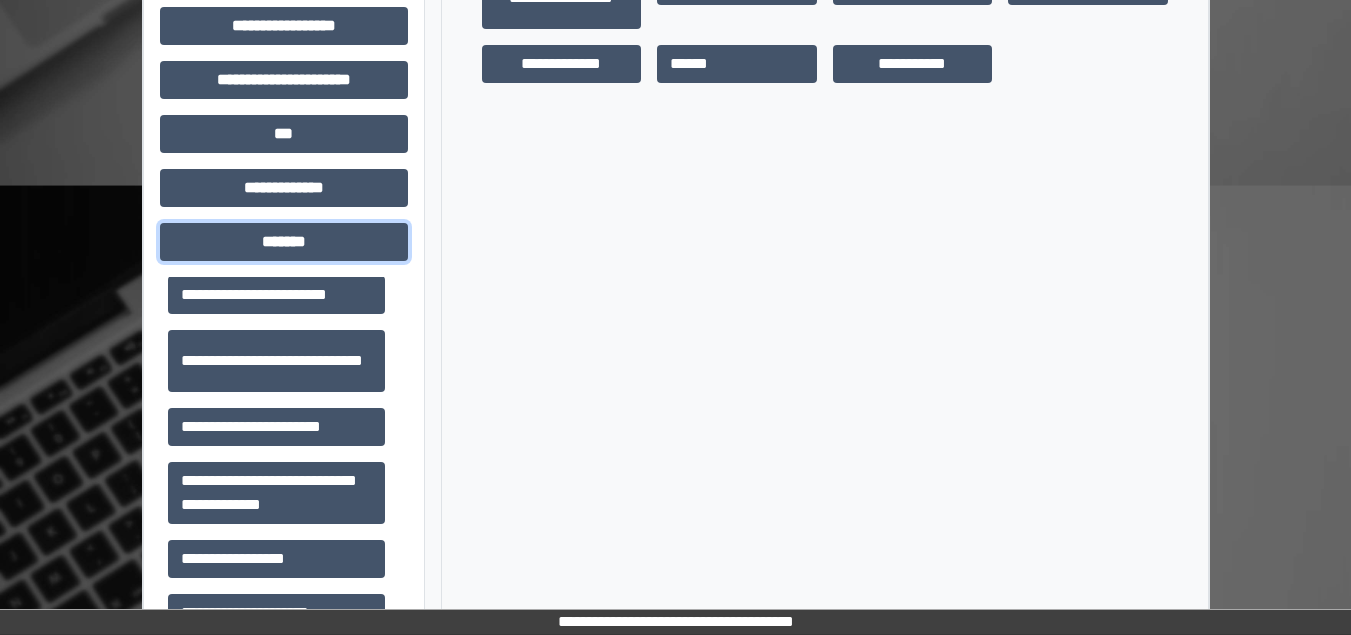 scroll, scrollTop: 922, scrollLeft: 0, axis: vertical 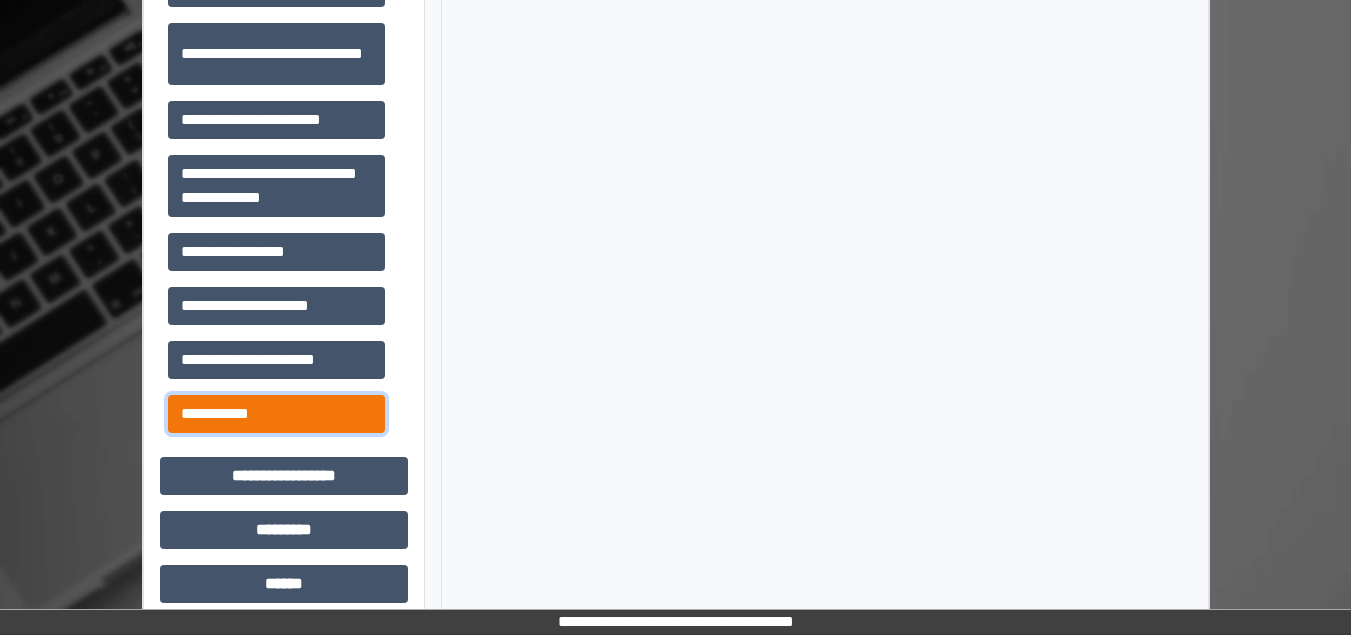 click on "**********" at bounding box center (276, 414) 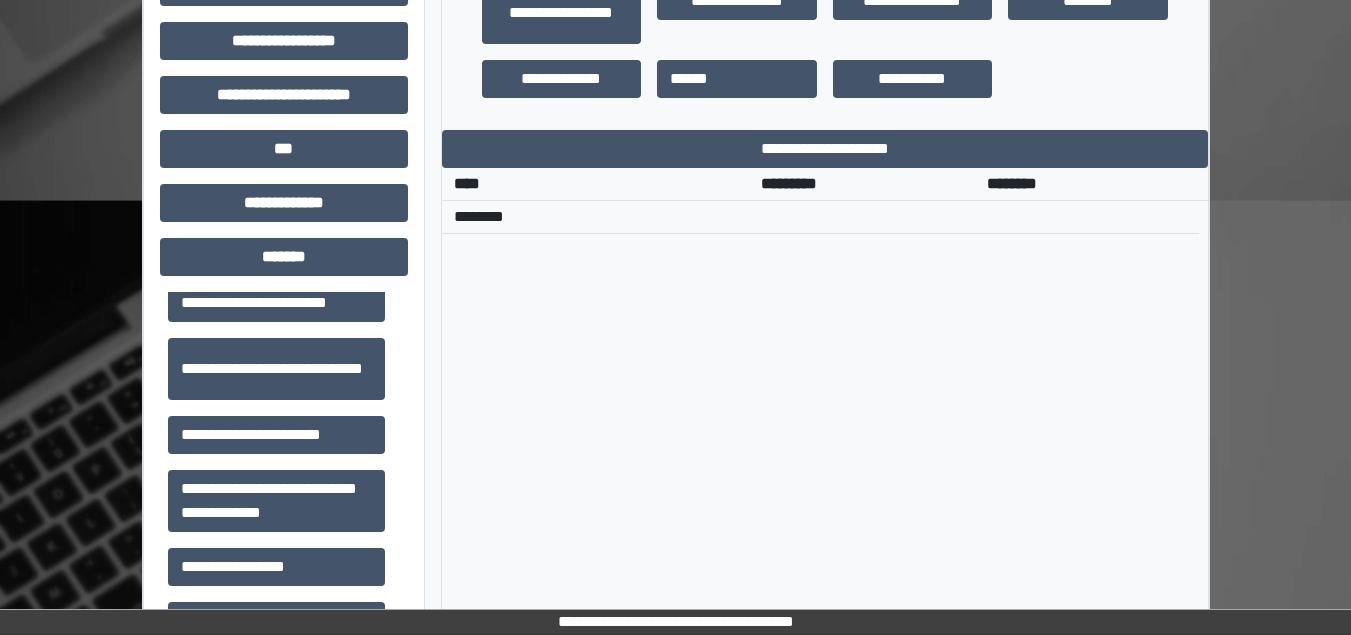 scroll, scrollTop: 263, scrollLeft: 0, axis: vertical 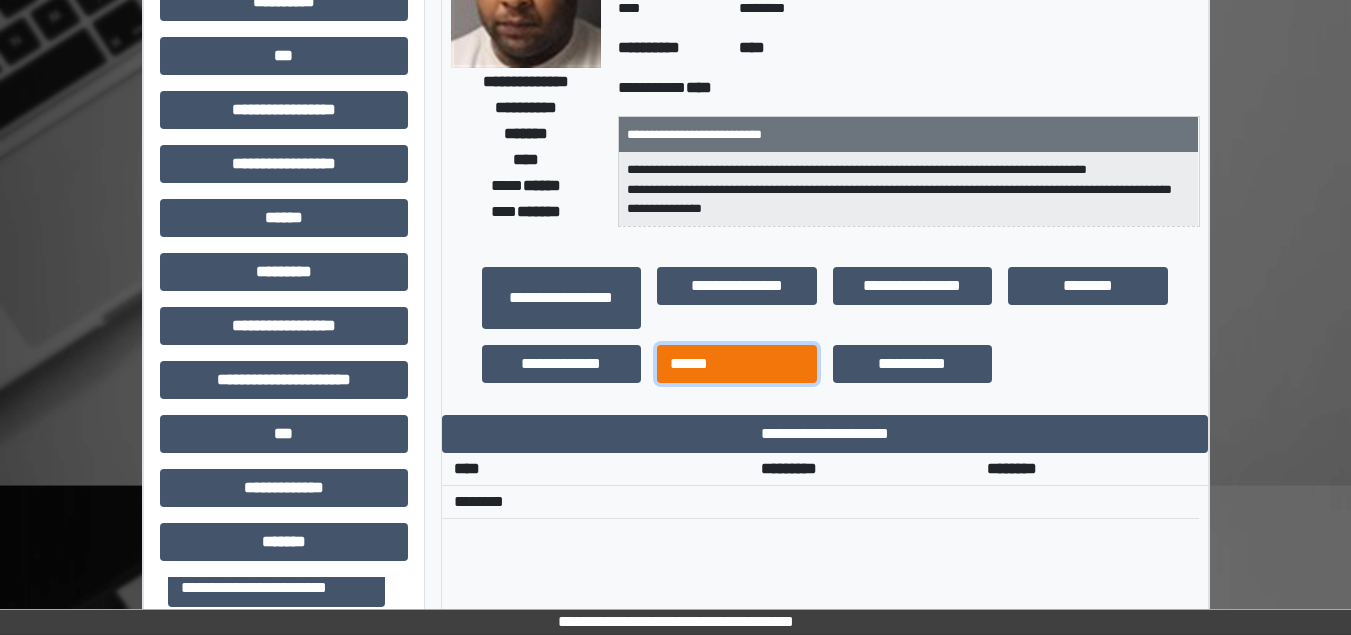 click on "******" at bounding box center [737, 364] 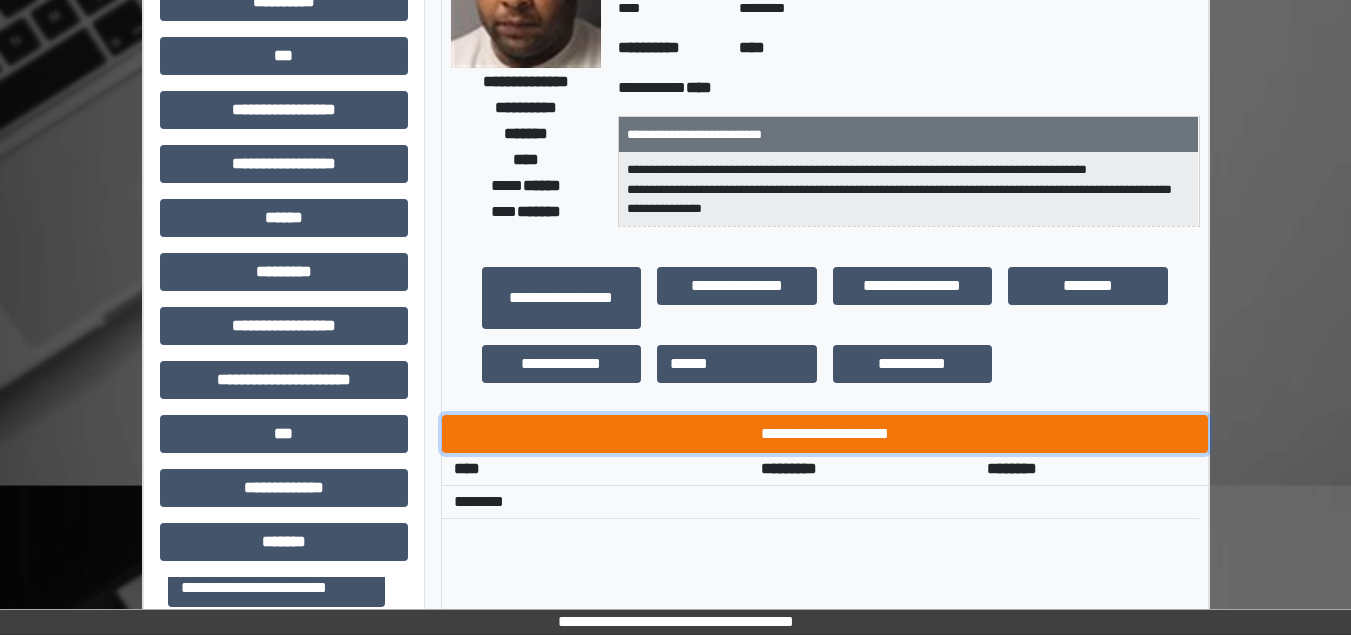click on "**********" at bounding box center [825, 434] 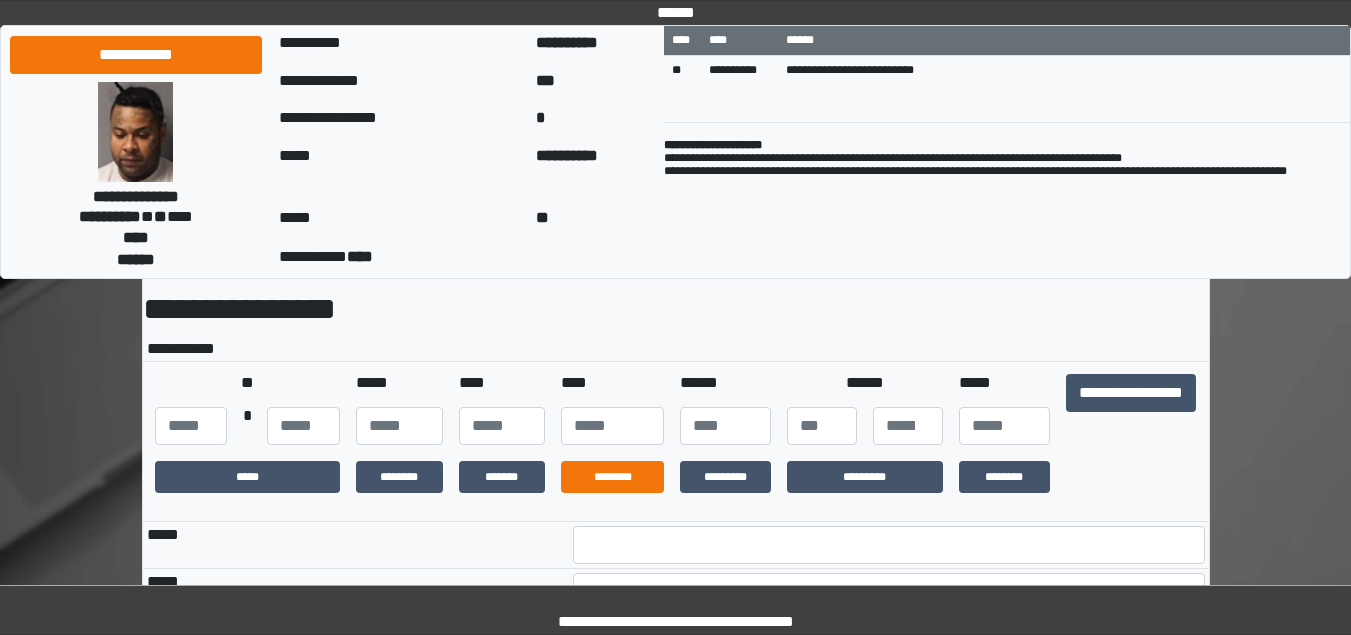 scroll, scrollTop: 200, scrollLeft: 0, axis: vertical 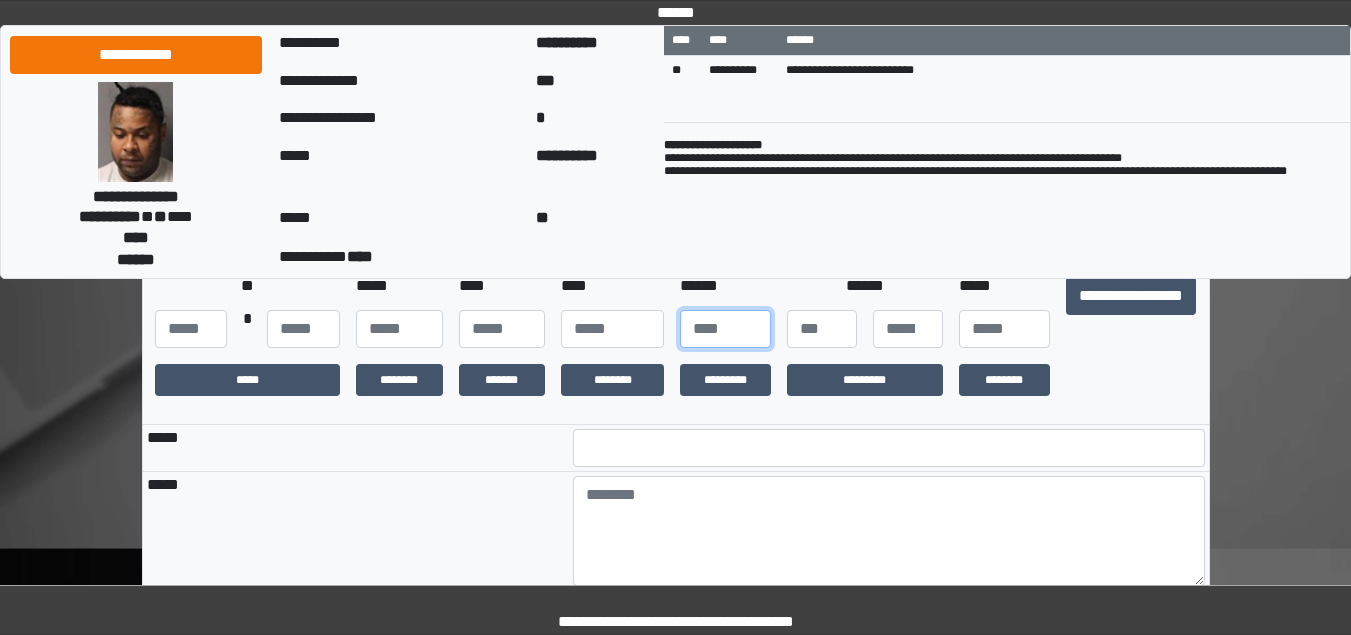 click at bounding box center (725, 329) 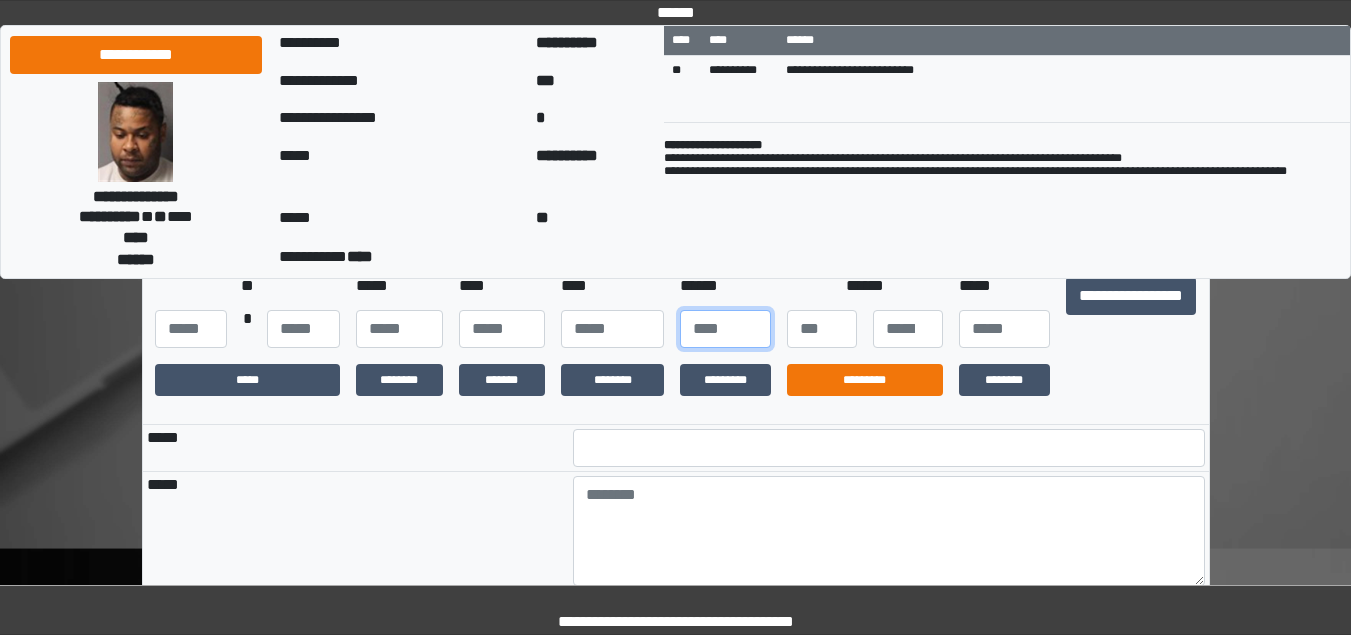 type on "***" 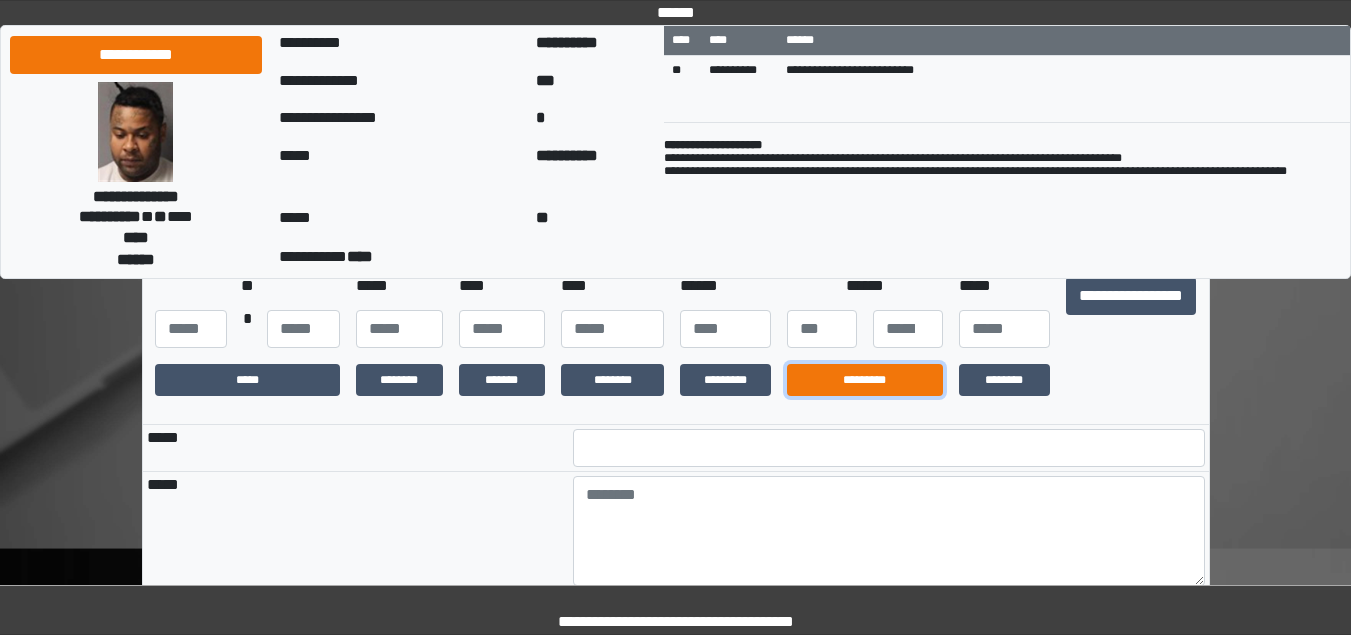 click on "*********" at bounding box center (865, 380) 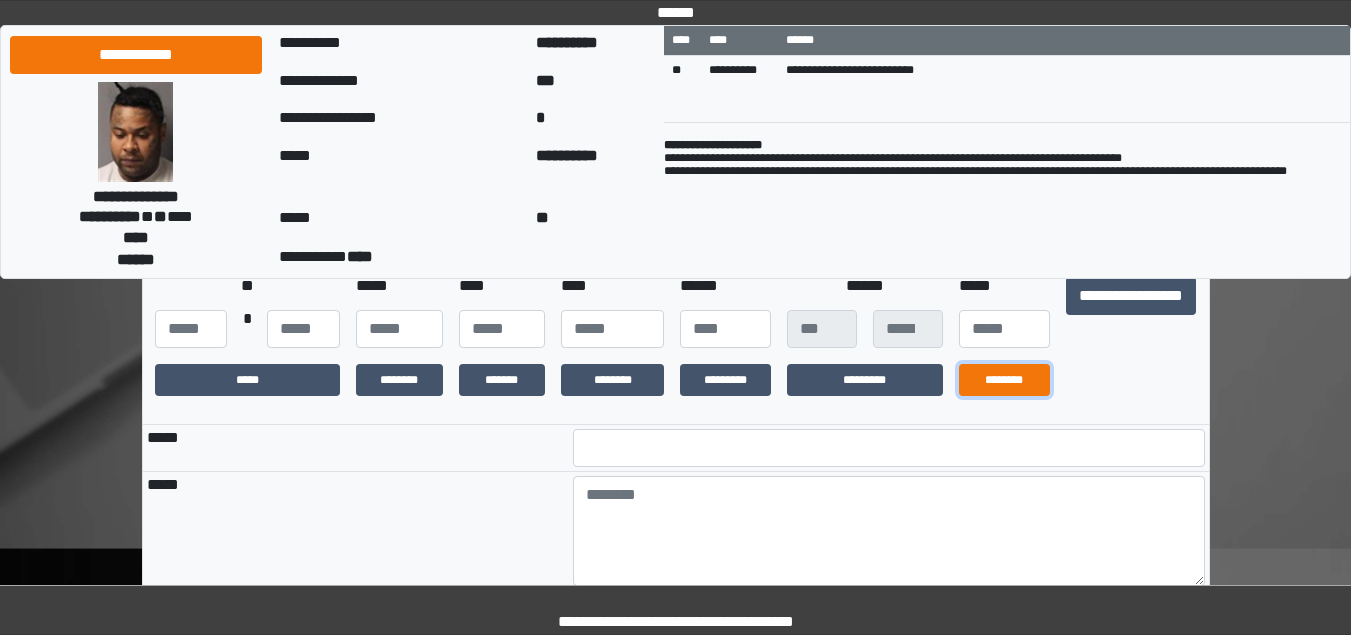 click on "********" at bounding box center [1004, 380] 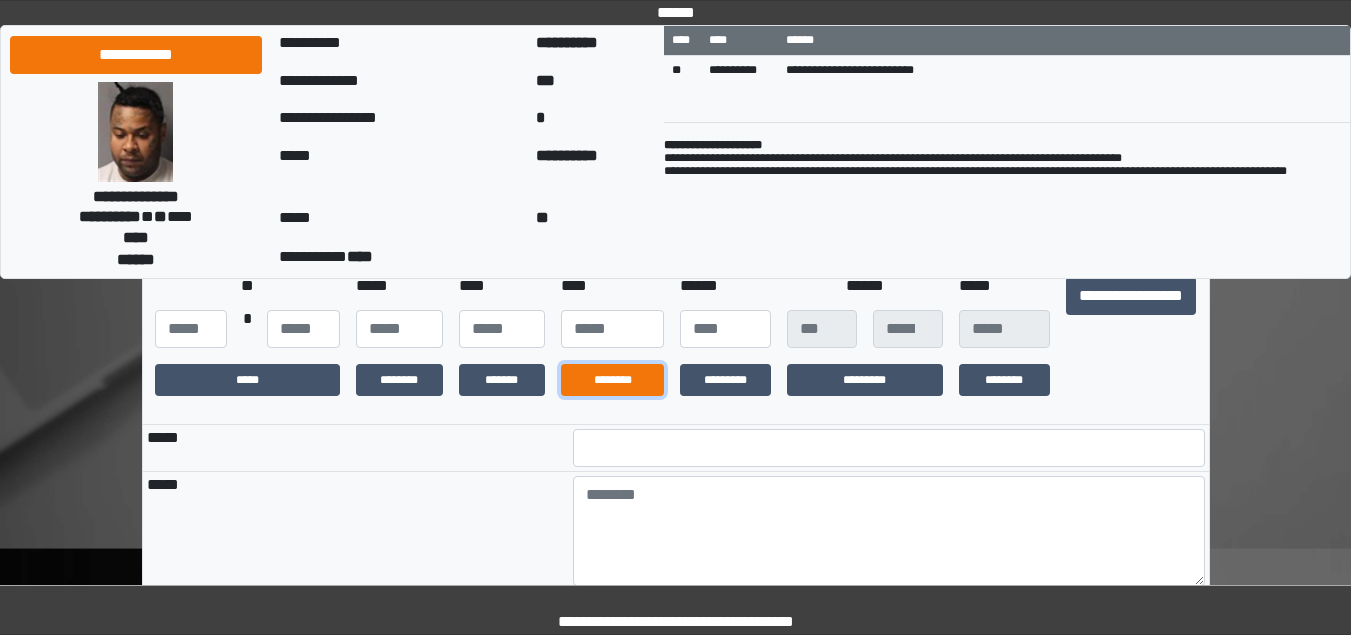 click on "********" at bounding box center (612, 380) 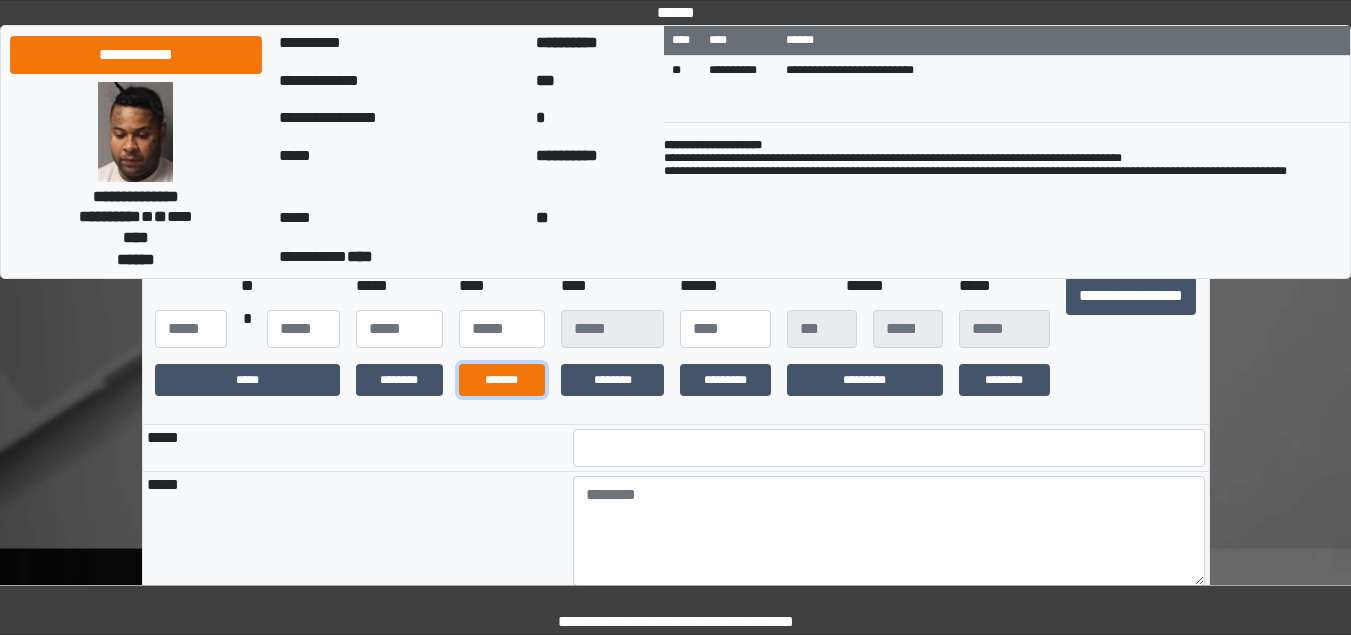 click on "*******" at bounding box center (502, 380) 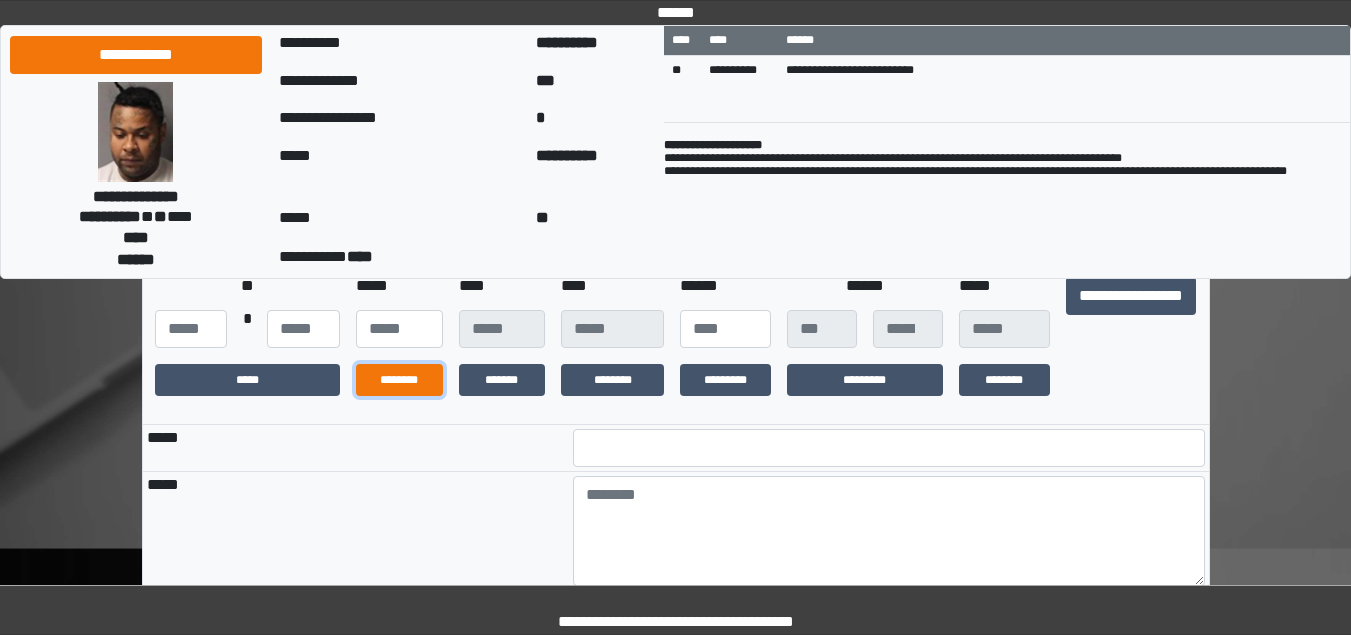 click on "********" at bounding box center [399, 380] 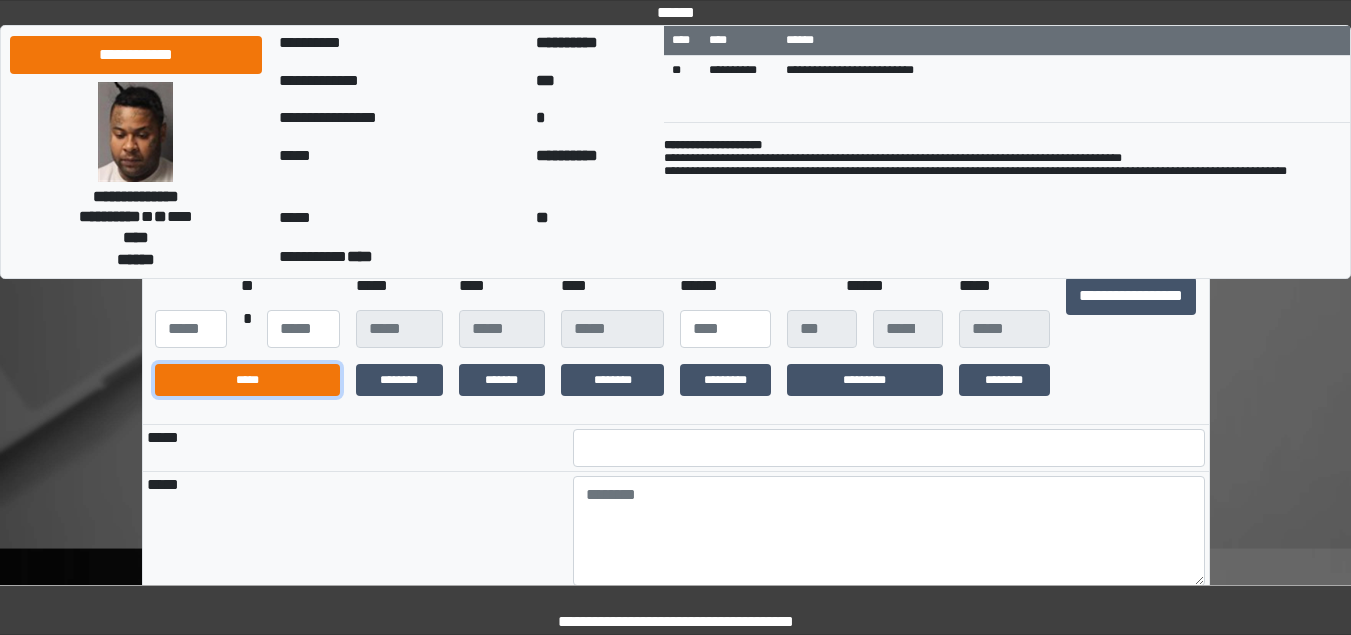 click on "*****" at bounding box center (247, 380) 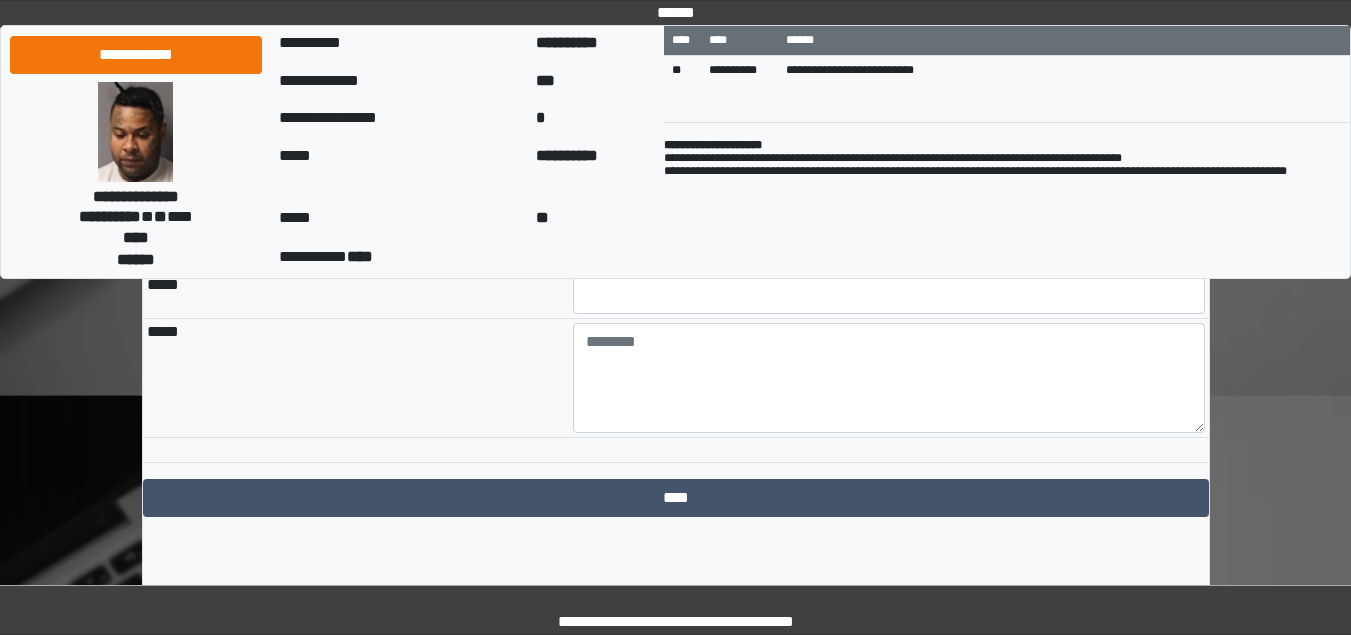 scroll, scrollTop: 372, scrollLeft: 0, axis: vertical 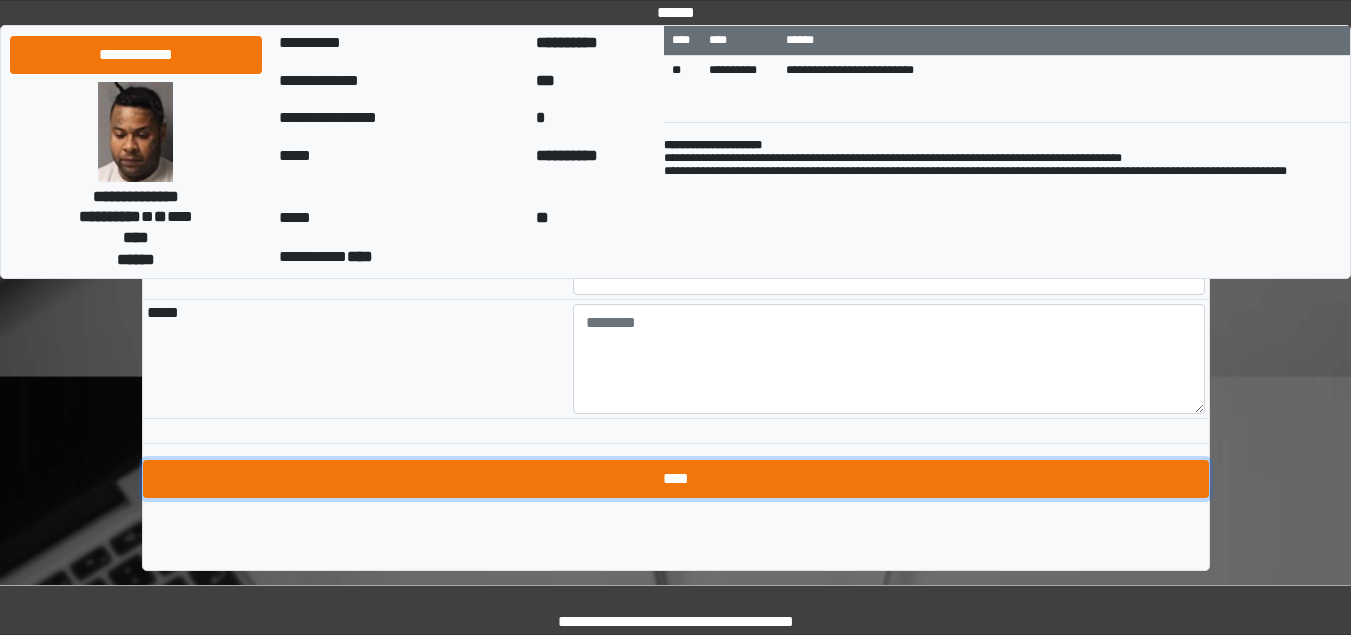 click on "****" at bounding box center [676, 479] 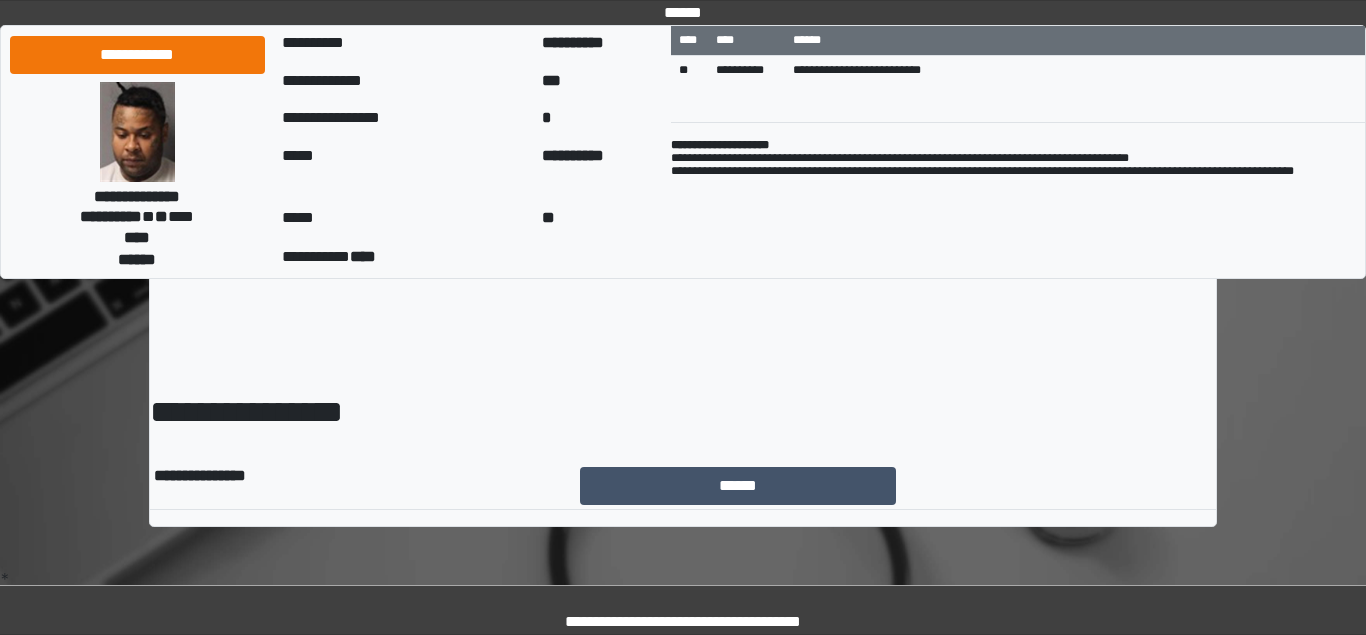 scroll, scrollTop: 0, scrollLeft: 0, axis: both 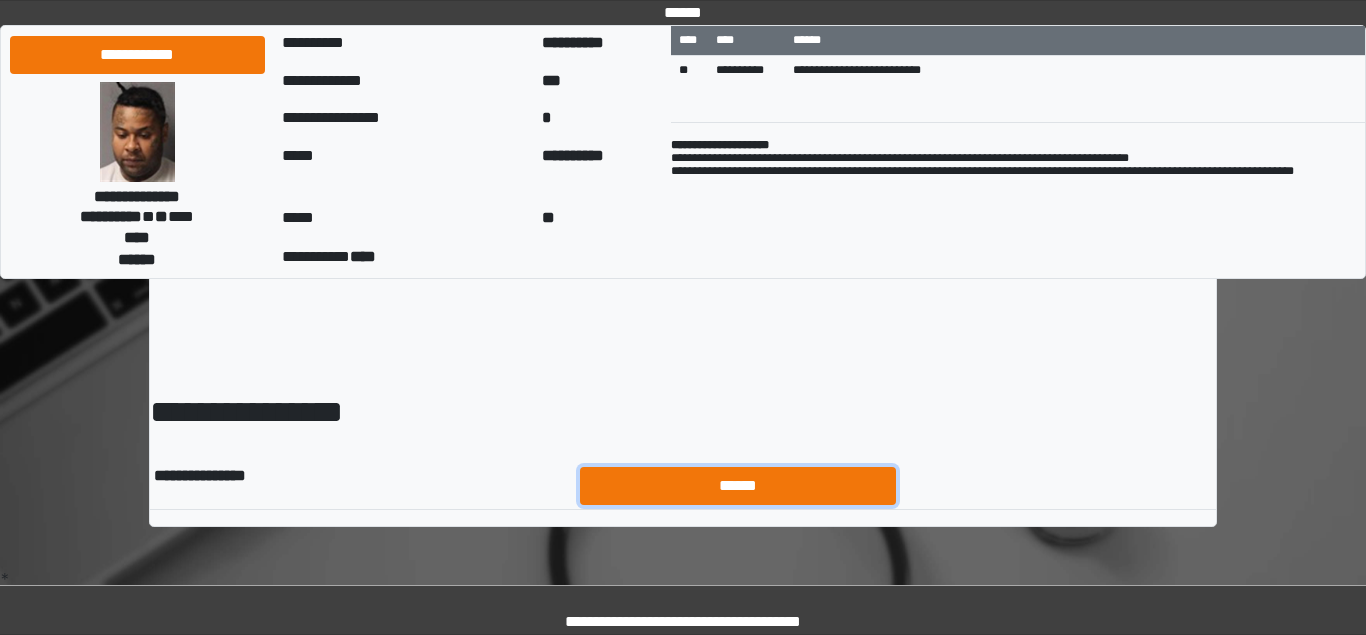 click on "******" at bounding box center [738, 486] 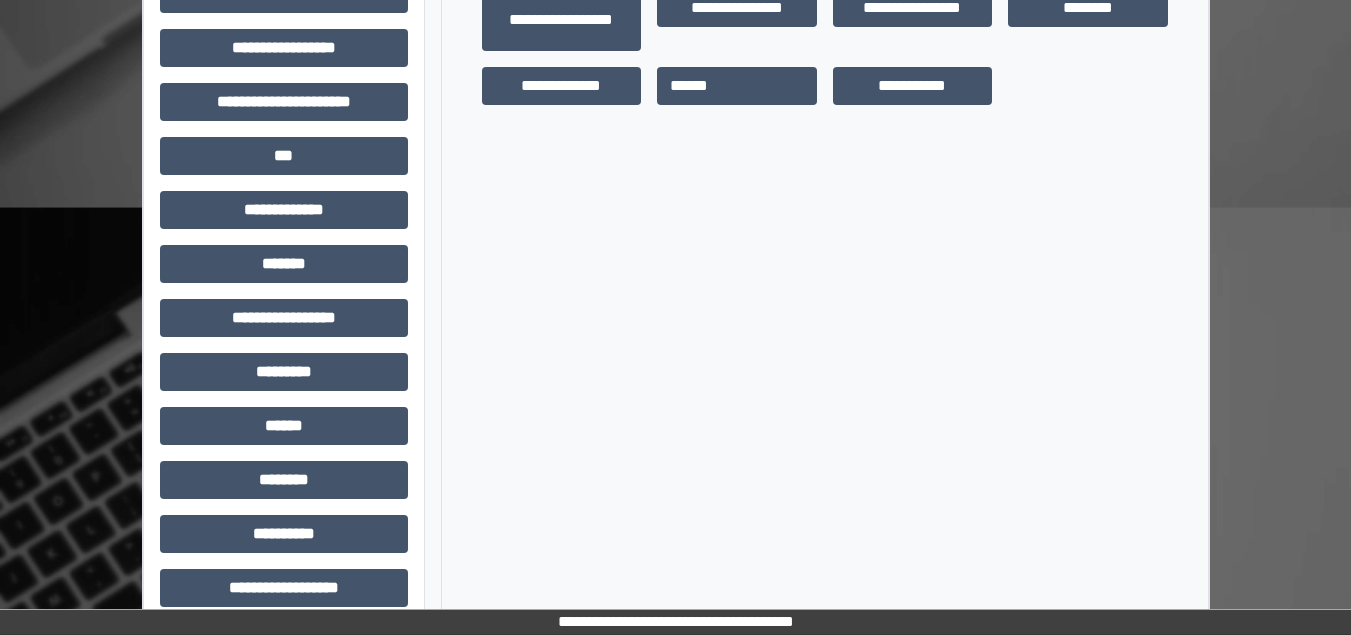 scroll, scrollTop: 563, scrollLeft: 0, axis: vertical 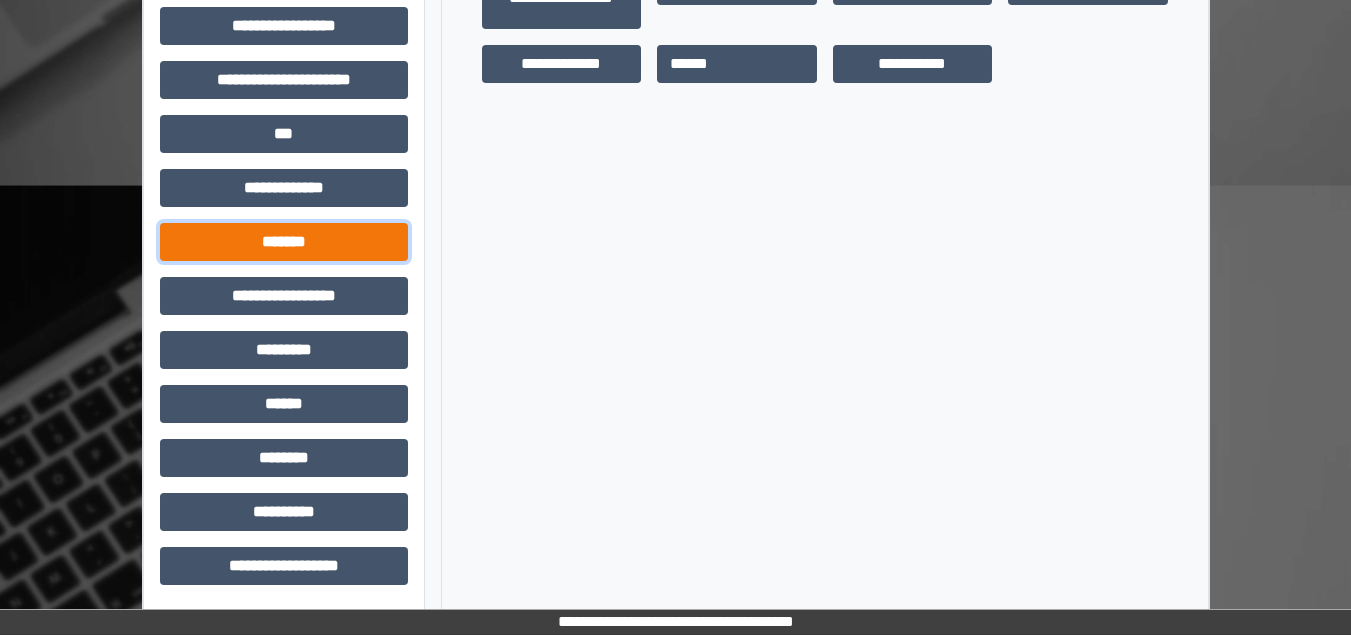 click on "*******" at bounding box center (284, 242) 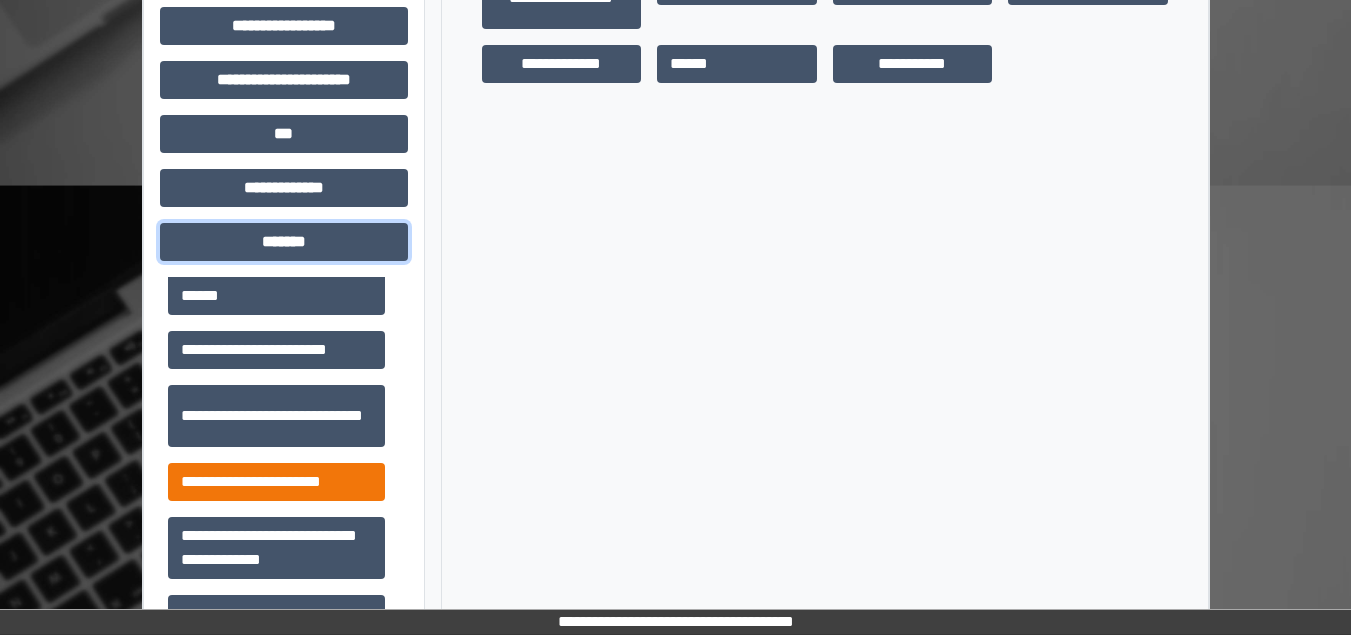 scroll, scrollTop: 922, scrollLeft: 0, axis: vertical 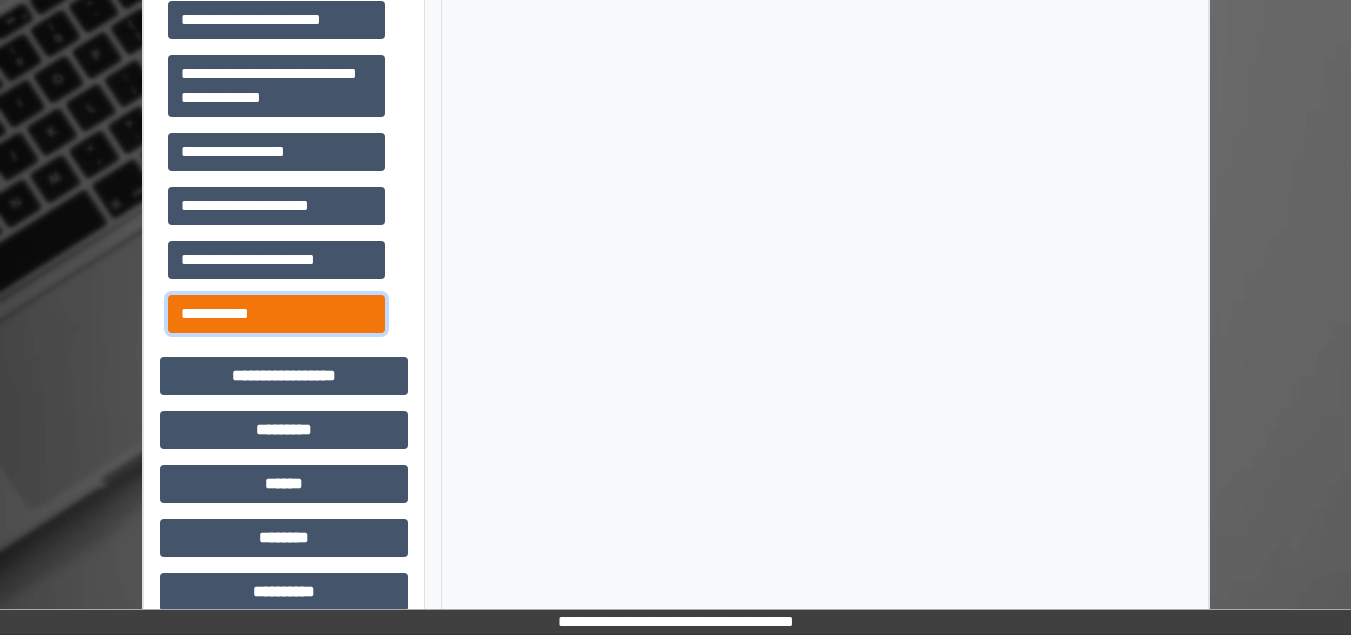 click on "**********" at bounding box center (276, 314) 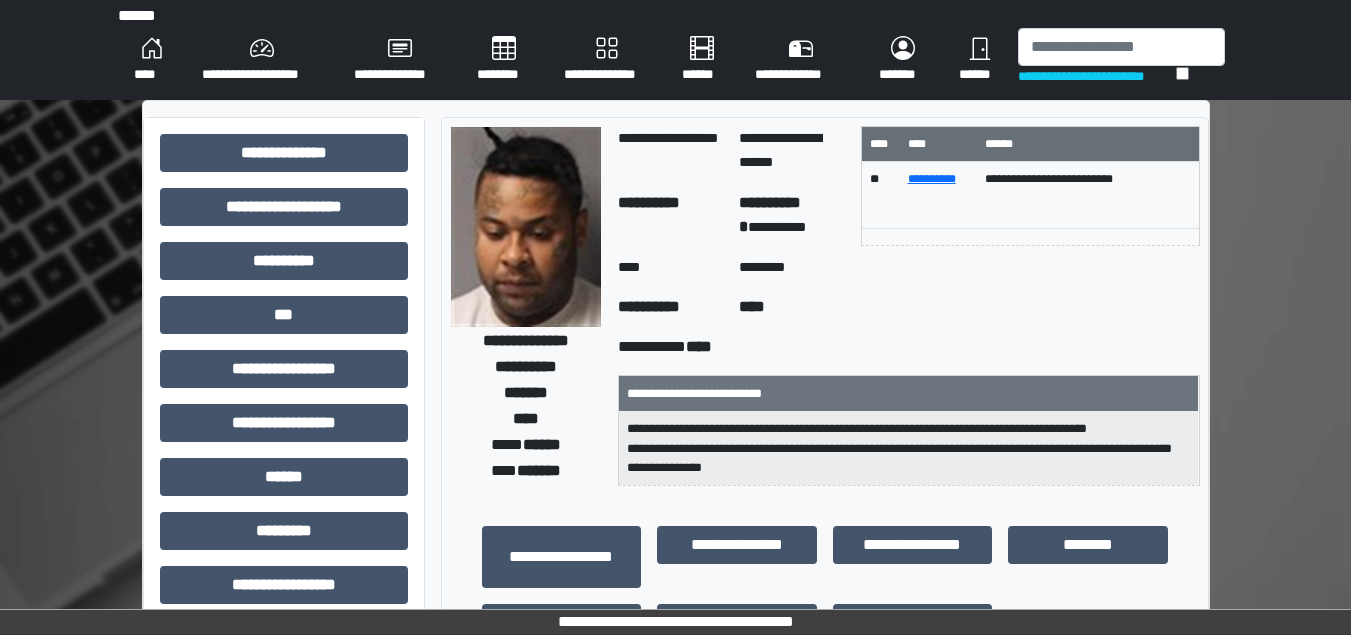 scroll, scrollTop: 0, scrollLeft: 0, axis: both 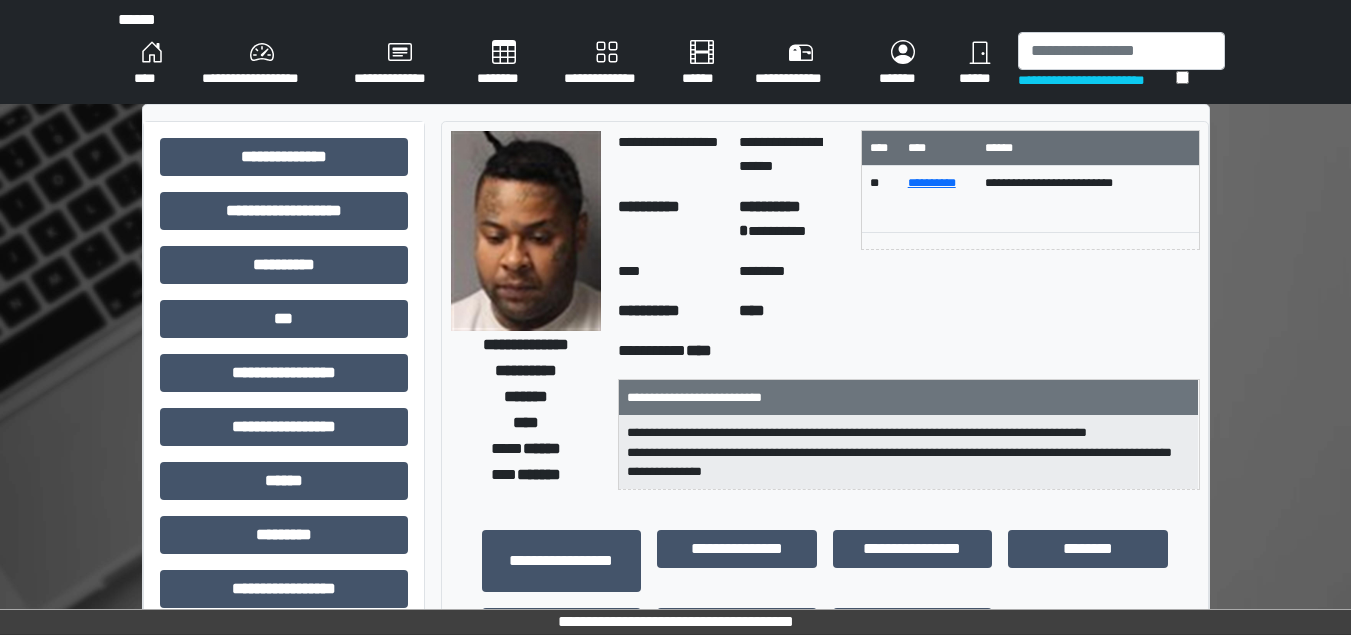 click on "****" at bounding box center (152, 64) 